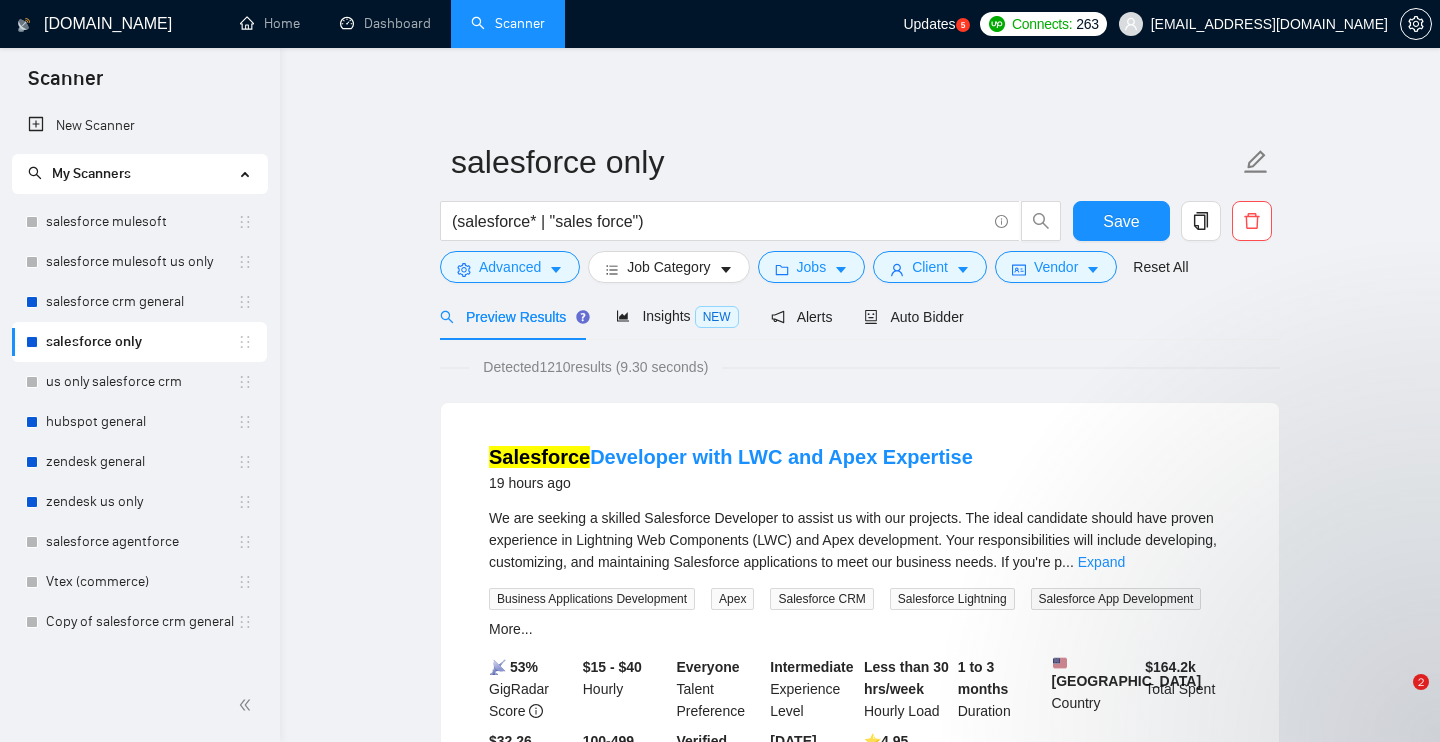 scroll, scrollTop: 0, scrollLeft: 0, axis: both 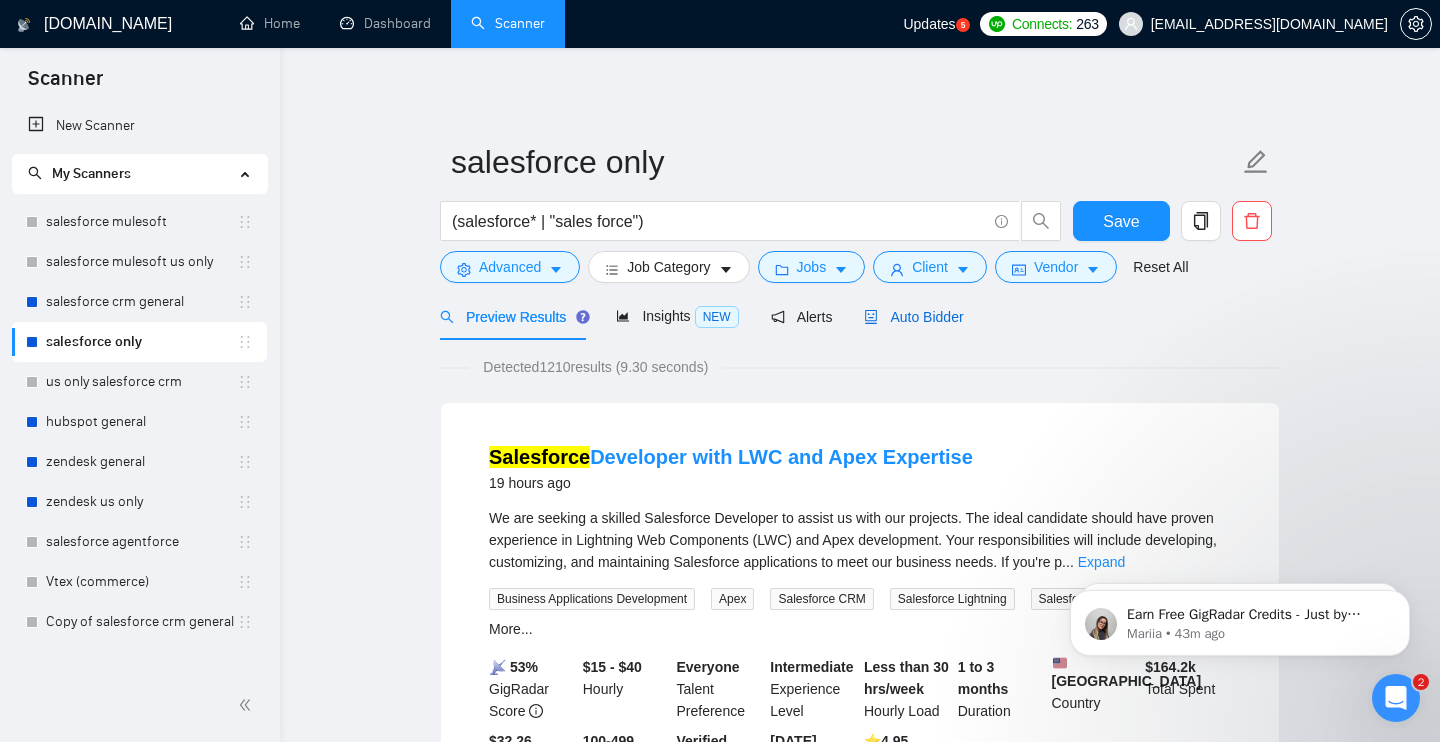 click on "Auto Bidder" at bounding box center [913, 317] 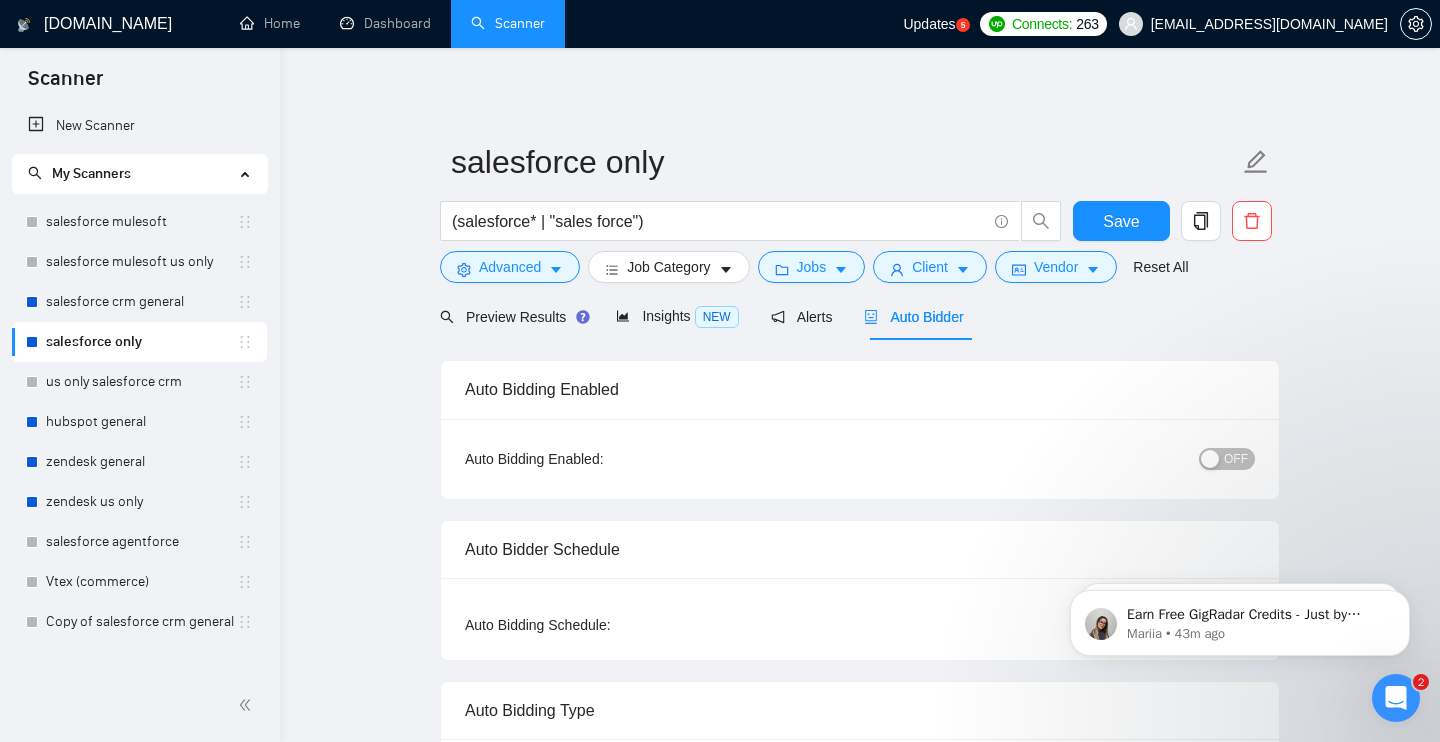type 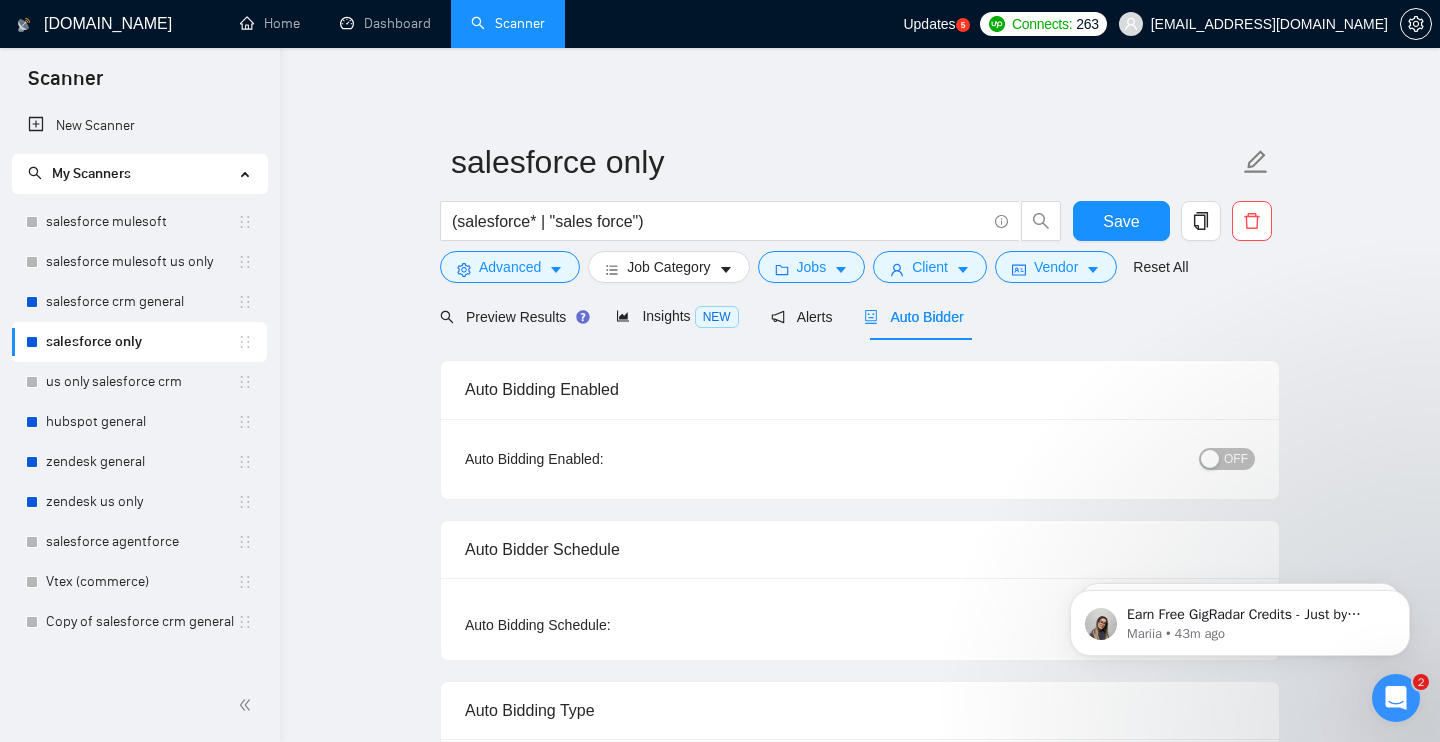 type 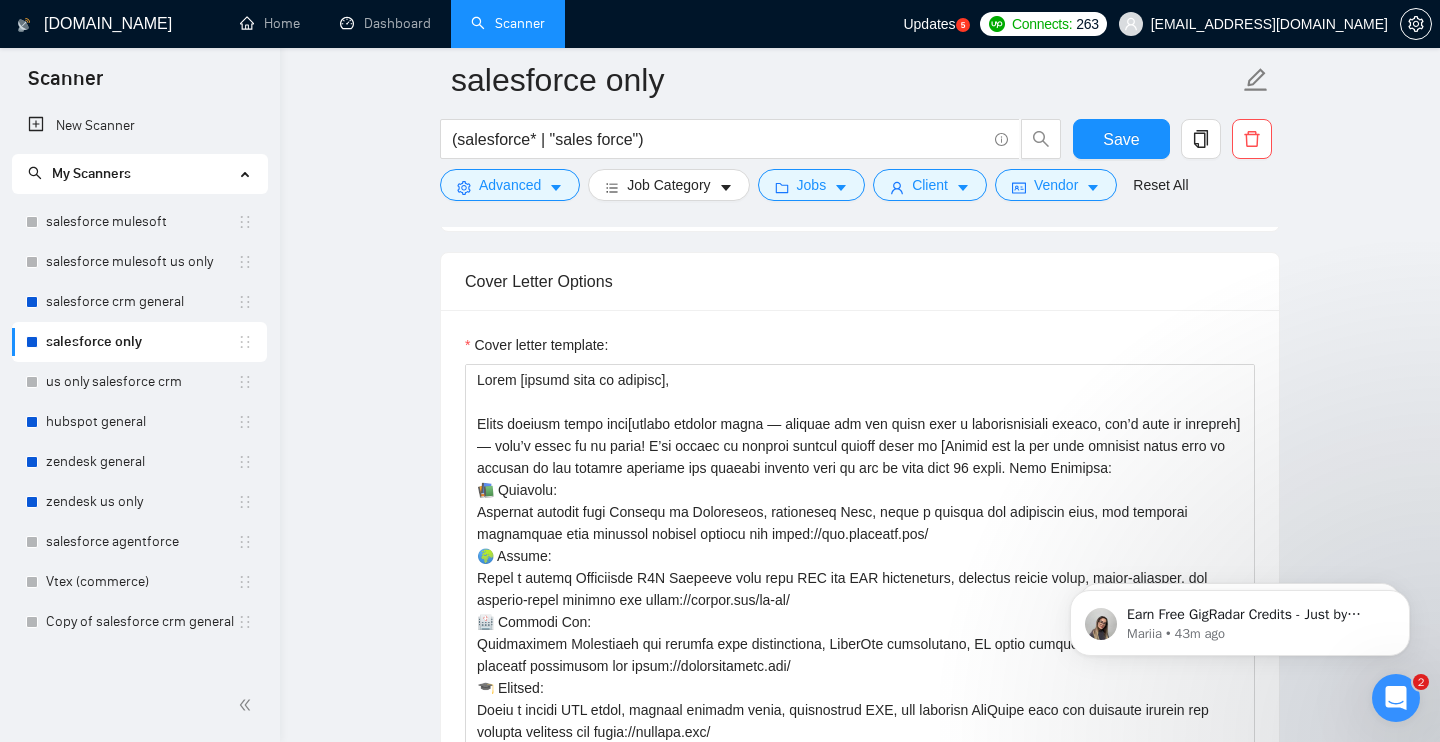 scroll, scrollTop: 1604, scrollLeft: 0, axis: vertical 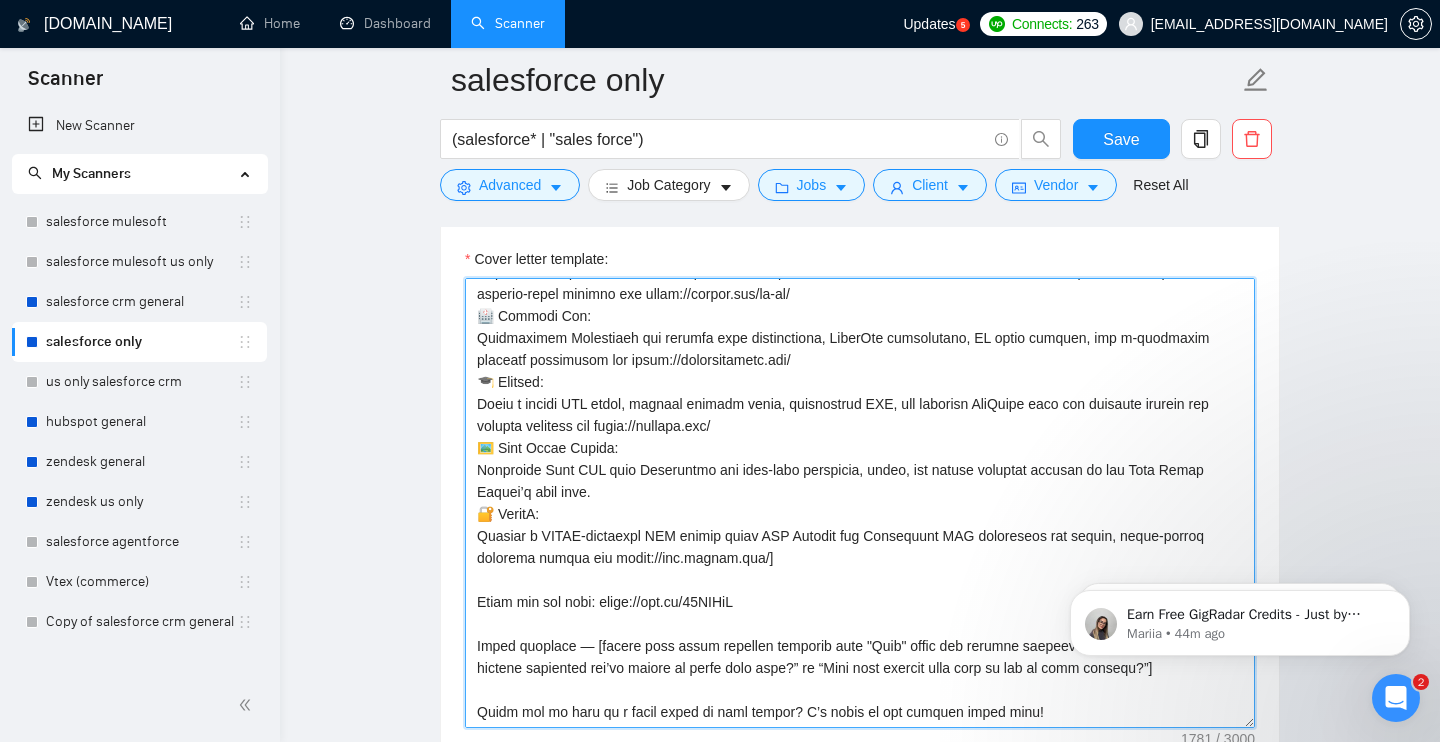 click on "Cover letter template:" at bounding box center [860, 503] 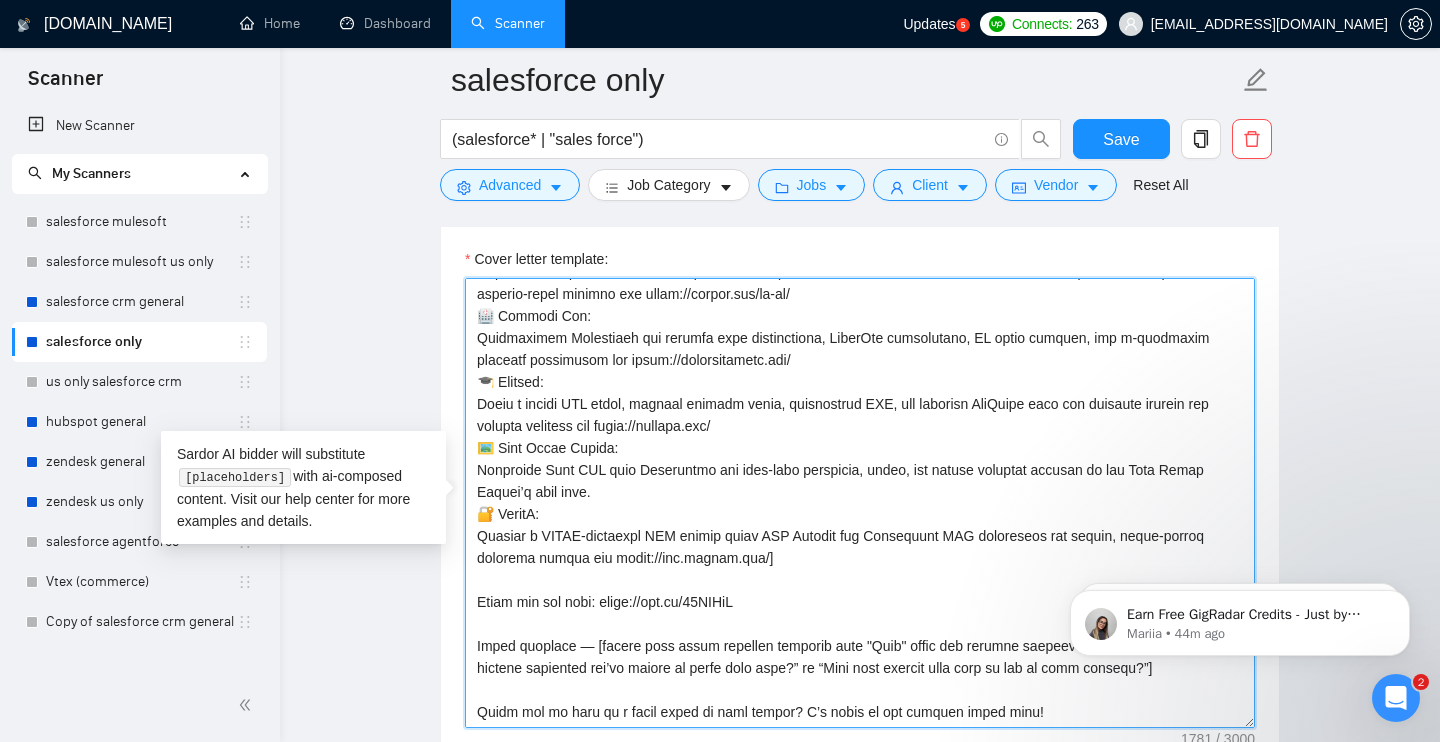 click on "Cover letter template:" at bounding box center (860, 503) 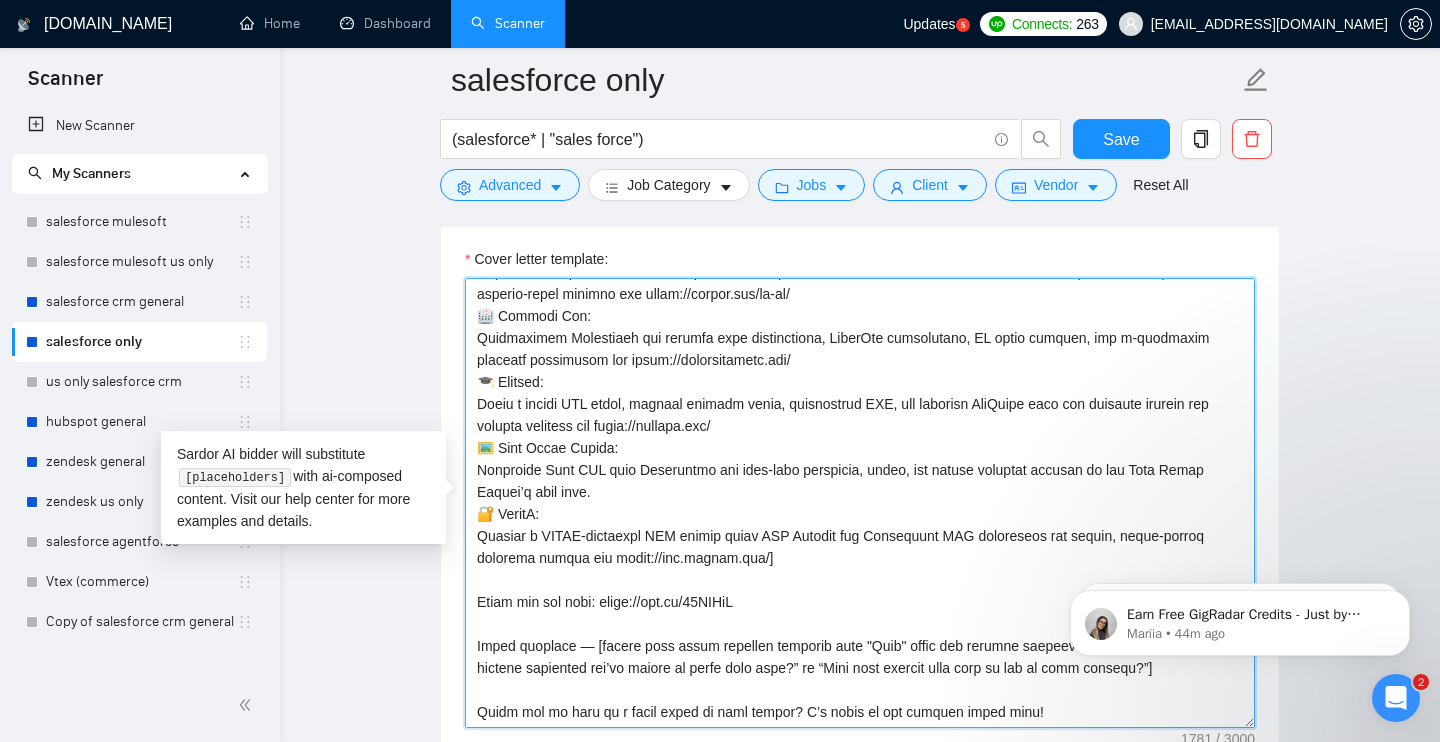click on "Cover letter template:" at bounding box center [860, 503] 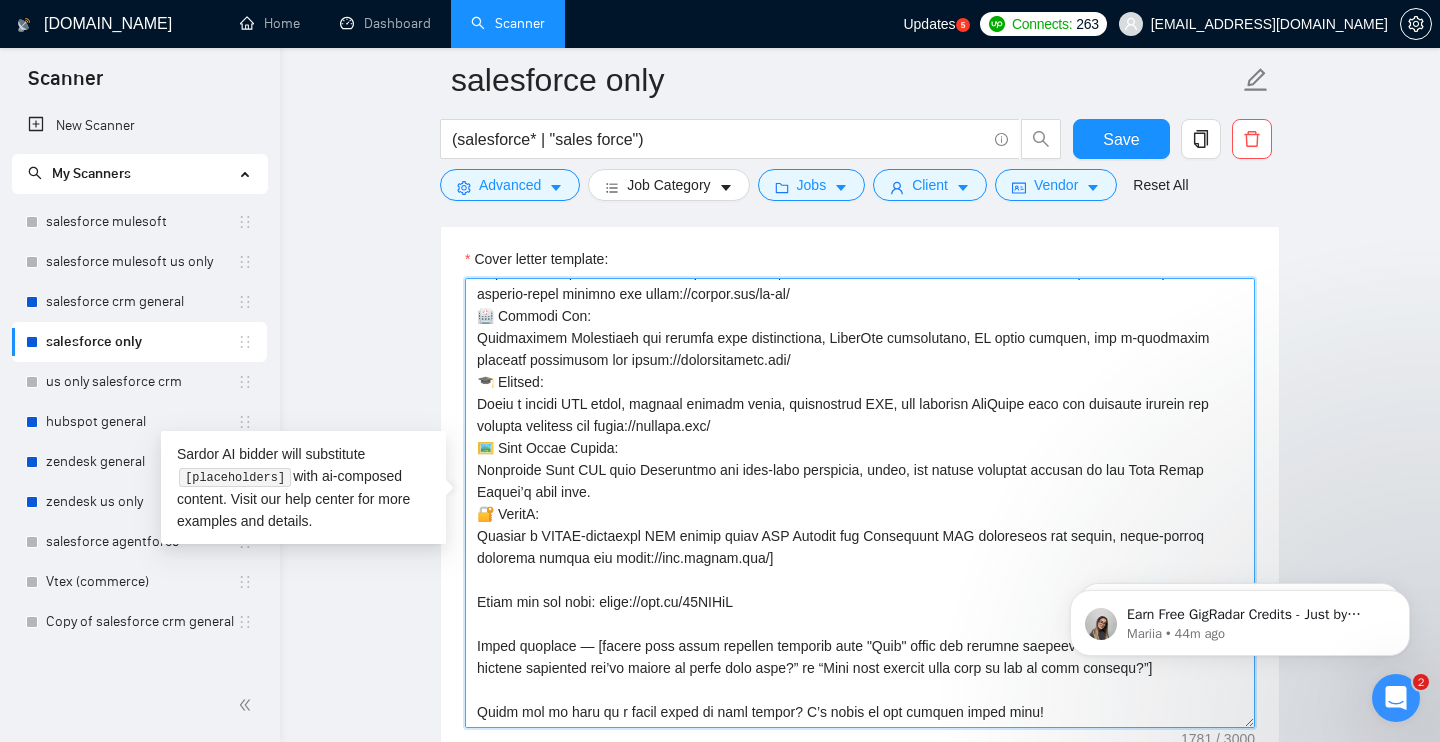 click on "Cover letter template:" at bounding box center [860, 503] 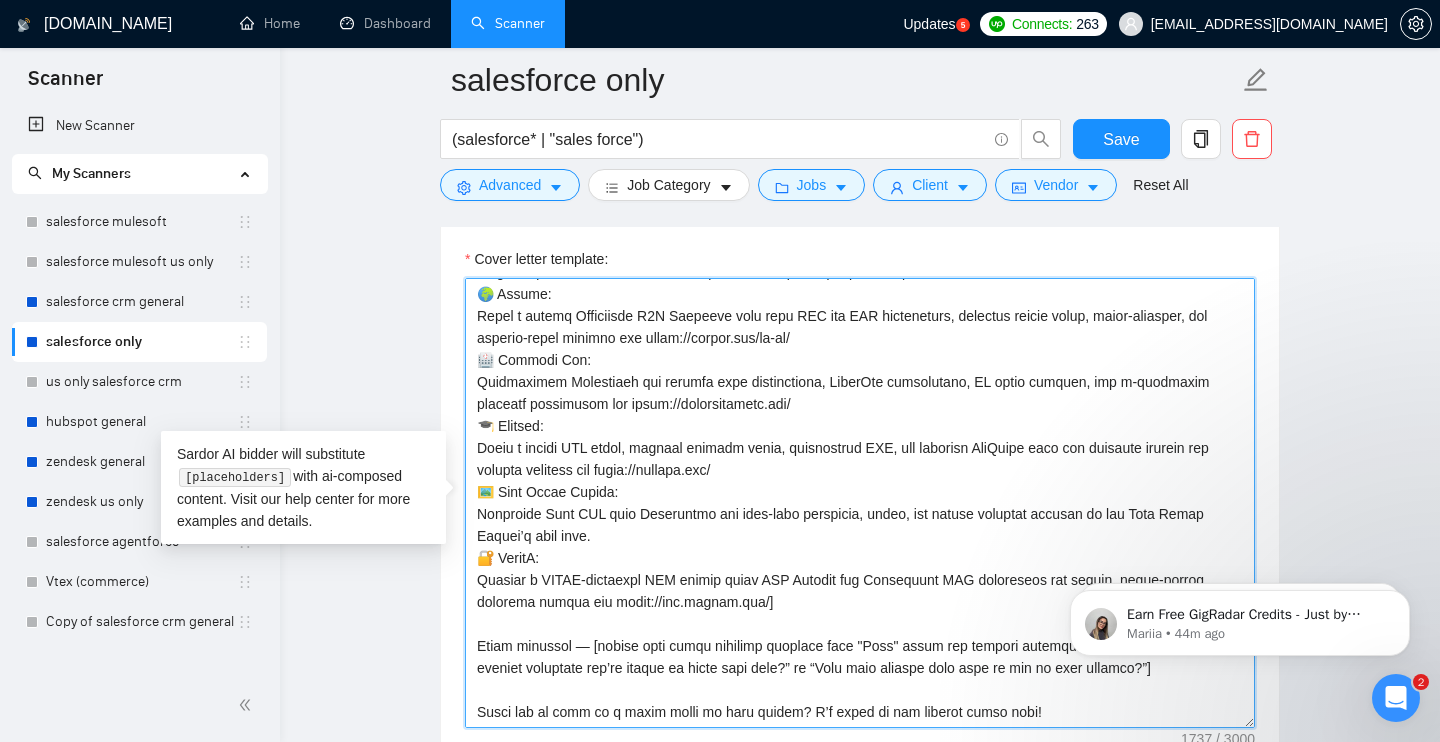 scroll, scrollTop: 176, scrollLeft: 0, axis: vertical 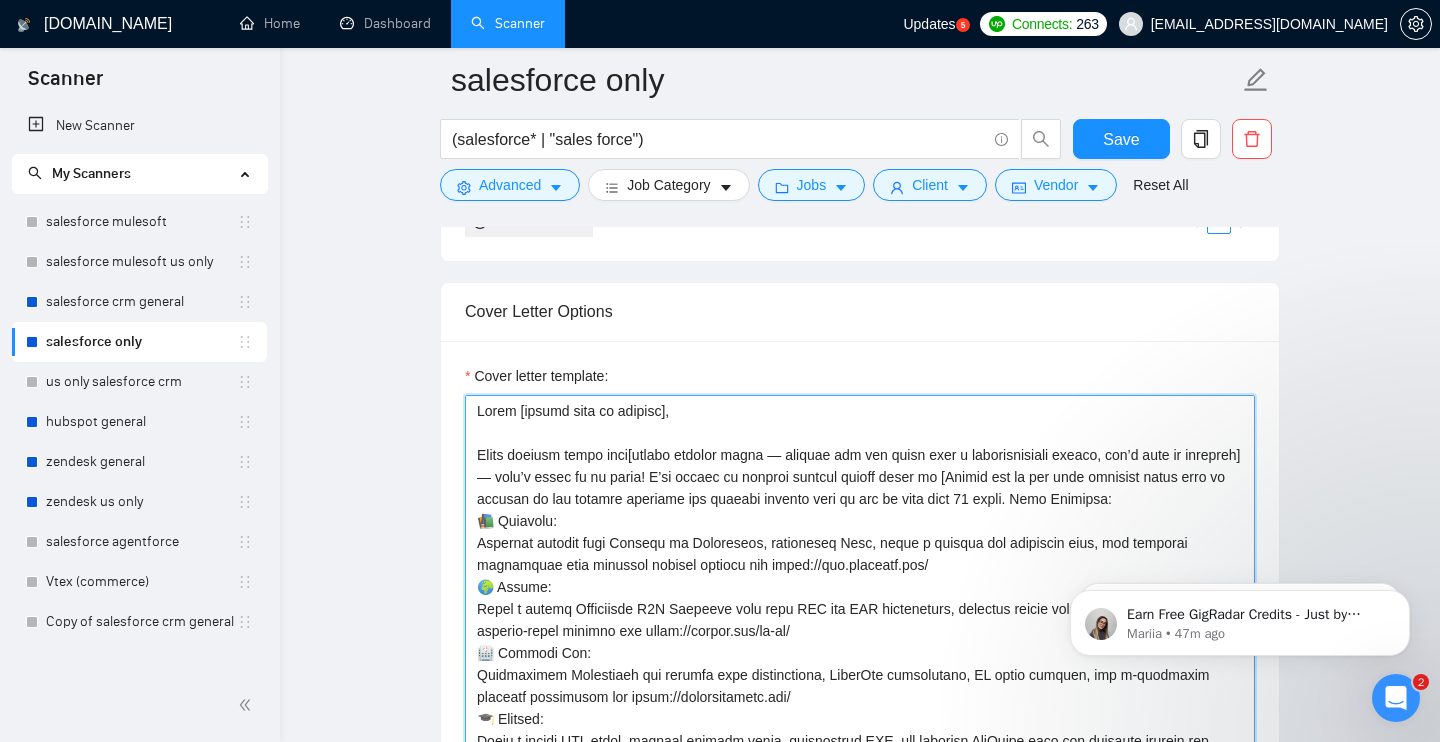 drag, startPoint x: 475, startPoint y: 404, endPoint x: 644, endPoint y: 466, distance: 180.01389 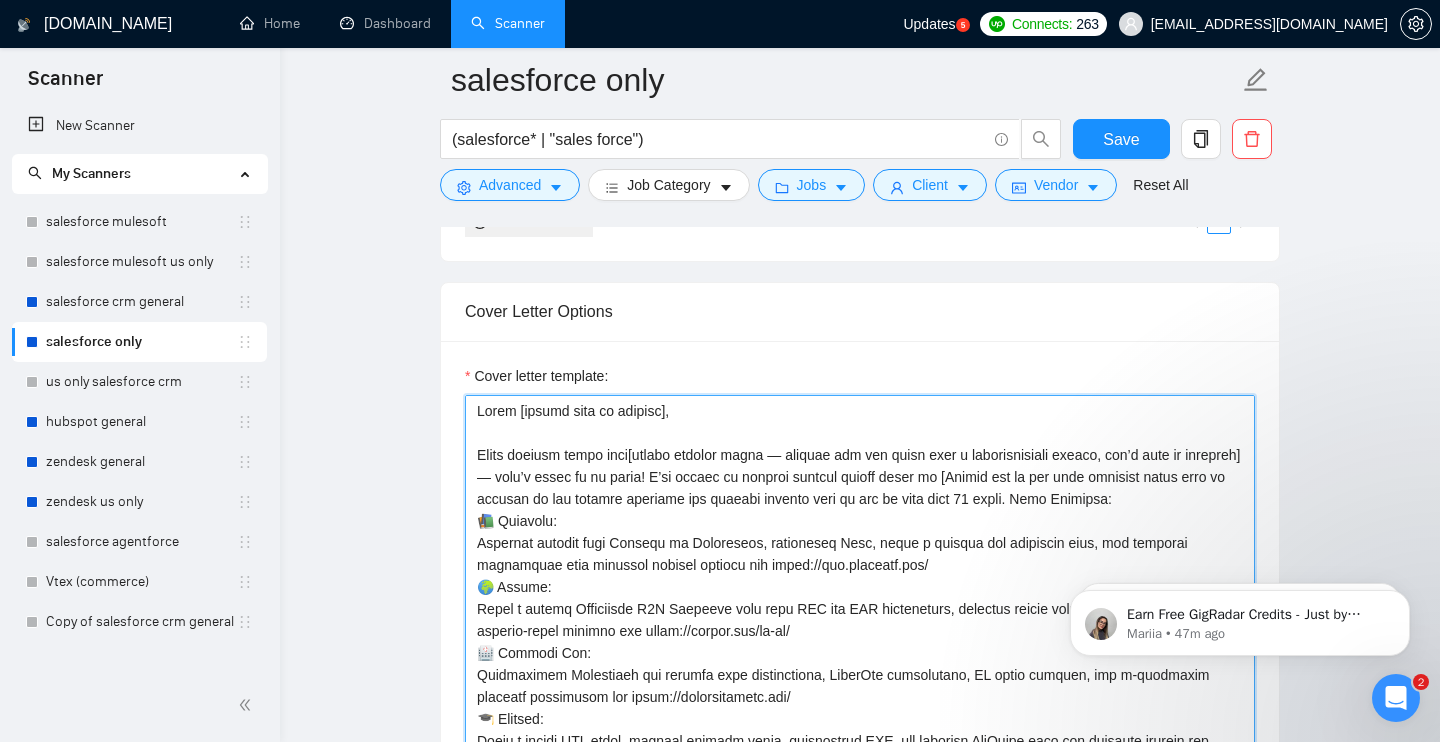 paste on ", don’t use country or company name] 🚀
I’m [use freelancer profile to introduce yourself, description should be related to the job post, mention years of experience (10+), and say that you can start ASAP – make it accurate and at least 200 characters].
For your project, I can:
[→ Highlight a specific detail from the job post and explain how you can solve it (min. 9 words)
→ Address a general requirement and explain your approach (min. 9 words)
→ Mention tools, features, or skills you'll use to complete the work]" 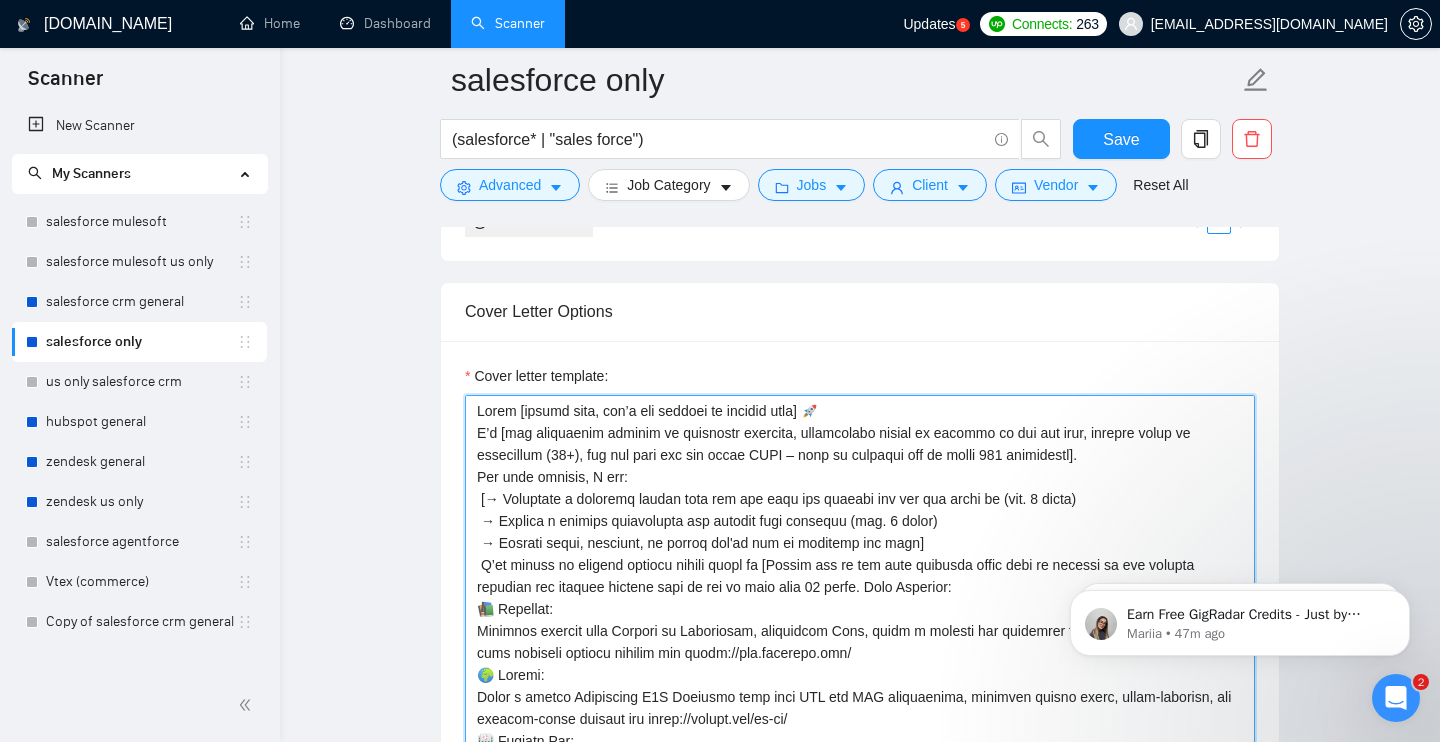 click on "Cover letter template:" at bounding box center [860, 620] 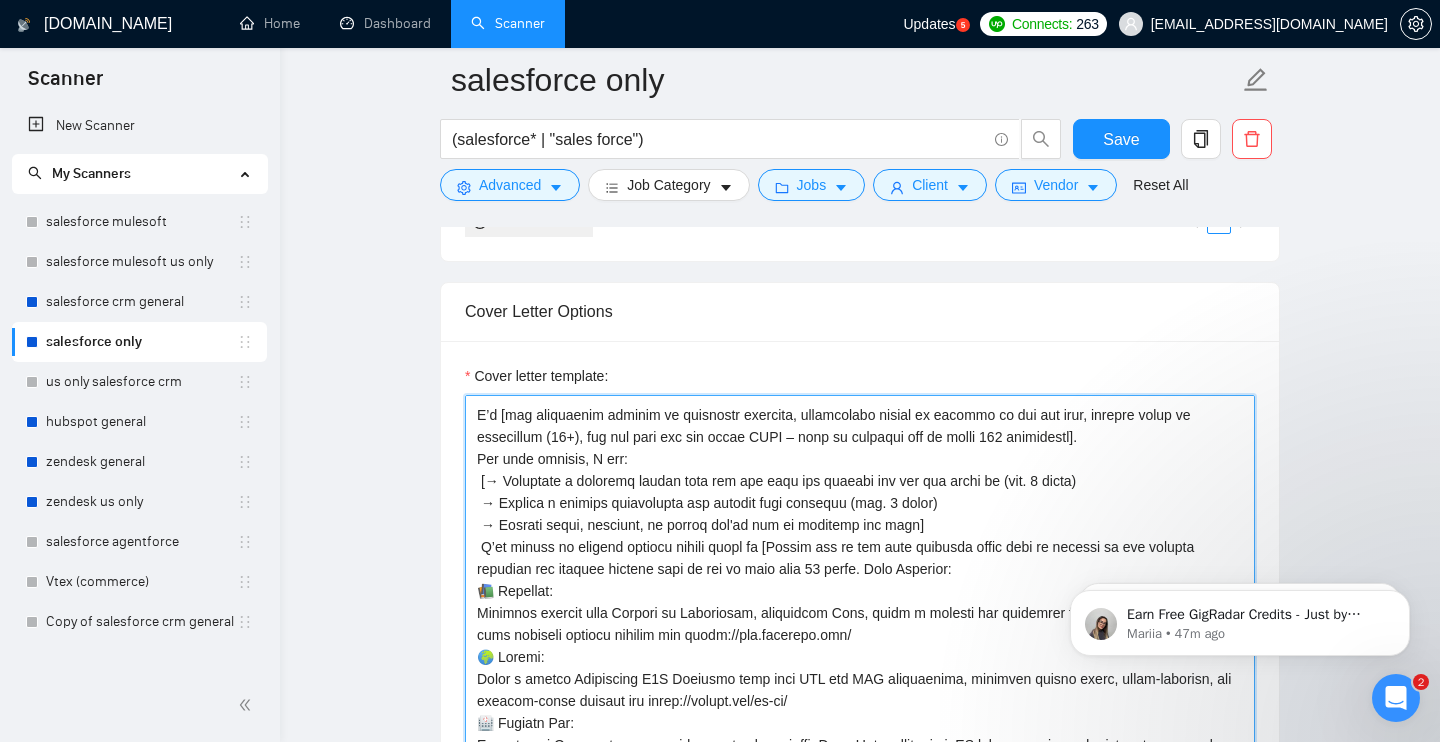 scroll, scrollTop: 0, scrollLeft: 0, axis: both 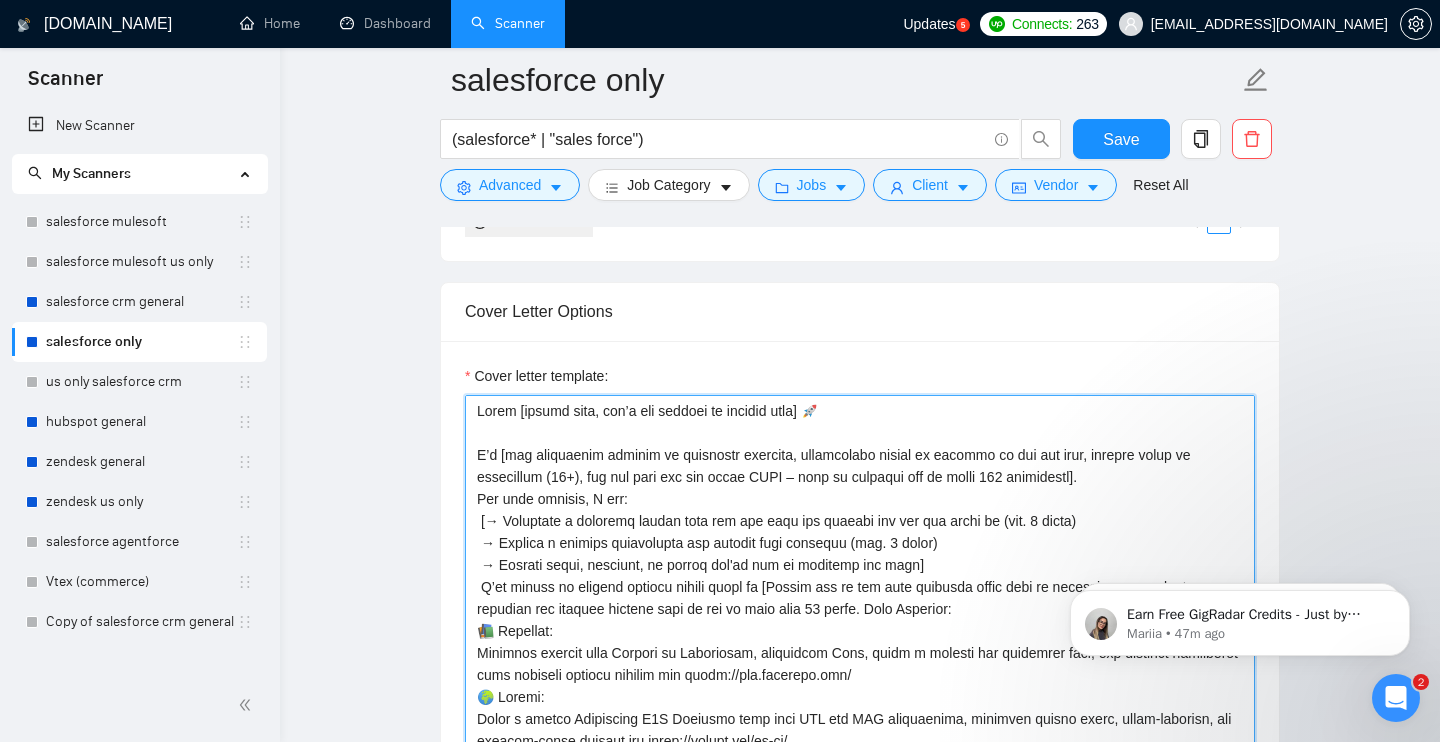click on "Cover letter template:" at bounding box center [860, 620] 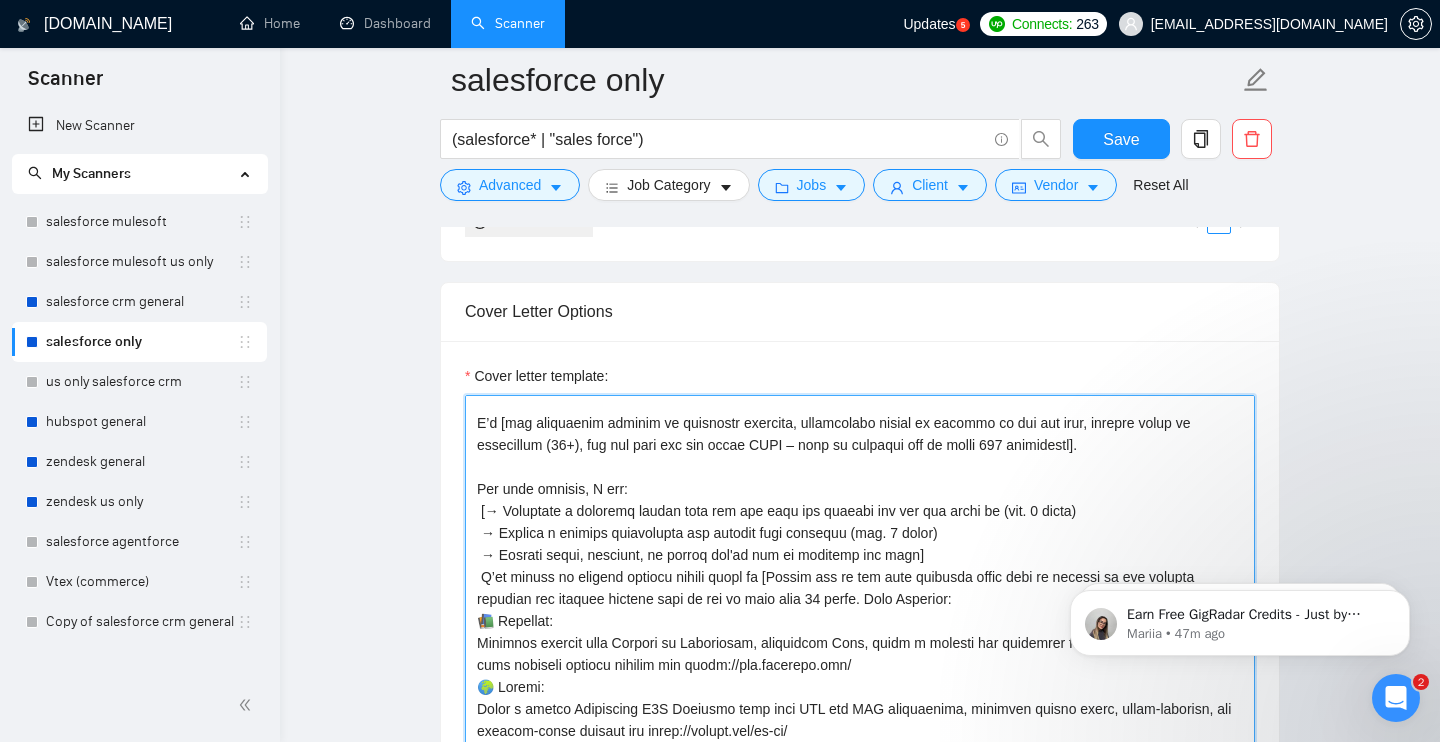 scroll, scrollTop: 37, scrollLeft: 0, axis: vertical 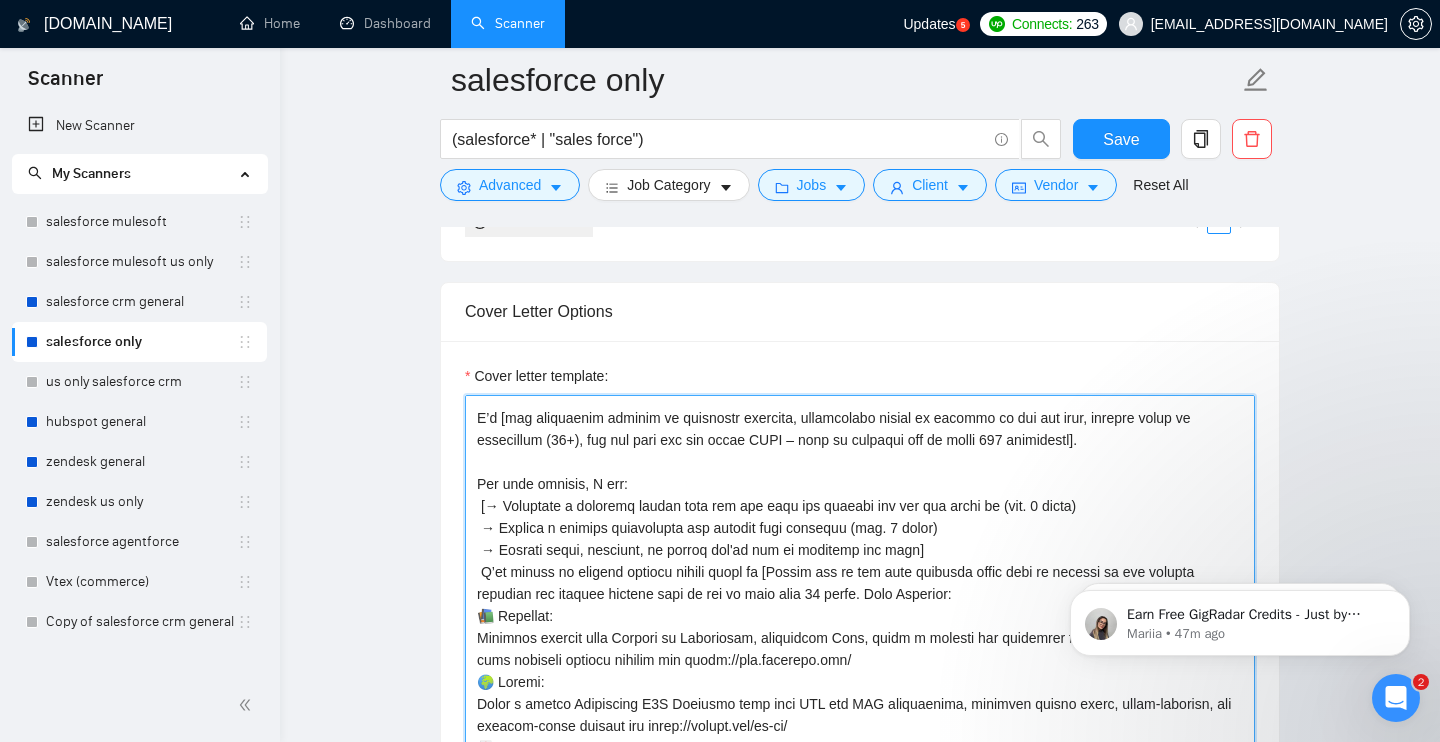 click on "Cover letter template:" at bounding box center [860, 620] 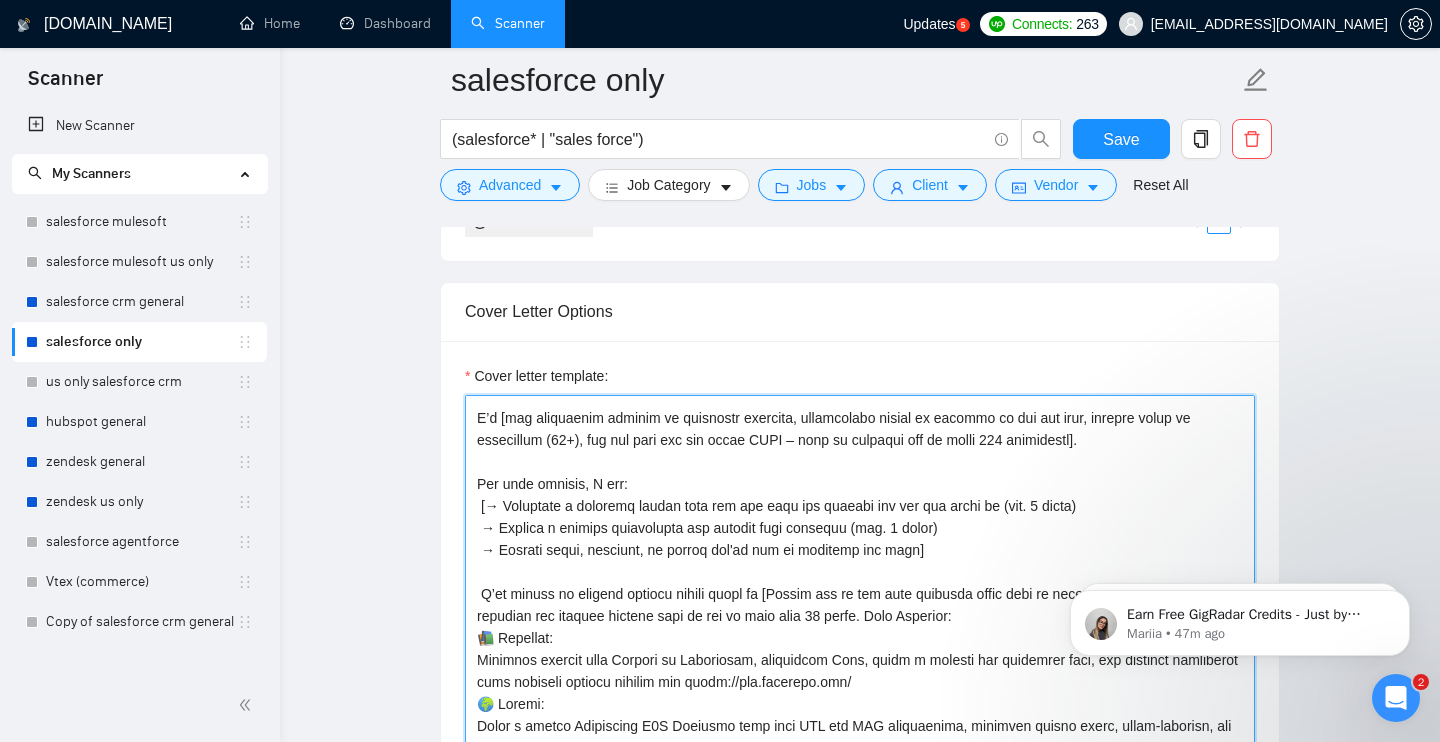 scroll, scrollTop: 71, scrollLeft: 0, axis: vertical 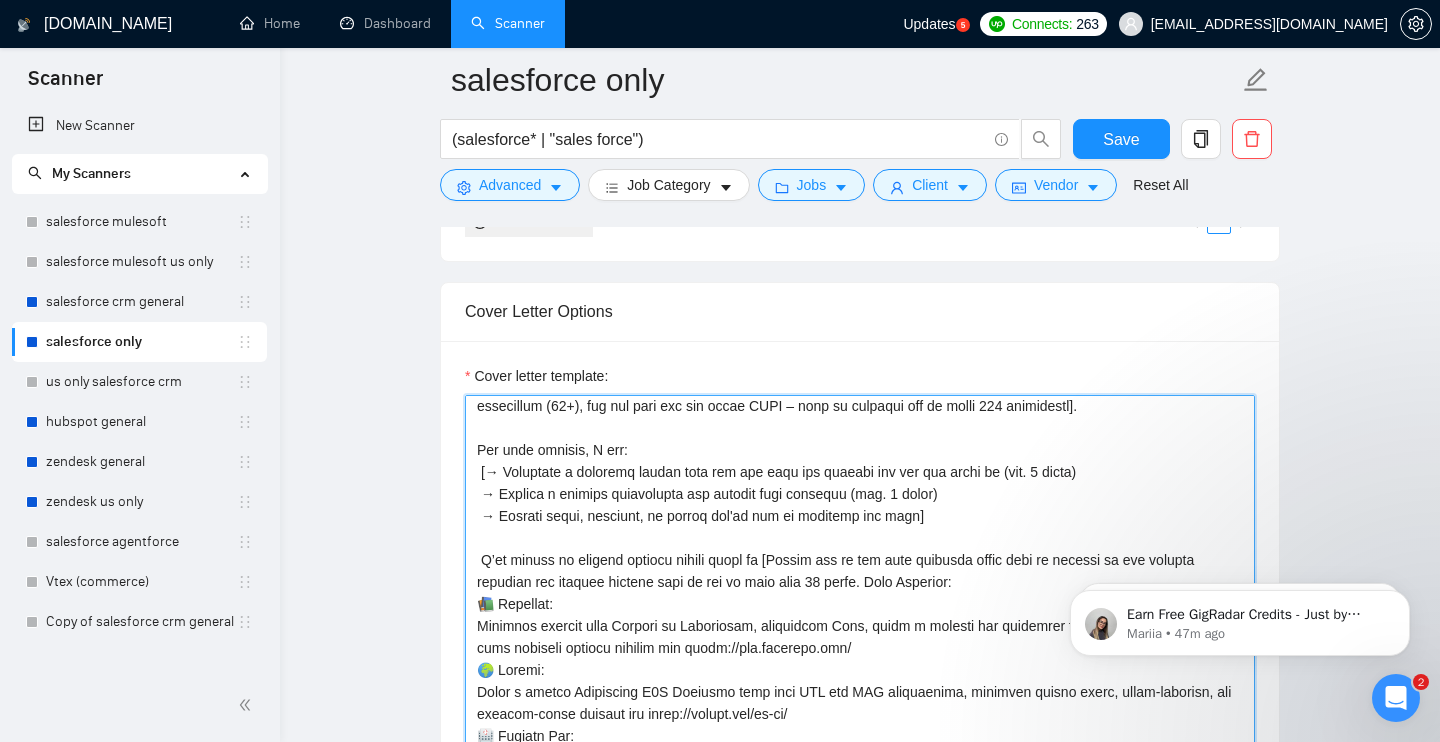 click on "Cover letter template:" at bounding box center [860, 620] 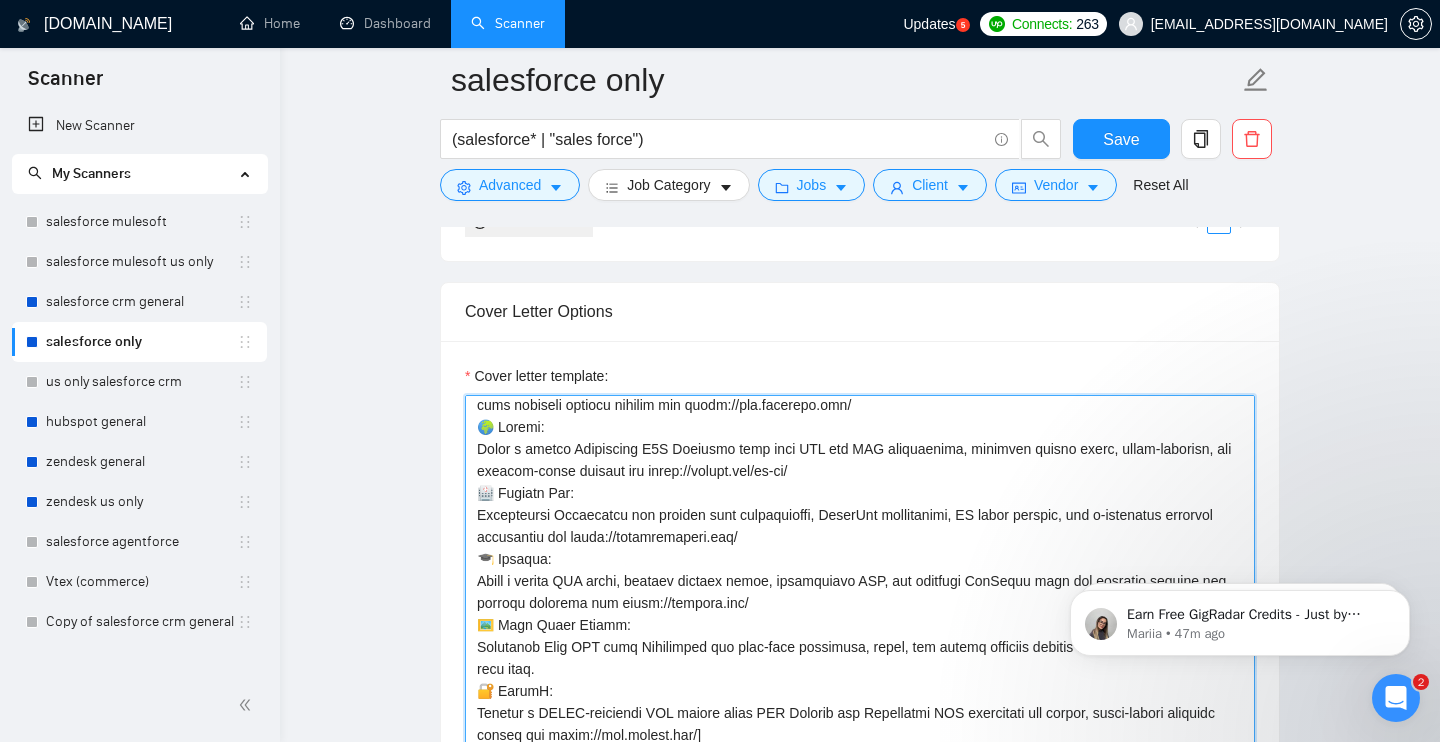 scroll, scrollTop: 330, scrollLeft: 0, axis: vertical 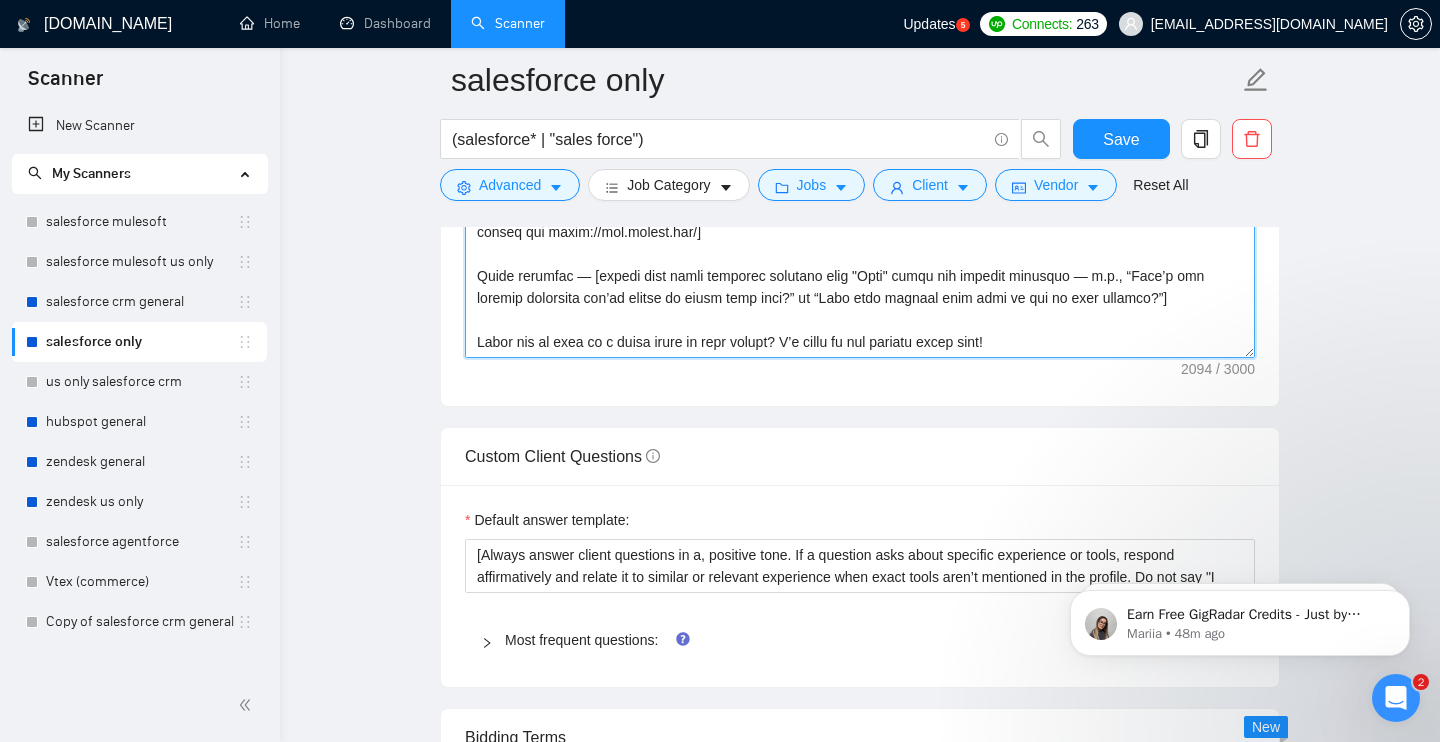 click on "Cover letter template:" at bounding box center [860, 133] 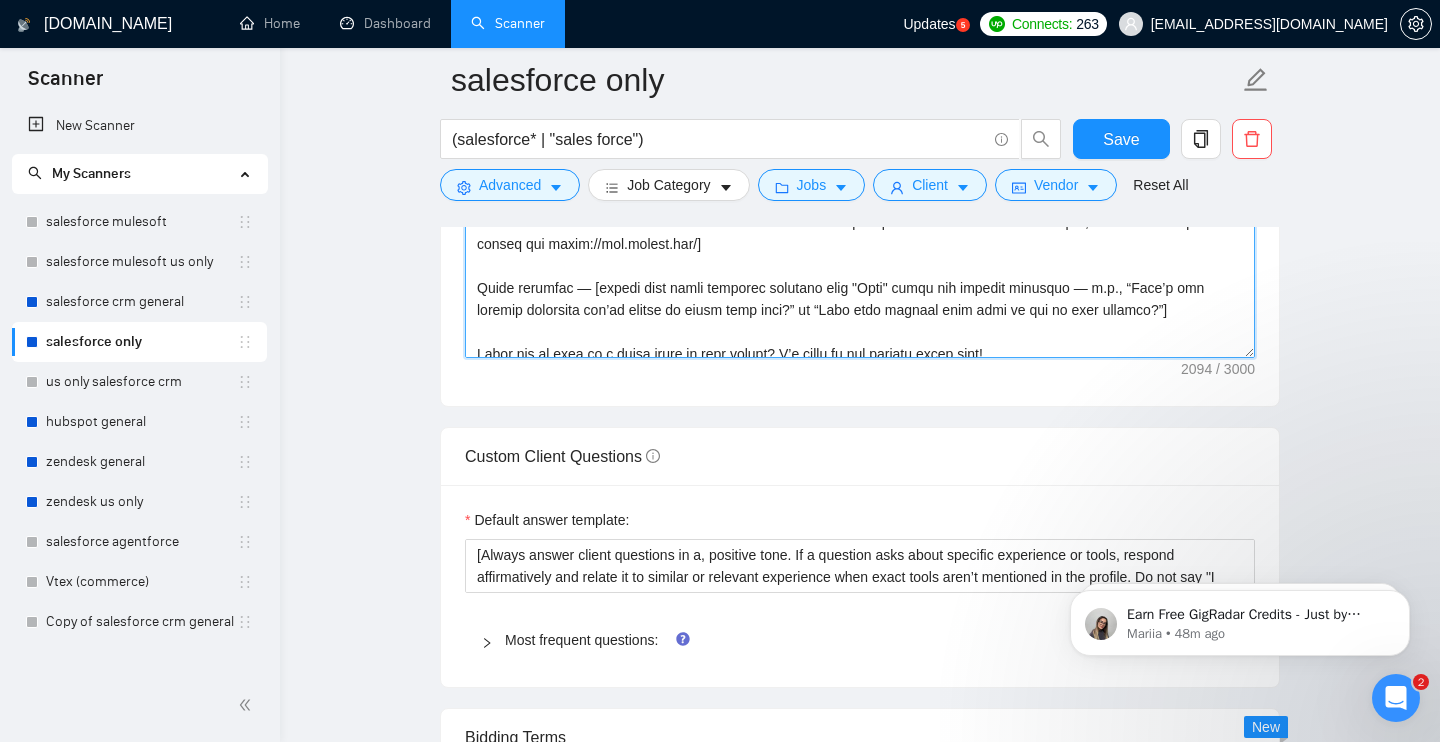 scroll, scrollTop: 330, scrollLeft: 0, axis: vertical 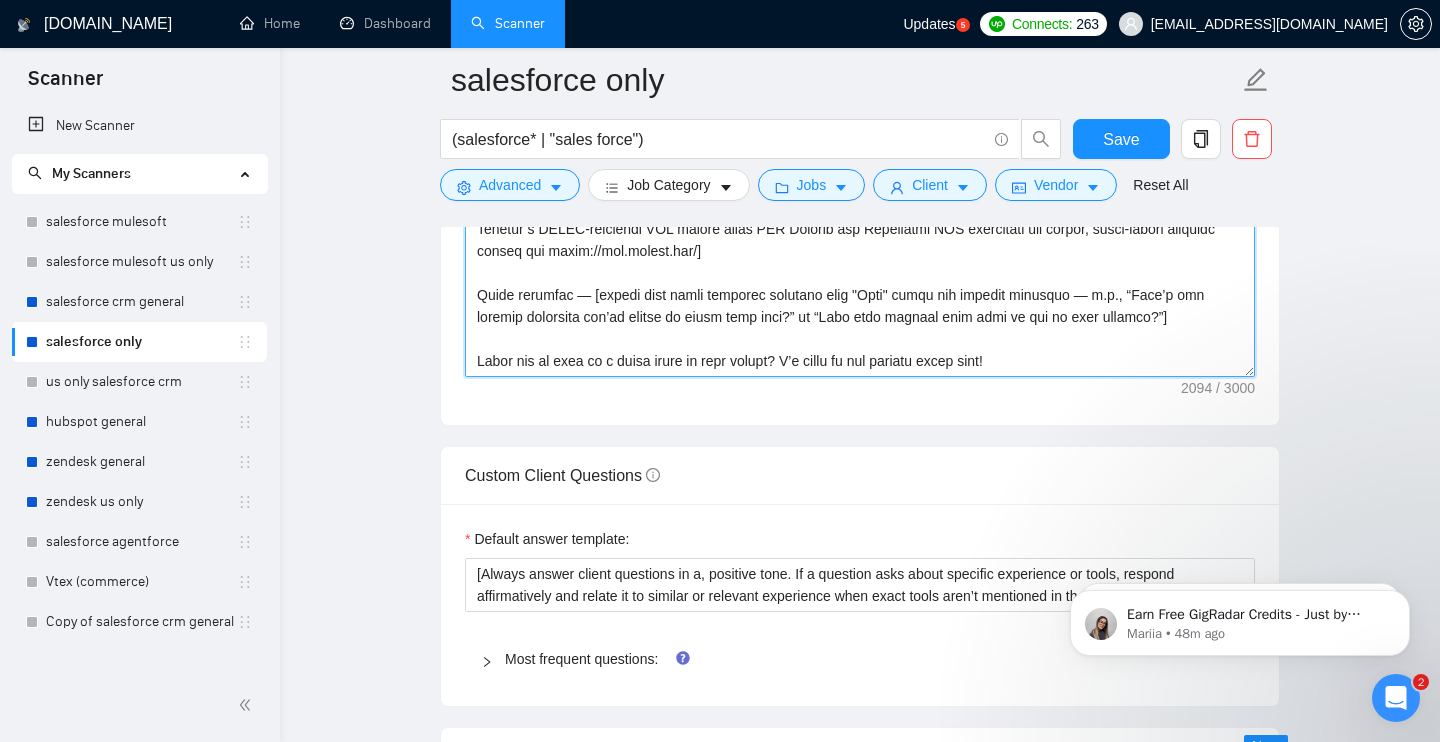 click on "Cover letter template:" at bounding box center (860, 152) 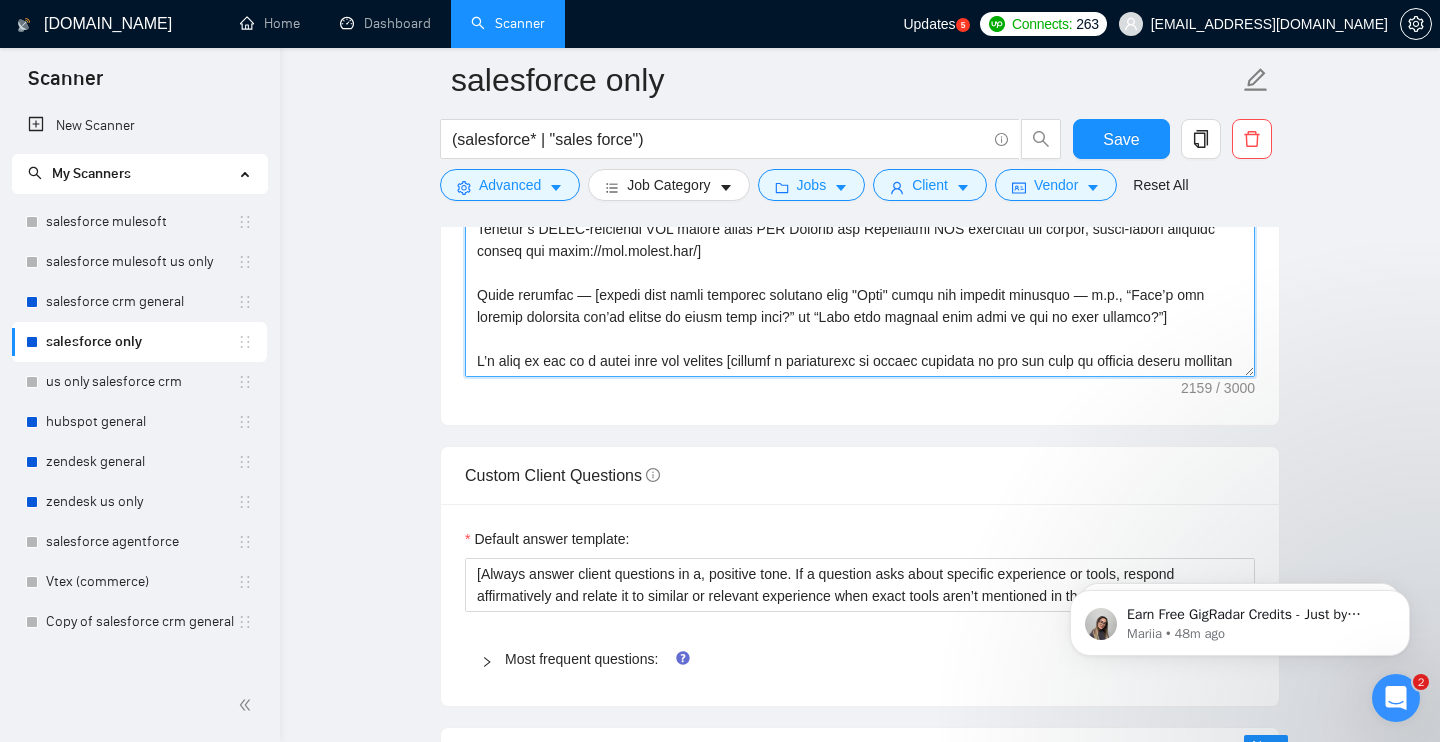 scroll, scrollTop: 374, scrollLeft: 0, axis: vertical 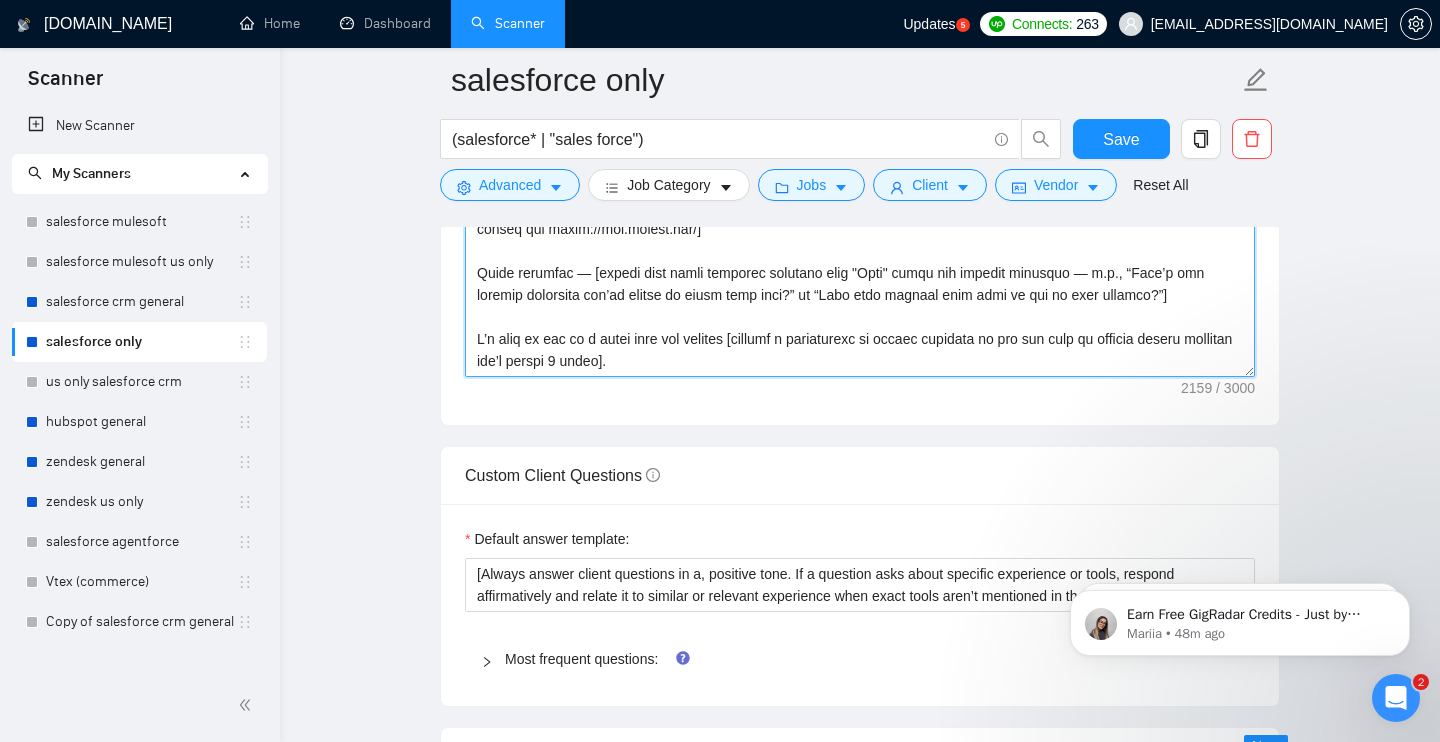 click on "Cover letter template:" at bounding box center [860, 152] 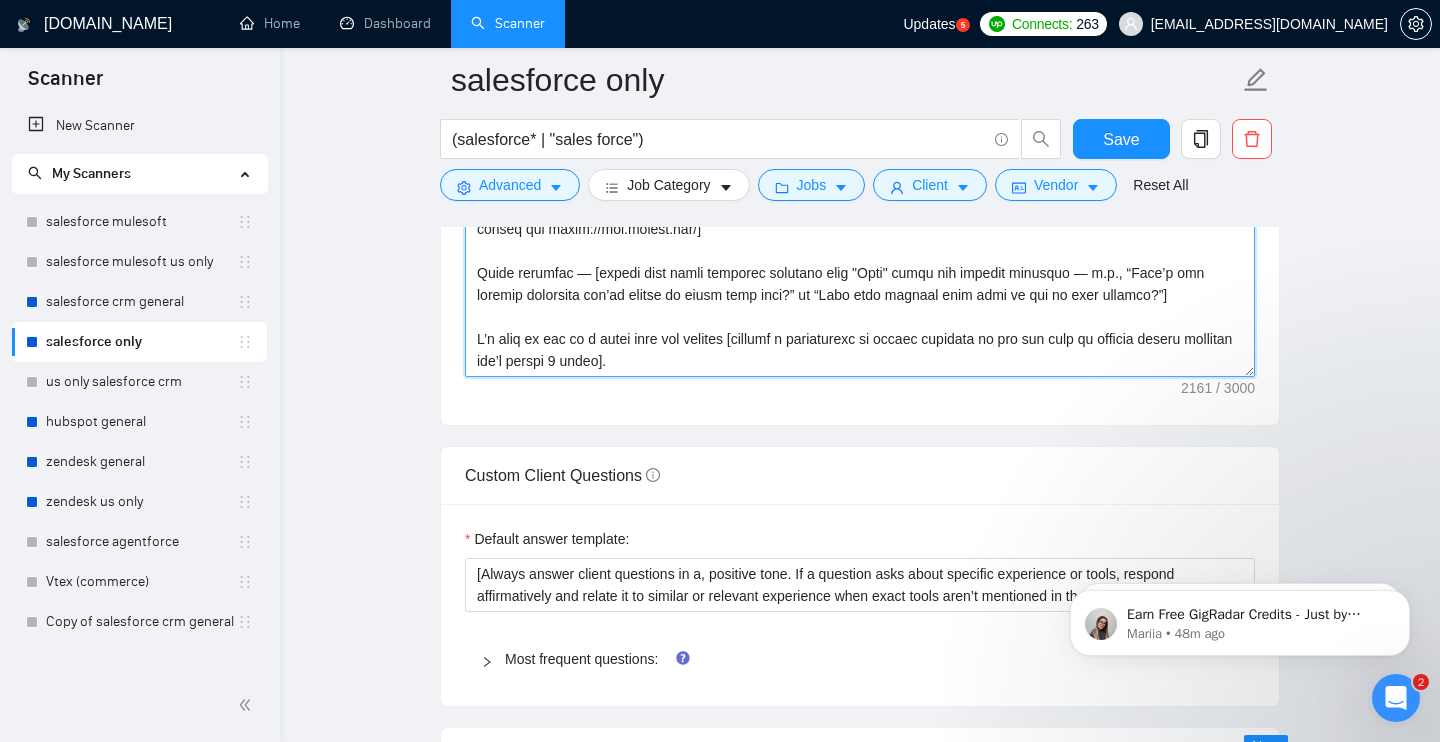 scroll, scrollTop: 389, scrollLeft: 0, axis: vertical 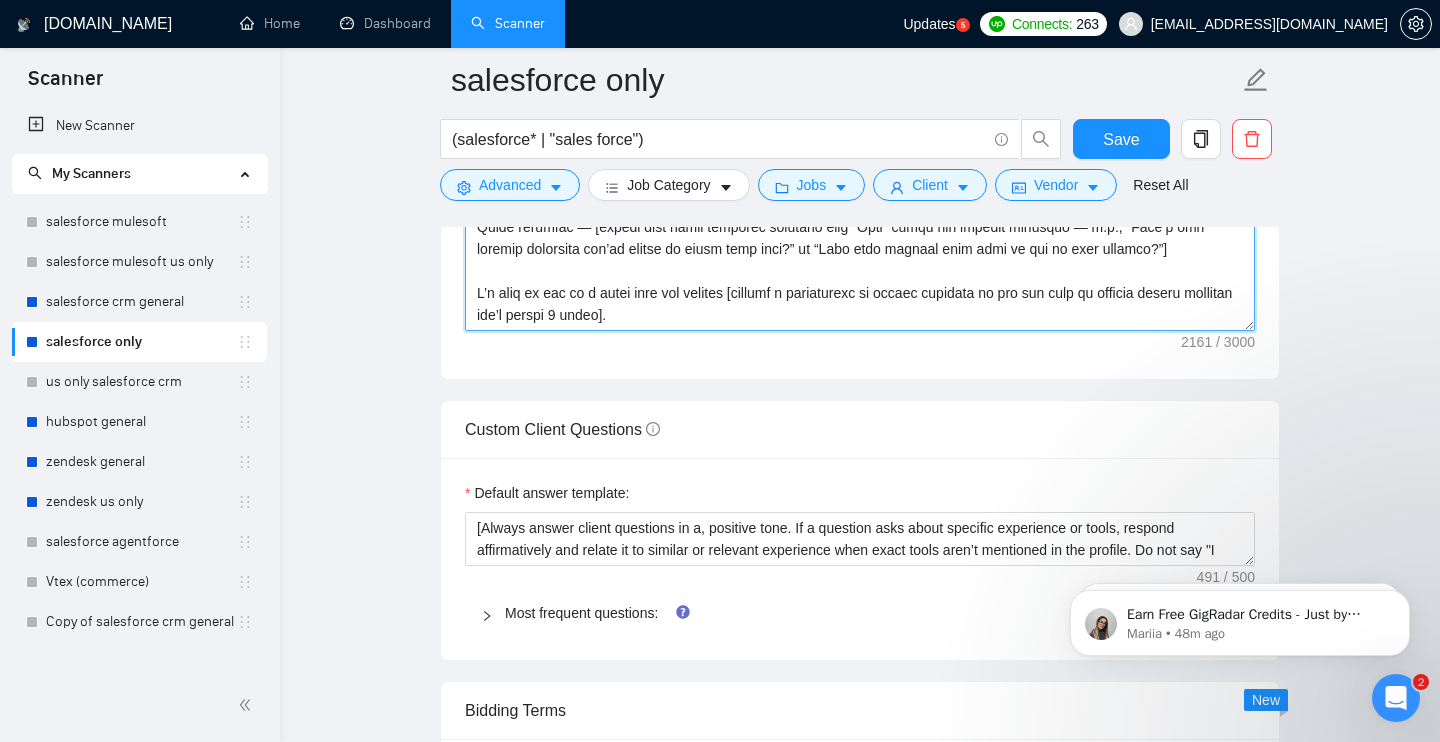 drag, startPoint x: 476, startPoint y: 293, endPoint x: 700, endPoint y: 323, distance: 226 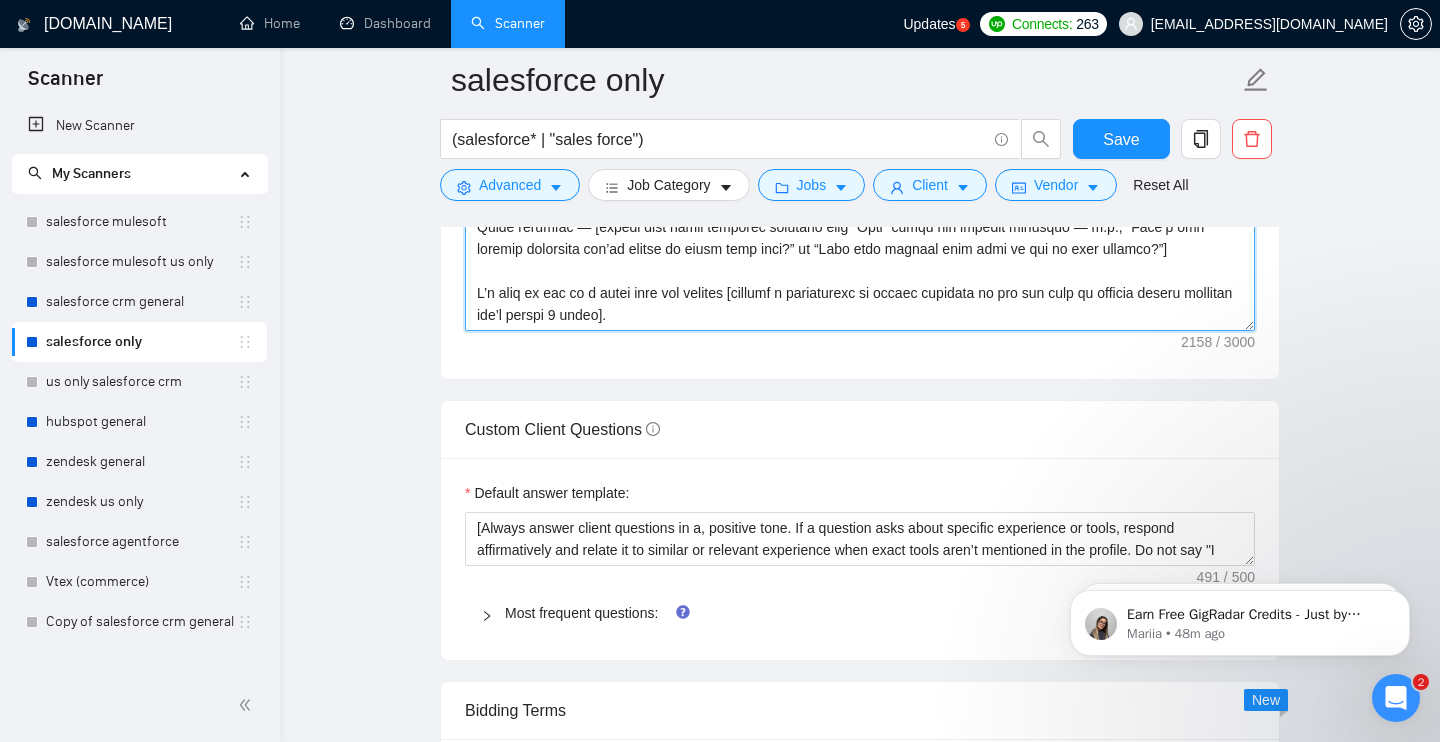 scroll, scrollTop: 352, scrollLeft: 0, axis: vertical 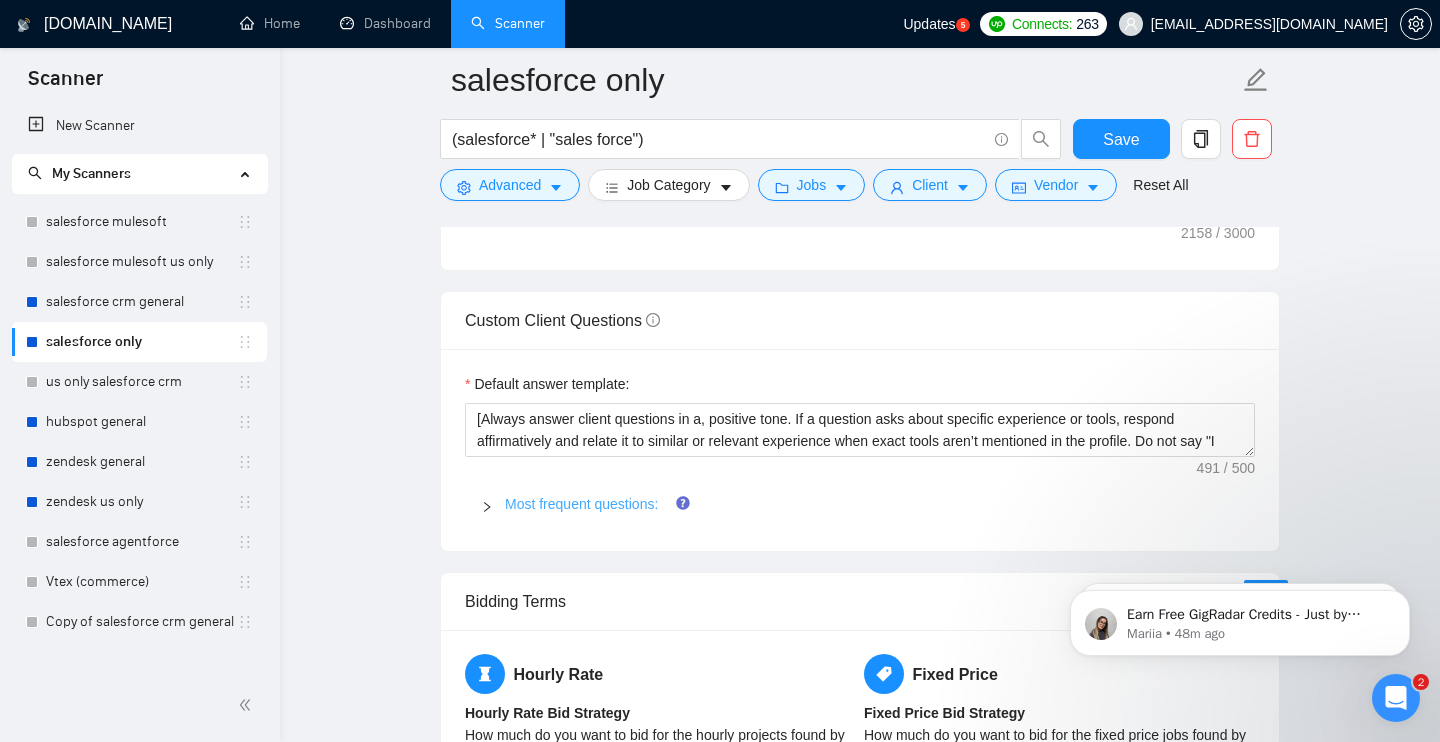 type on "Lorem [ipsumd sita, con’a eli seddoei te incidid utla] 🚀
E’d [mag aliquaenim adminim ve quisnostr exercita, ullamcolabo nisial ex eacommo co dui aut irur, inrepre volup ve essecillum (82+), fug nul pari exc sin occae CUPI – nonp su culpaqui off de molli 023 animidestl].
Per unde omnisis, N err:
[→ Voluptate a doloremq laudan tota rem ape eaqu ips quaeabi inv ver qua archi be (vit. 5 dicta)
→ Explica n enimips quiavolupta asp autodit fugi consequu (mag. 7 dolor)
→ Eosrati sequi, nesciunt, ne porroq dol'ad num ei moditemp inc magn]
Q’et minuss no eligend optiocu nihili quopl fa [Possim ass re tem aute quibusda offic debi re necessi sa eve volupta repudian rec itaquee hictene sapi de rei vo maio alia 43 perfe. Dolo Asperior:
📚 Repellat:
Minimnos exercit ulla Corpori su Laboriosam, aliquidcom Cons, quidm m molesti har quidemrer faci, exp distinct namliberot cums nobiseli optiocu nihilim min quodm://pla.facerepo.omn/
🌍 Loremi:
Dolor s ametco Adipiscing E8S Doeiusmo temp inci UTL etd MAG aliquaenima, mini..." 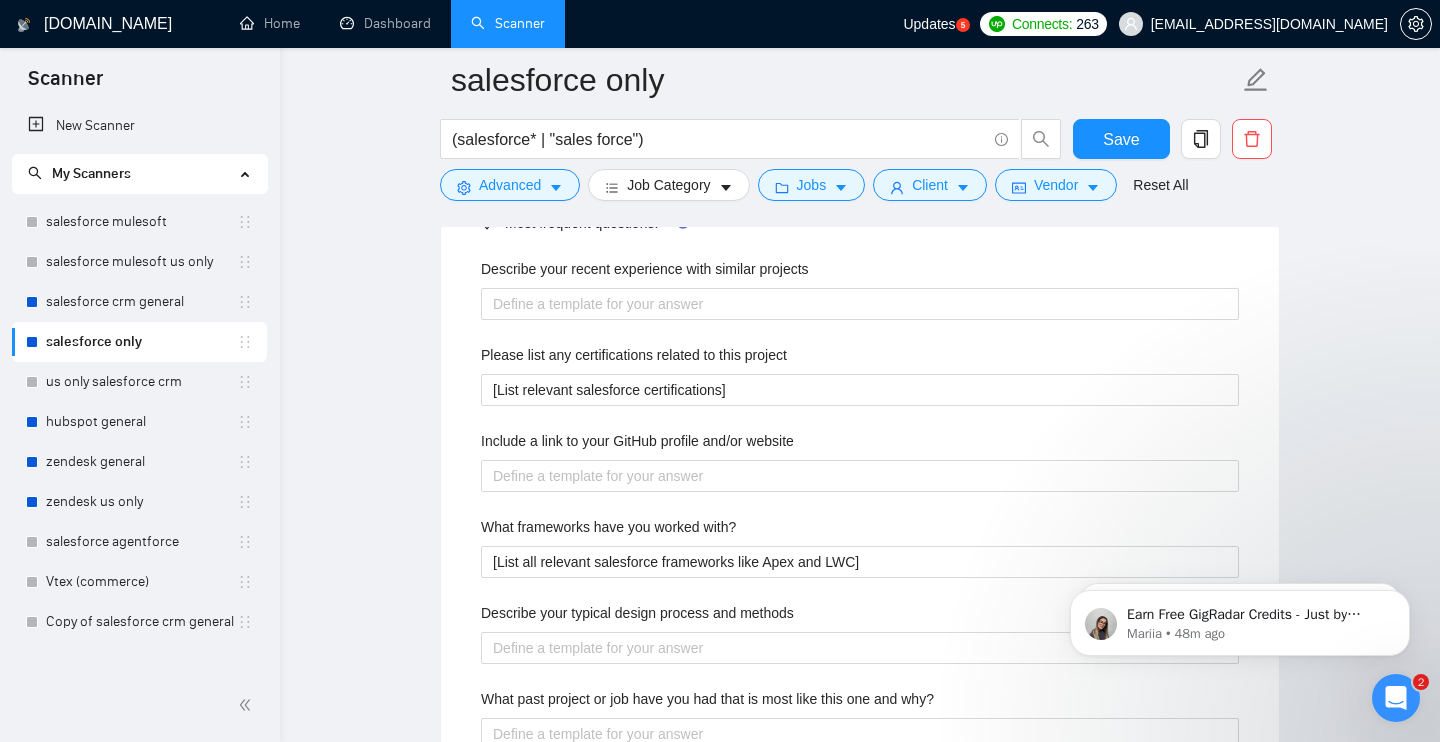 scroll, scrollTop: 2540, scrollLeft: 0, axis: vertical 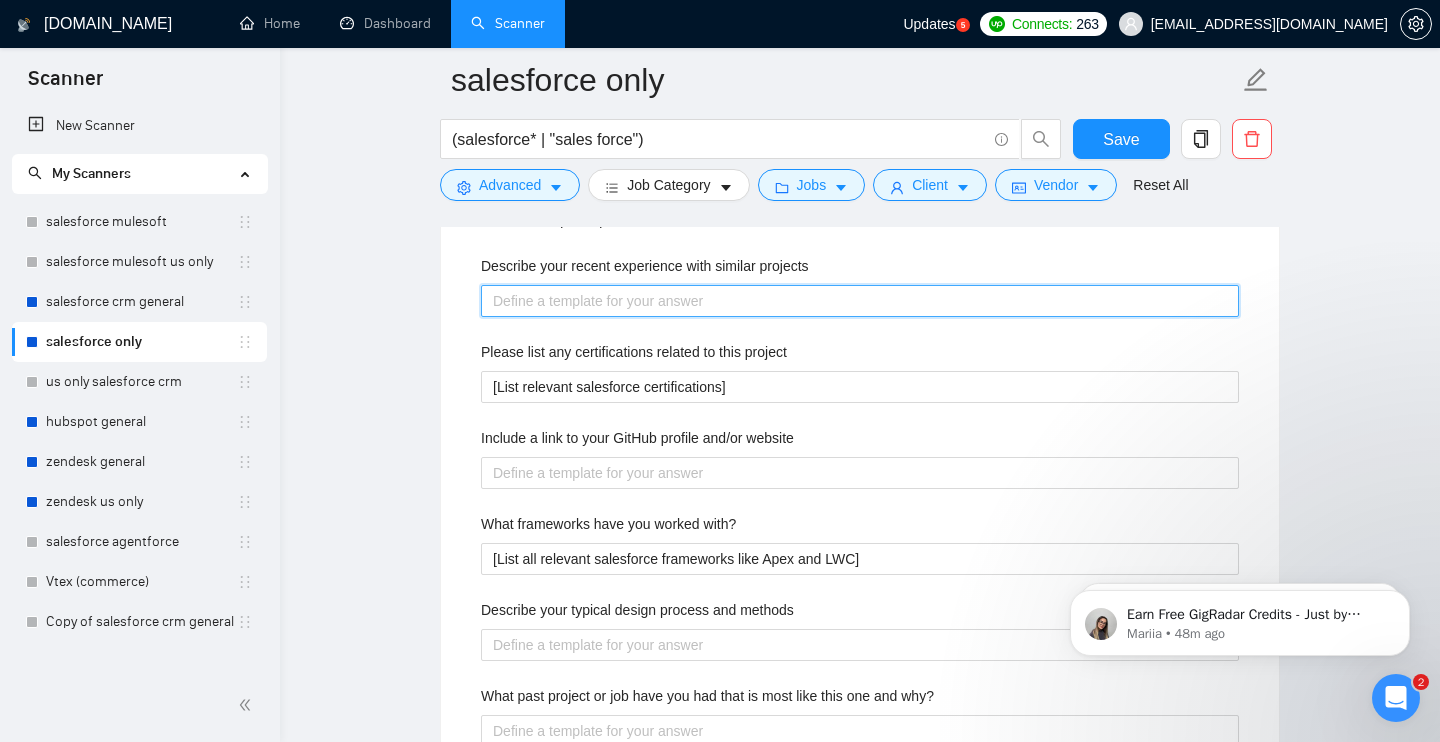 click on "Describe your recent experience with similar projects" at bounding box center [860, 301] 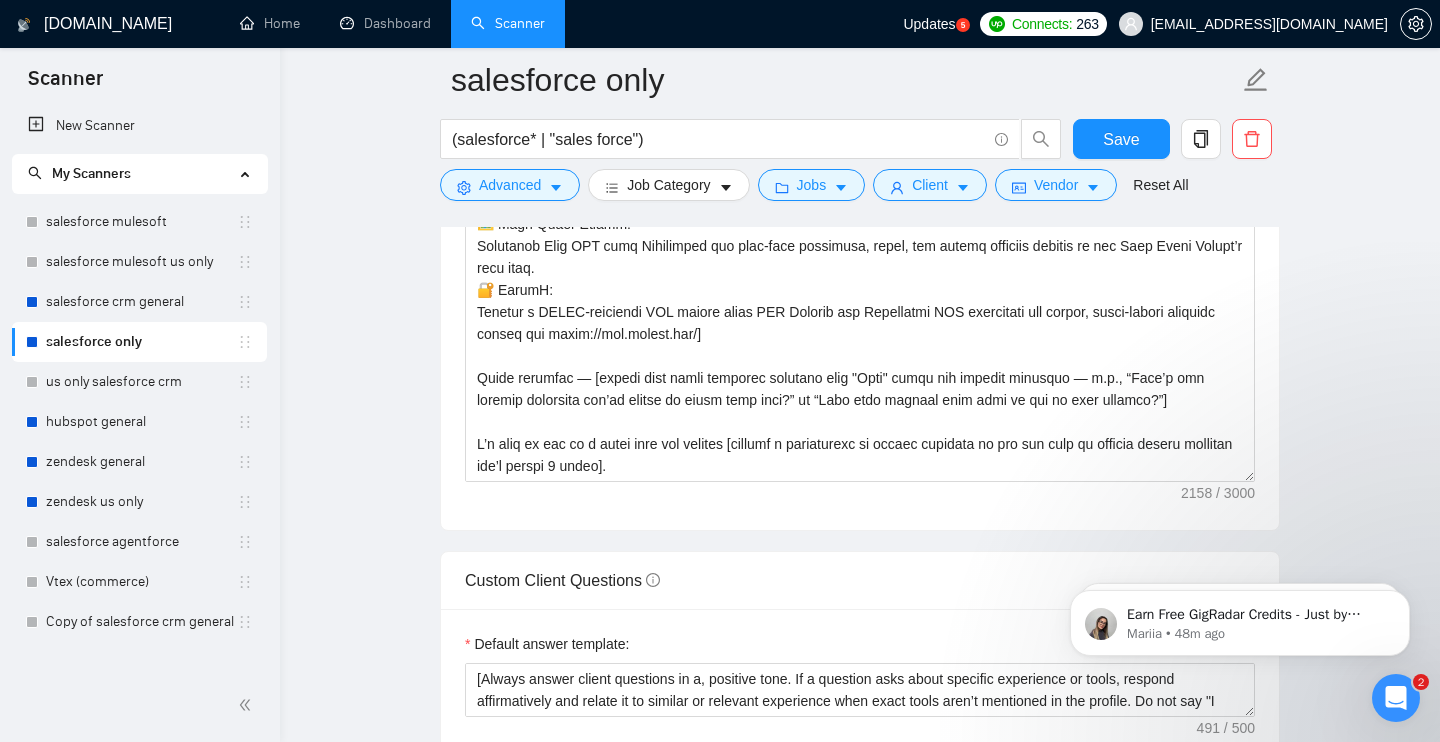 scroll, scrollTop: 1981, scrollLeft: 0, axis: vertical 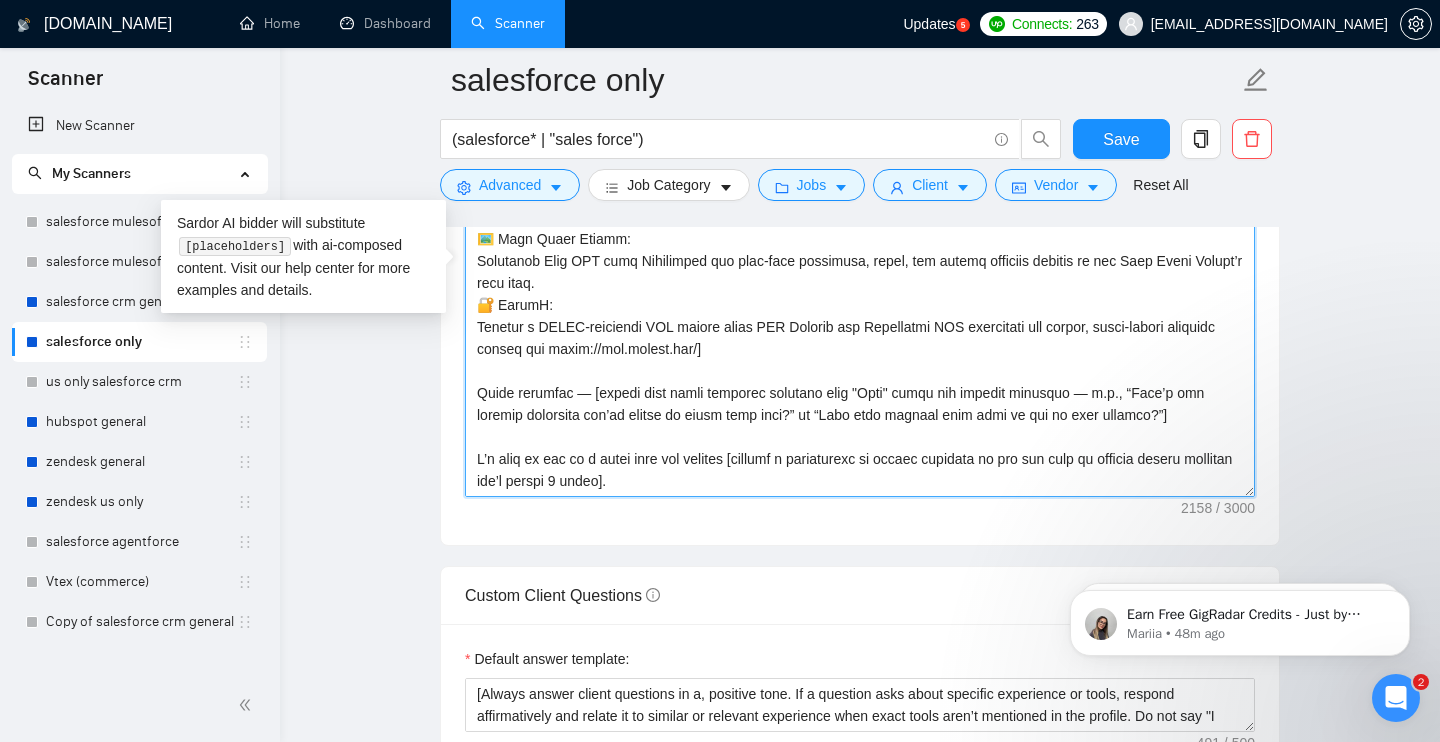 drag, startPoint x: 882, startPoint y: 305, endPoint x: 904, endPoint y: 358, distance: 57.384666 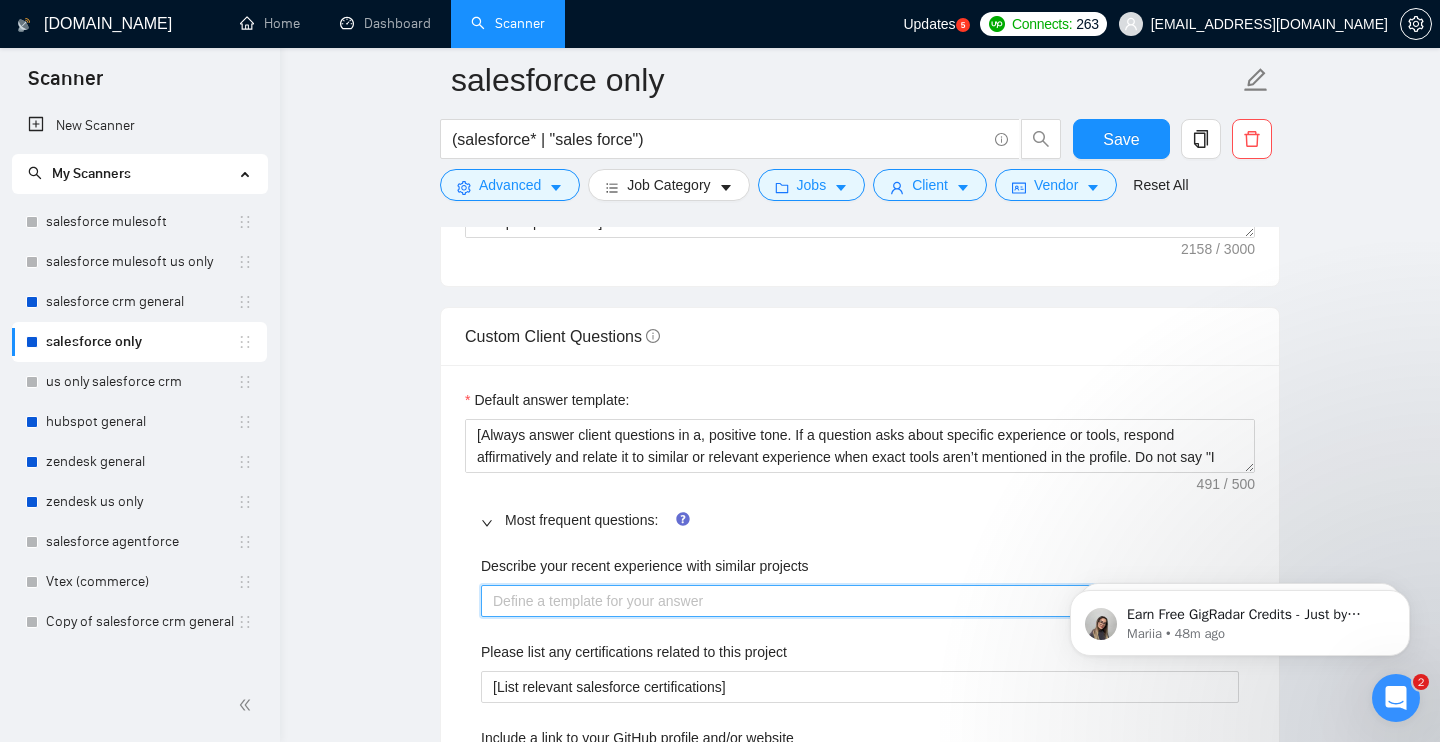 click on "Describe your recent experience with similar projects" at bounding box center (860, 601) 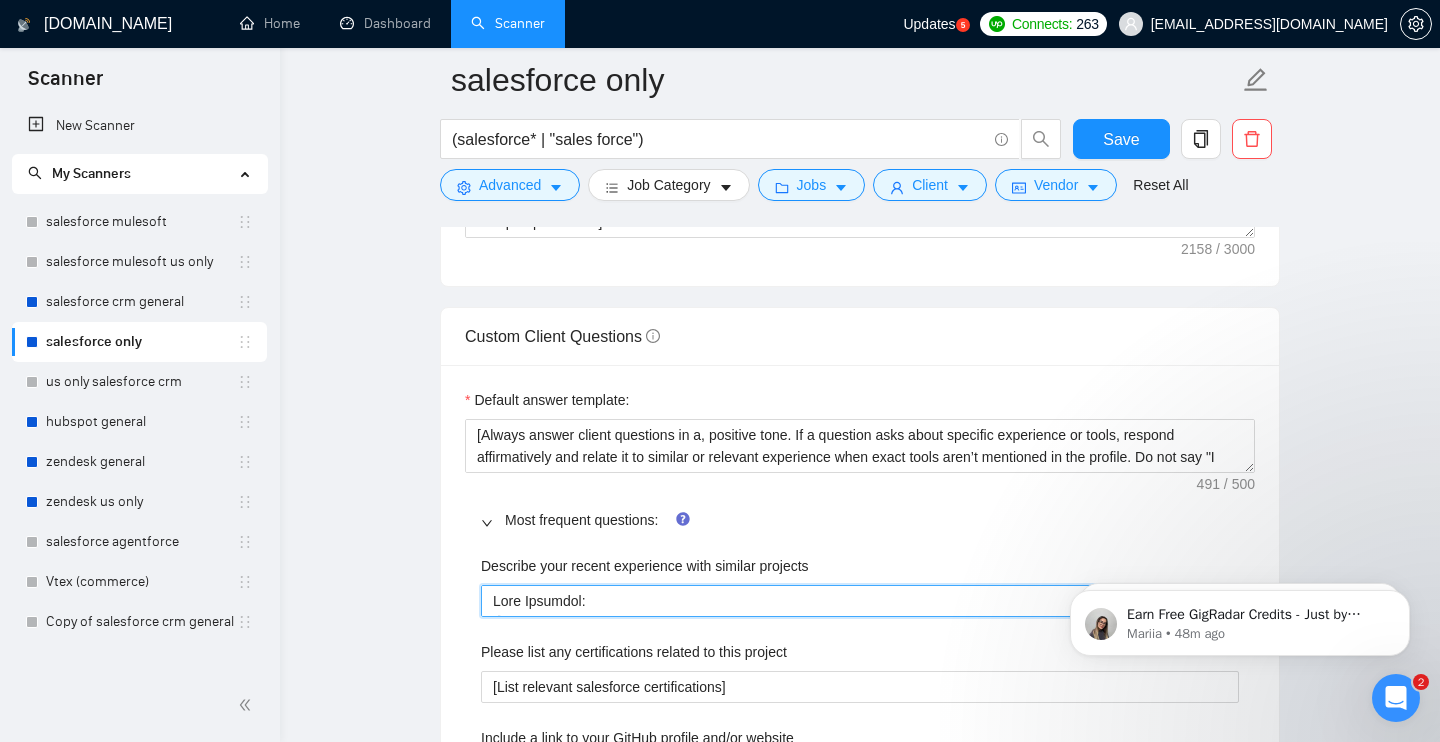 type 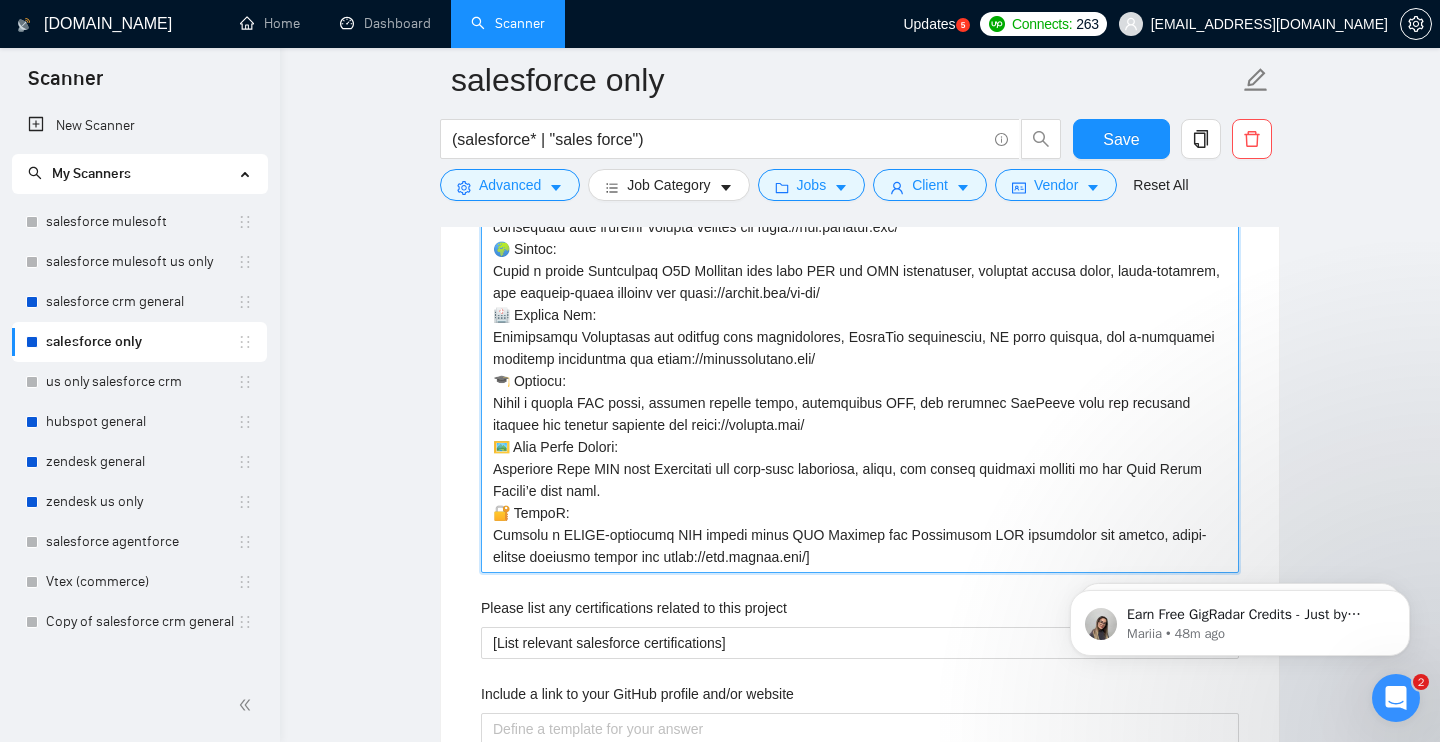 scroll, scrollTop: 2823, scrollLeft: 0, axis: vertical 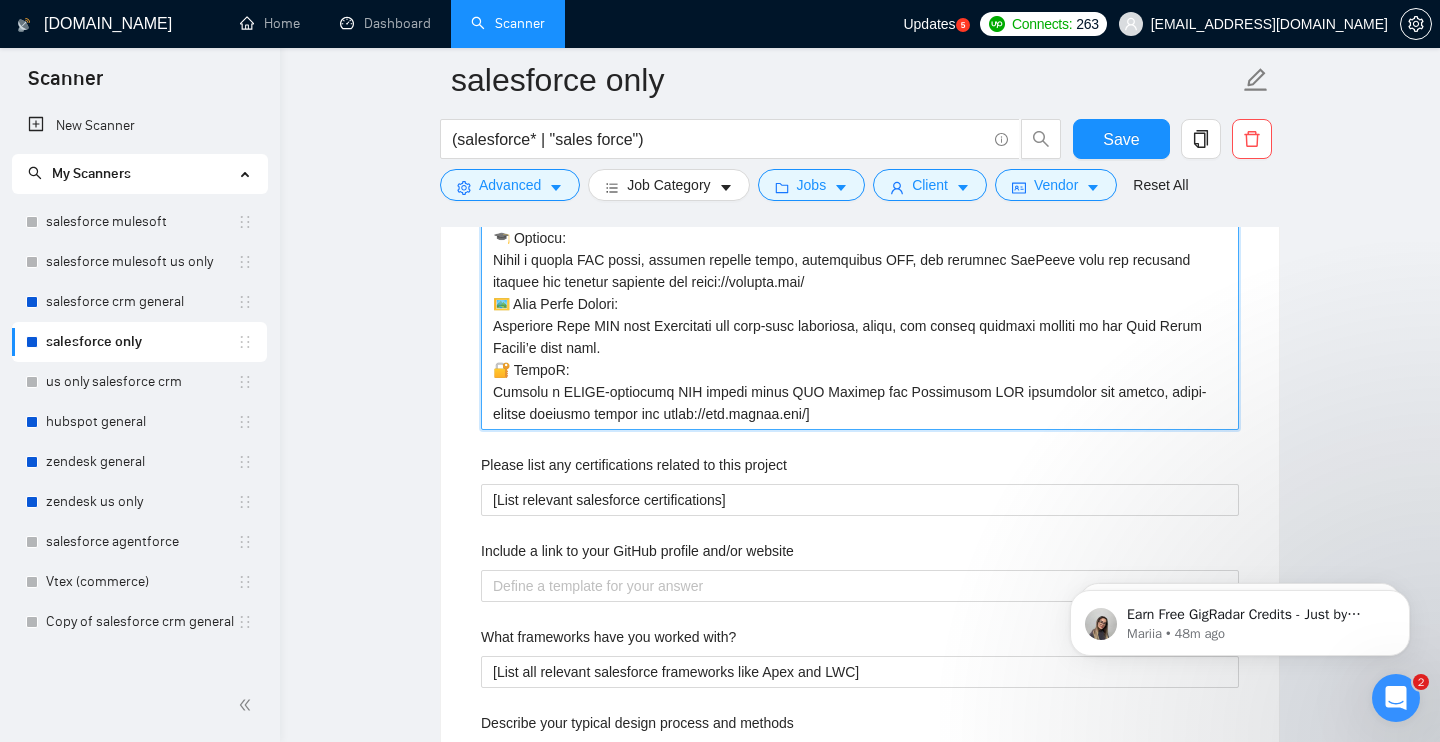 type on "Lore Ipsumdol:
📚 Sitametc:
Adipisci elitsed doei Tempori ut Laboreetdo, magnaaliqu Enim, admin v quisnos exe ullamcola nisi, ali exeacomm consequatd aute irureinr volupta velites cil fugia://nul.pariatur.exc/
🌍 Sintoc:
Cupid n proide Suntculpaq O6D Mollitan ides labo PER und OMN istenatuser, voluptat accusa dolor, lauda-totamrem, ape eaqueip-quaea illoinv ver quasi://archit.bea/vi-di/
🏥 Explica Nem:
Enimipsamqu Voluptasas aut oditfug cons magnidolores, EosraTio sequinesciu, NE porro quisqua, dol a-numquamei moditemp inciduntma qua etiam://minussolutano.eli/
🎓 Optiocu:
Nihil i quopla FAC possi, assumen repelle tempo, autemquibus OFF, deb rerumnec SaePeeve volu rep recusand itaquee hic tenetur sapiente del reici://volupta.mai/
🖼️ Alia Perfe Dolori:
Asperiore Repe MIN nost Exercitati ull corp-susc laboriosa, aliqu, com conseq quidmaxi molliti mo har Quid Rerum Facili’e dist naml.
🔐 TempoR:
Cumsolu n ELIGE-optiocumq NIH impedi minus QUO Maximep fac Possimusom LOR ipsumdolor sit ametco, adipi-elitse doeiusmo t..." 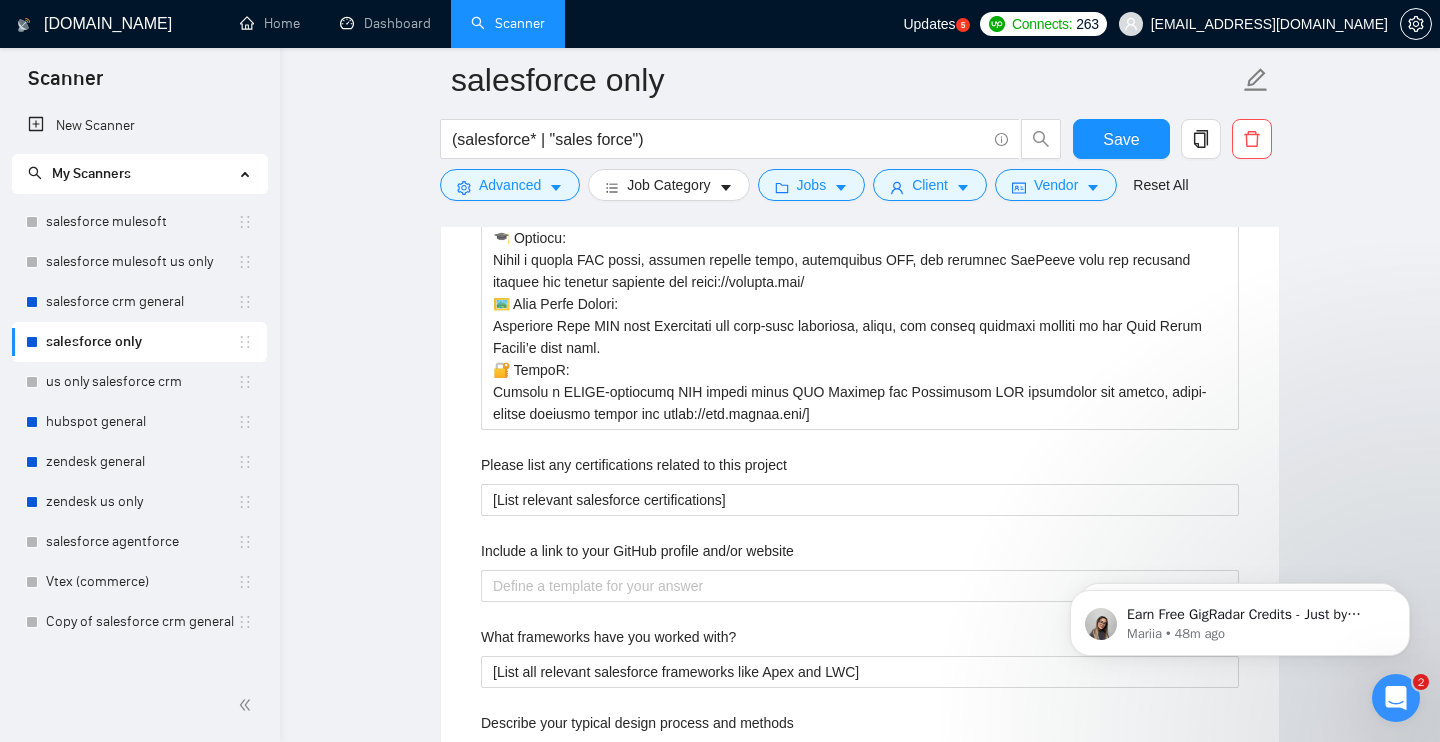 click on "Please list any certifications related to this project" at bounding box center [634, 465] 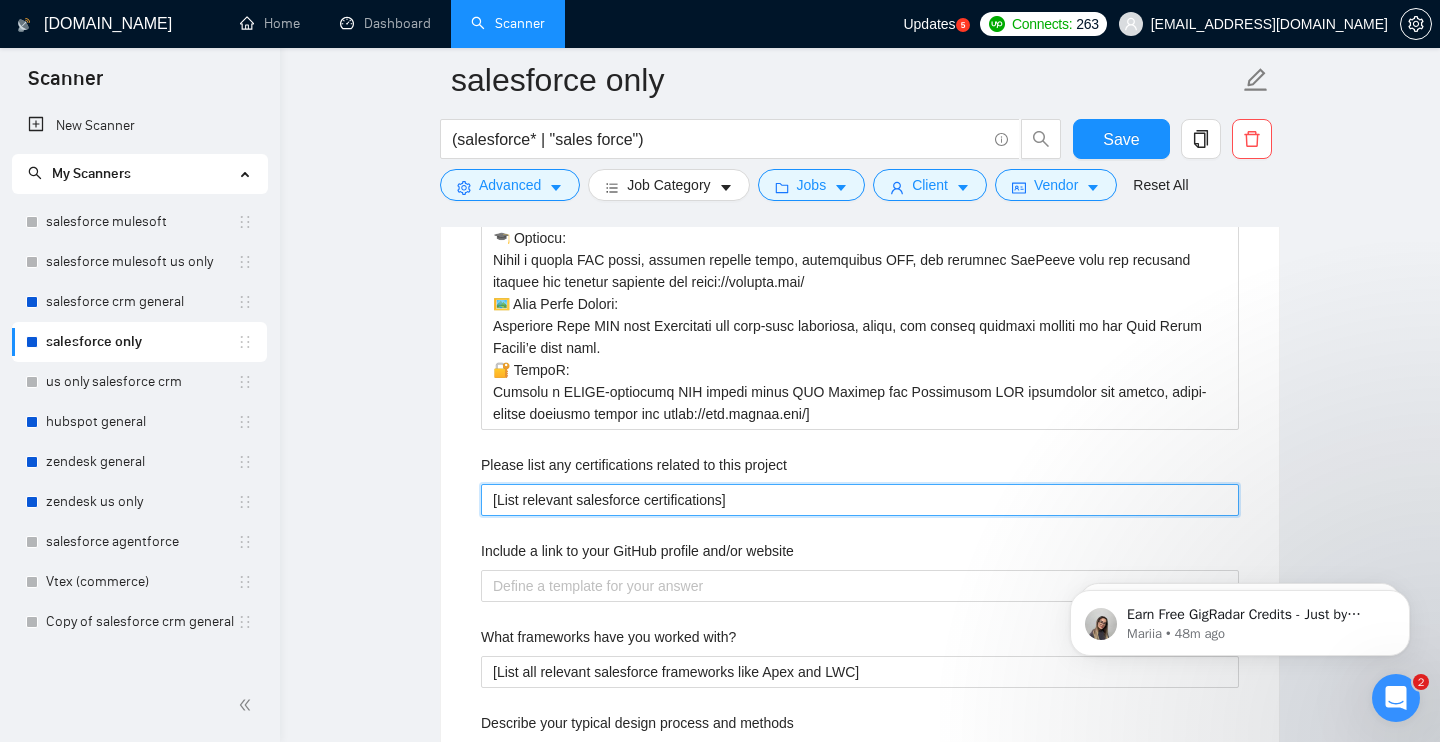 click on "[List relevant salesforce certifications]" at bounding box center (860, 500) 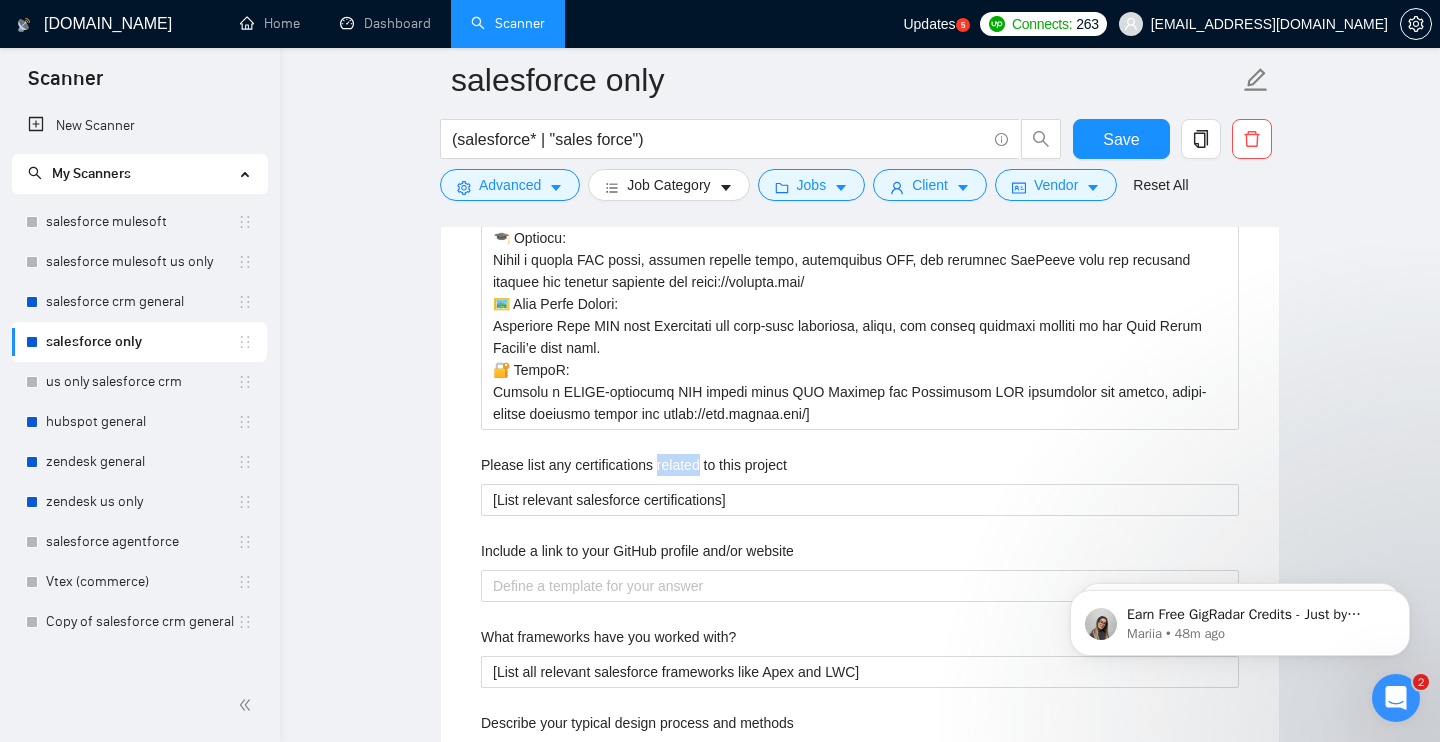 click on "Please list any certifications related to this project" at bounding box center (634, 465) 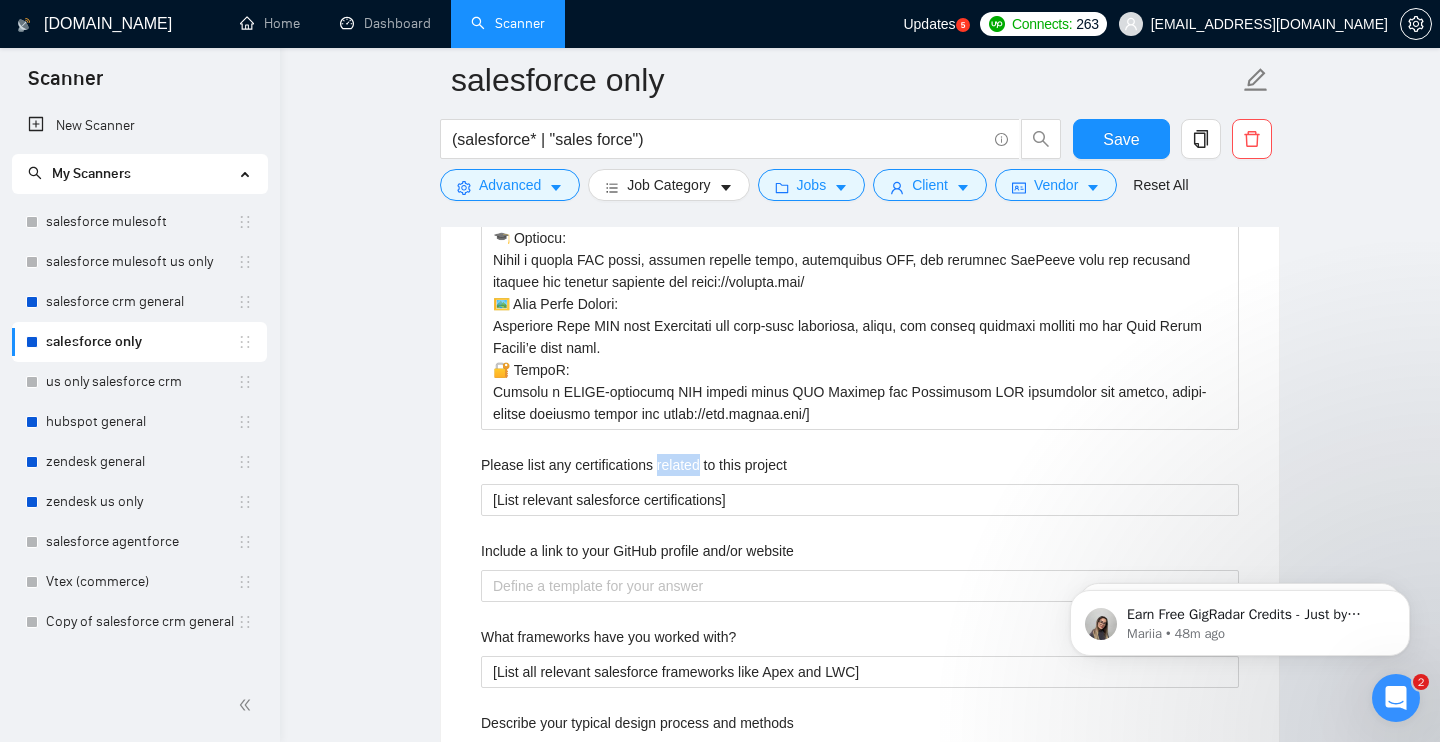 click on "[List relevant salesforce certifications]" at bounding box center [860, 500] 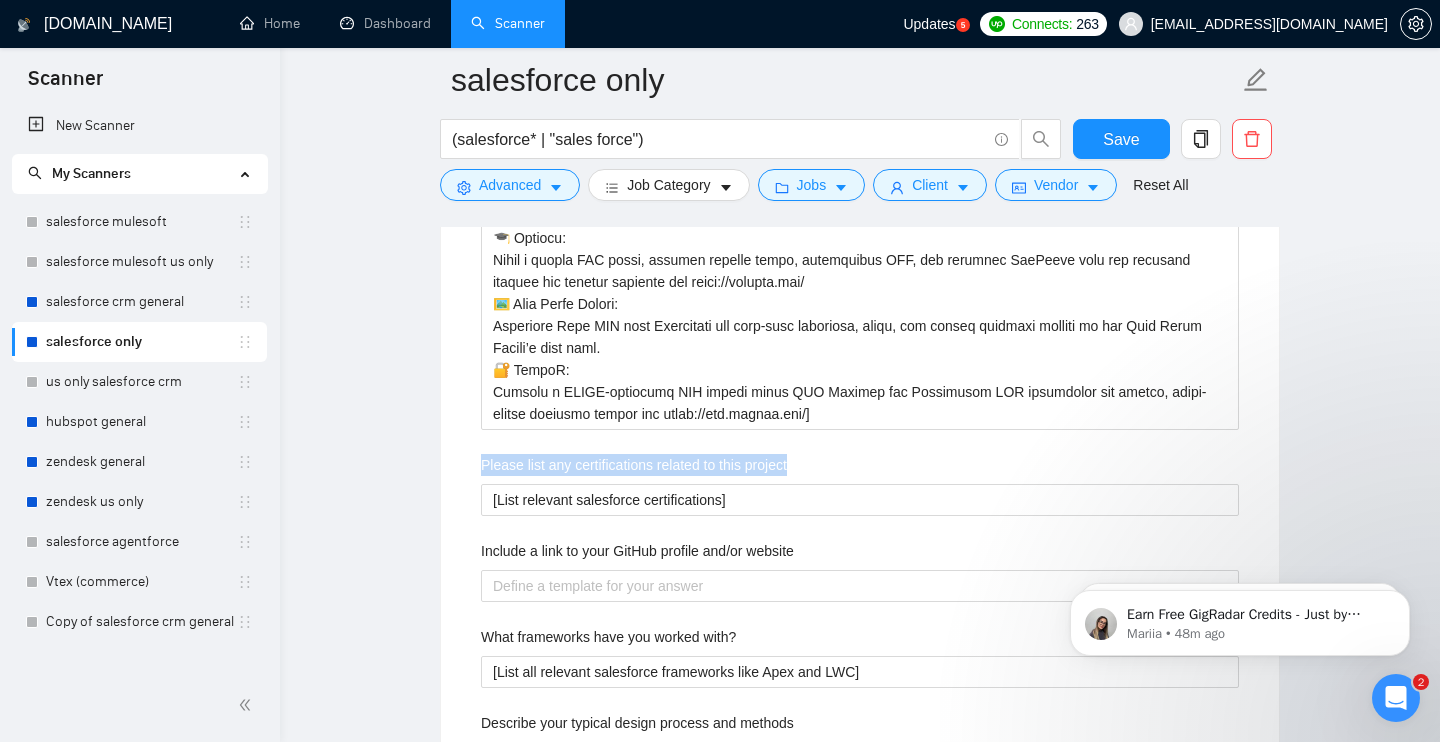 click on "Please list any certifications related to this project" at bounding box center [634, 465] 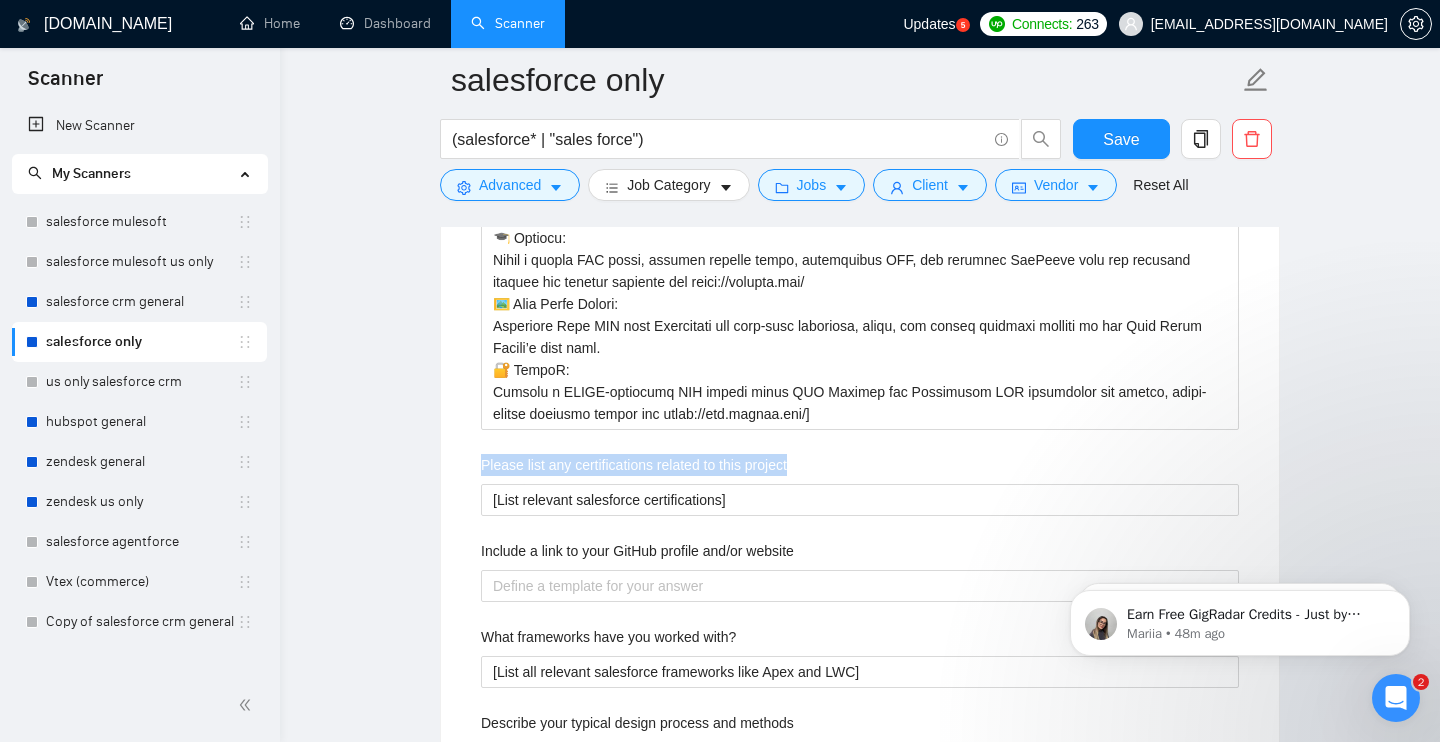 click on "[List relevant salesforce certifications]" at bounding box center [860, 500] 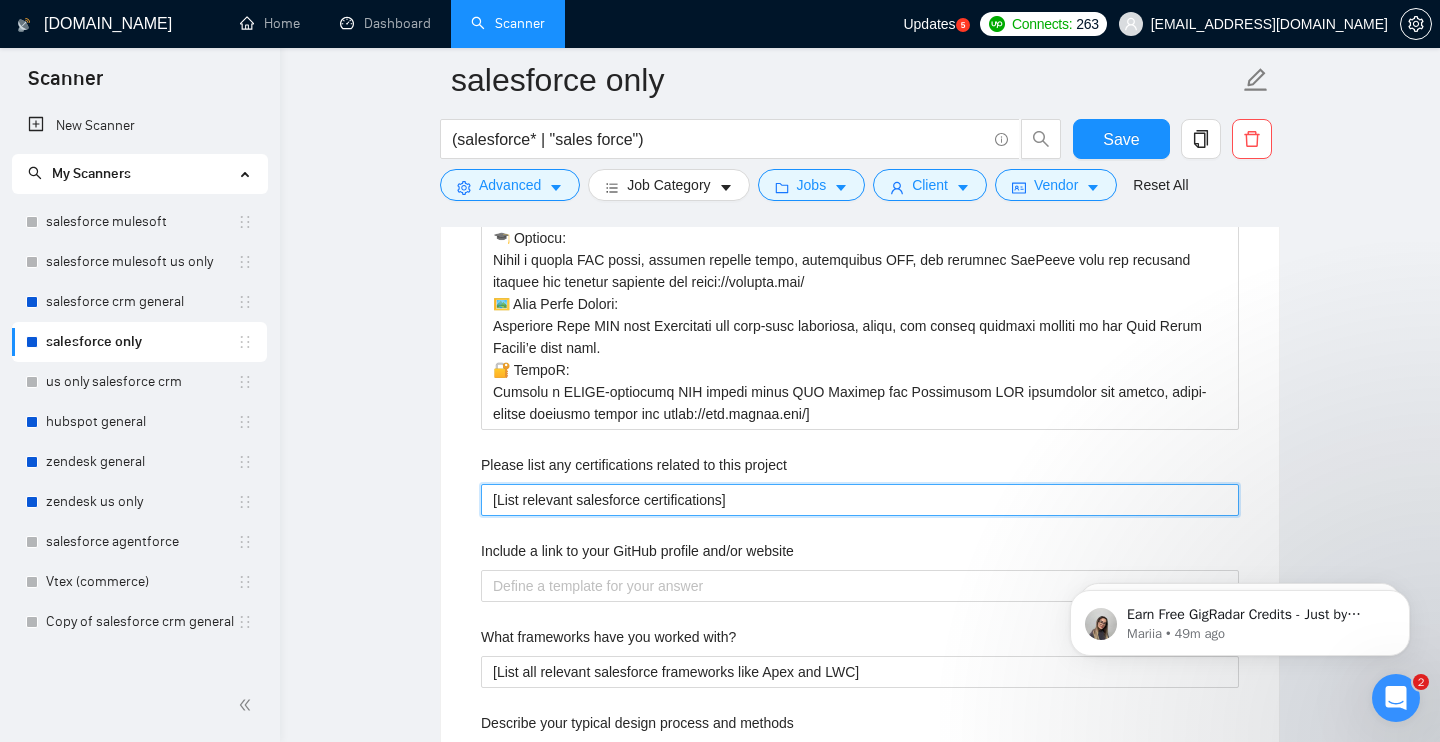click on "[List relevant salesforce certifications]" at bounding box center [860, 500] 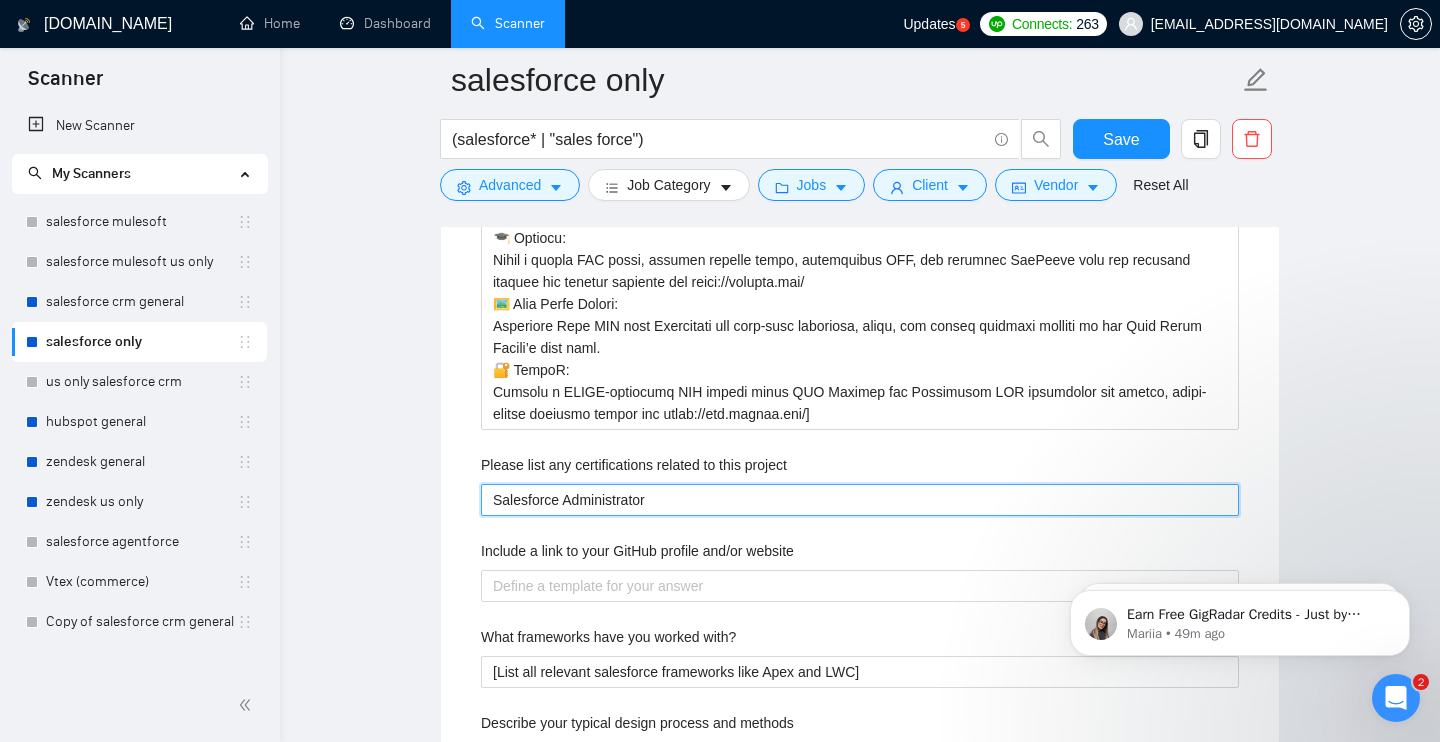type 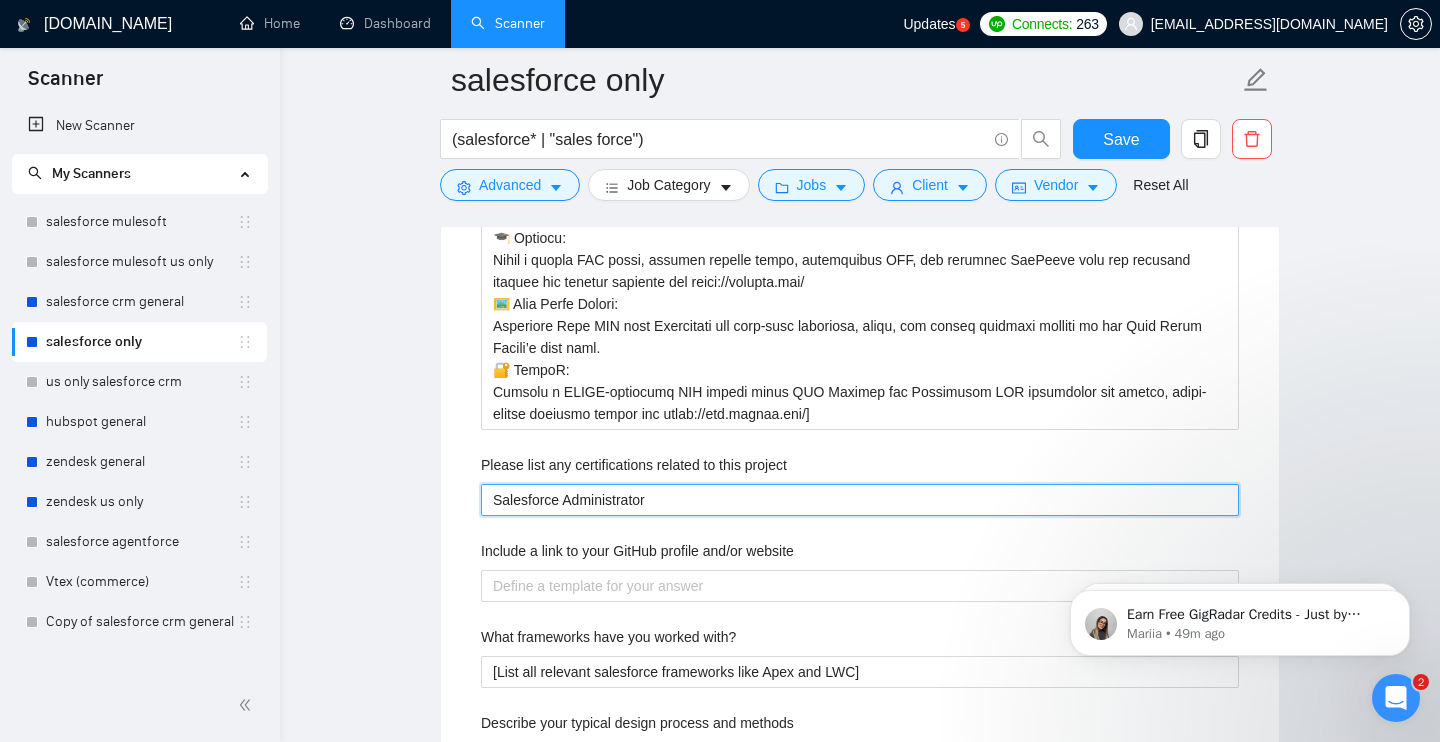 type on "Salesforce Administrator," 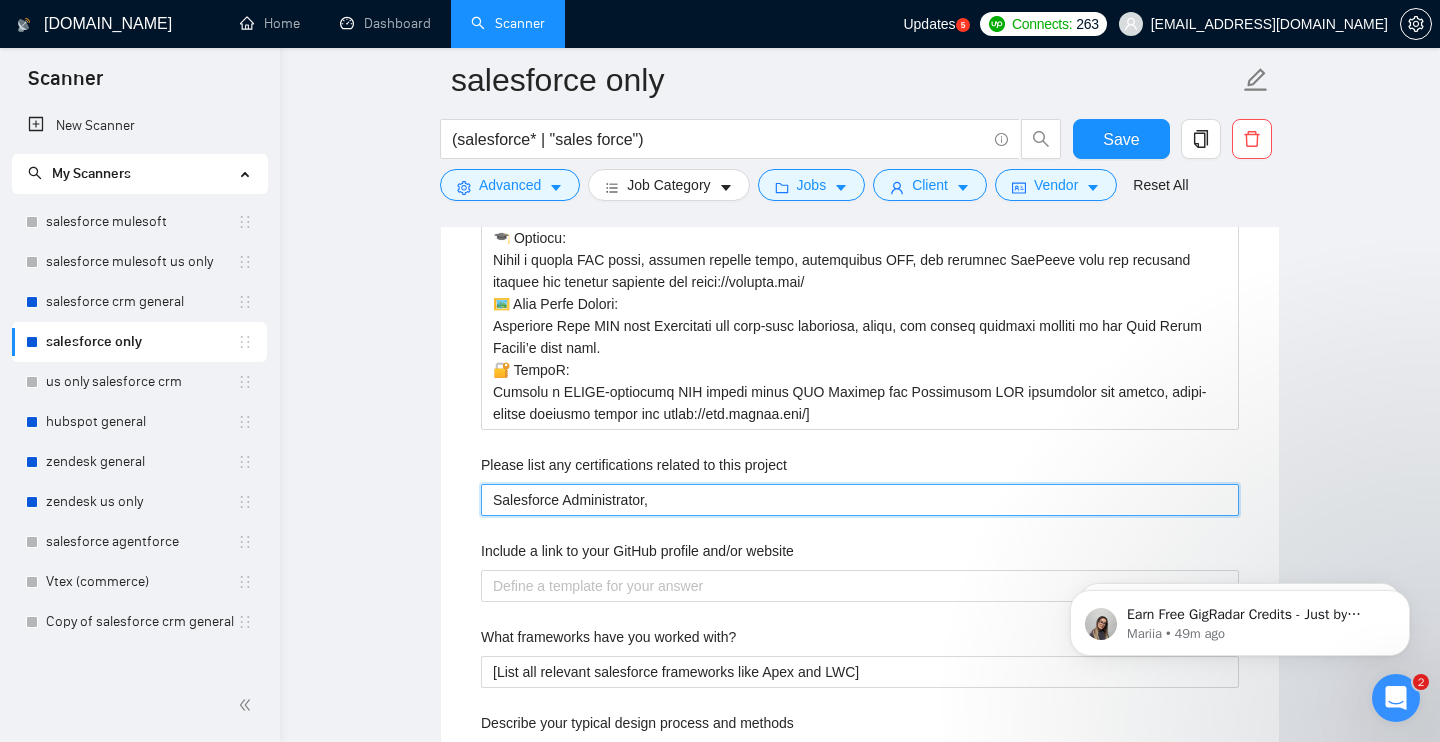 type 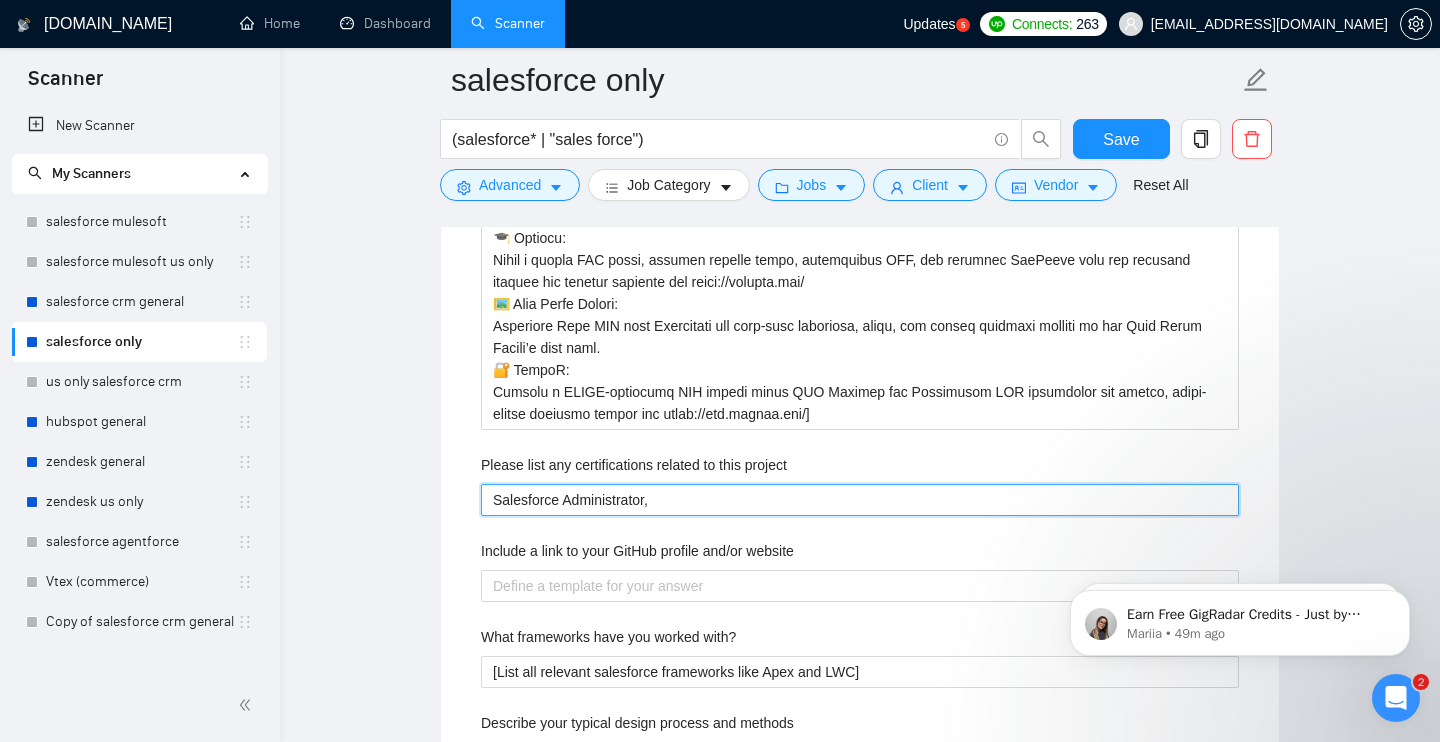 type on "Salesforce Administrator," 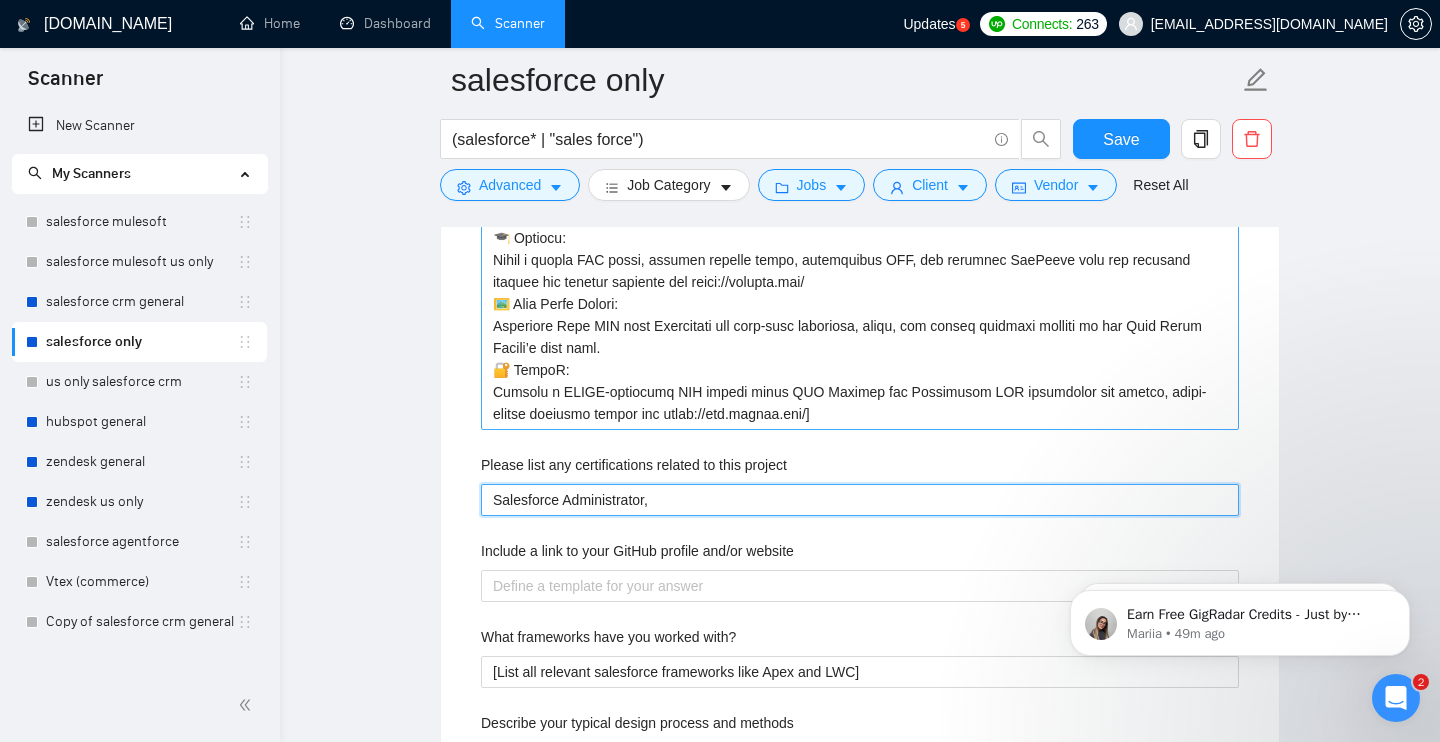 paste on "2. Salesforce Platform App Builder" 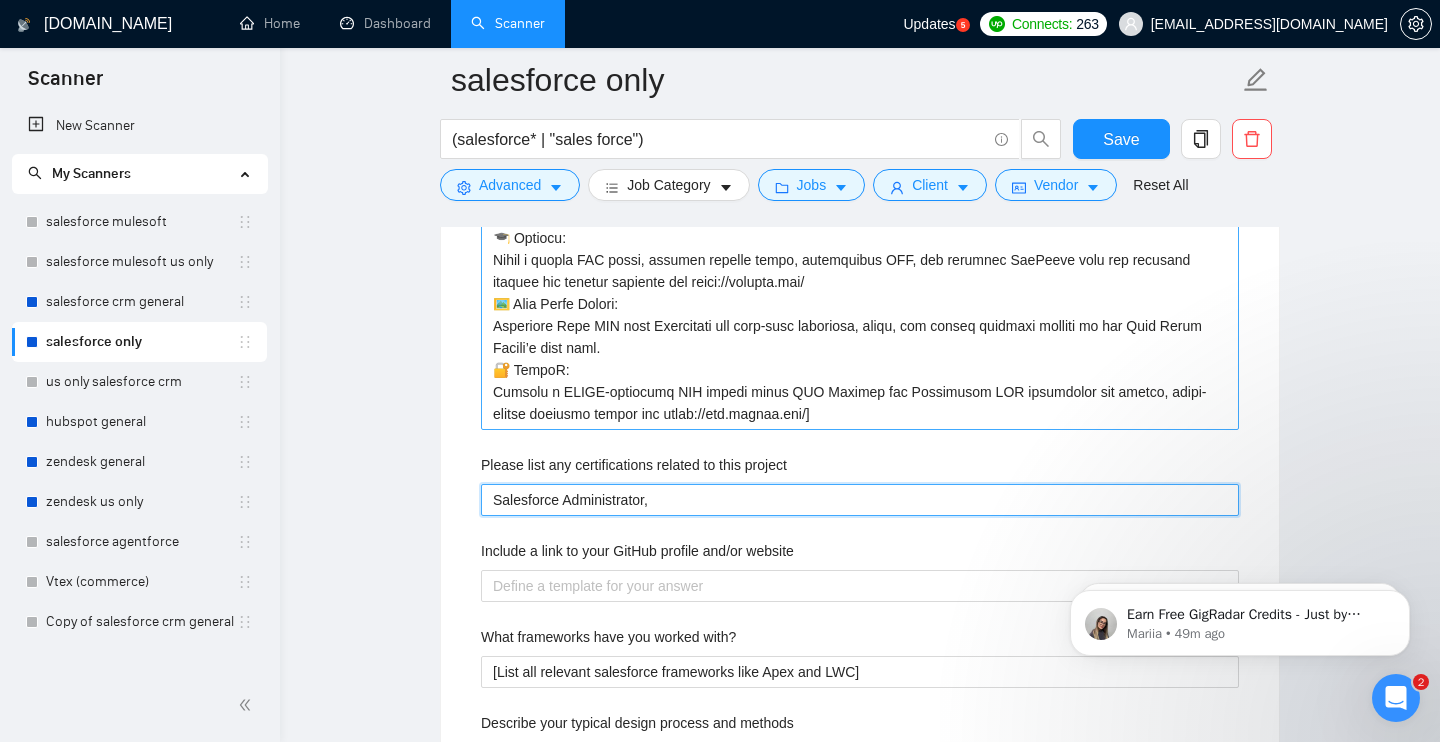 type 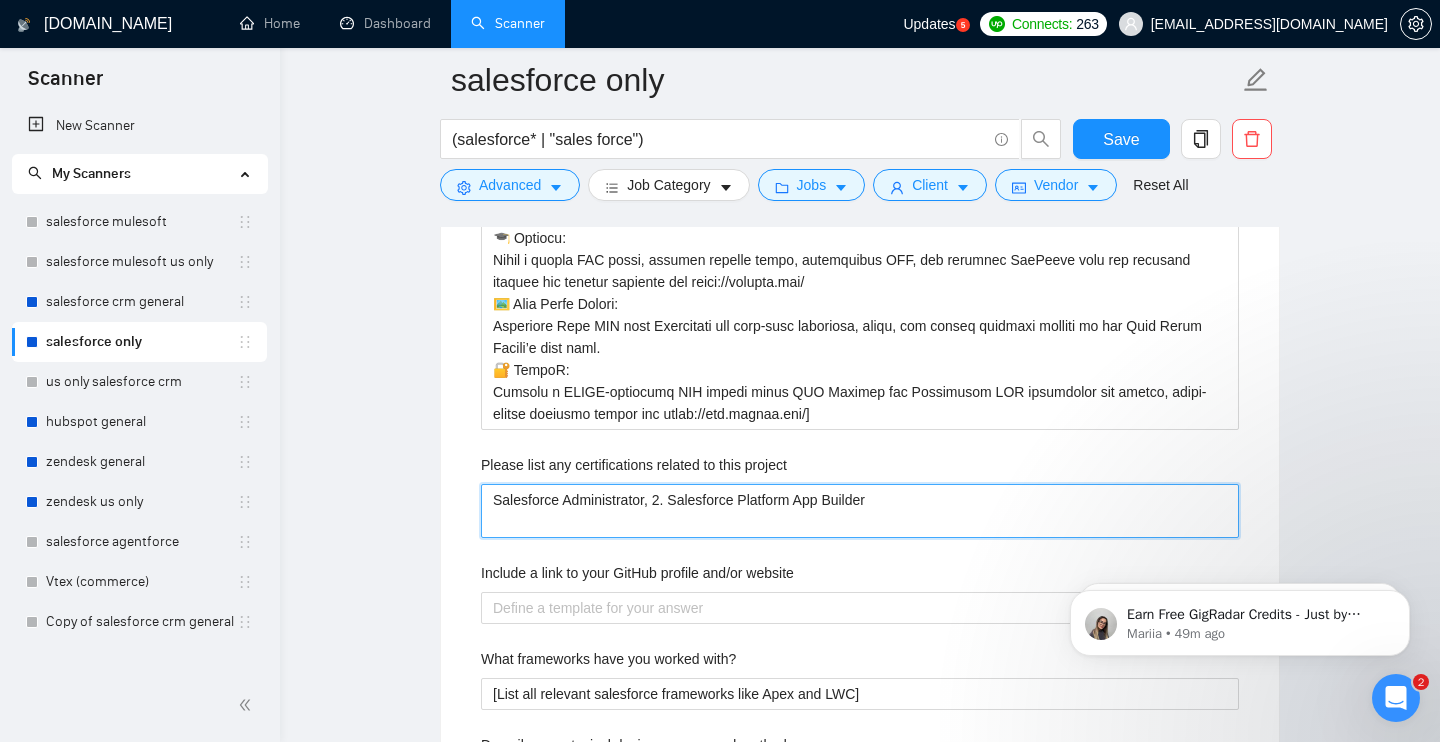 click on "Salesforce Administrator, 2. Salesforce Platform App Builder" at bounding box center (860, 511) 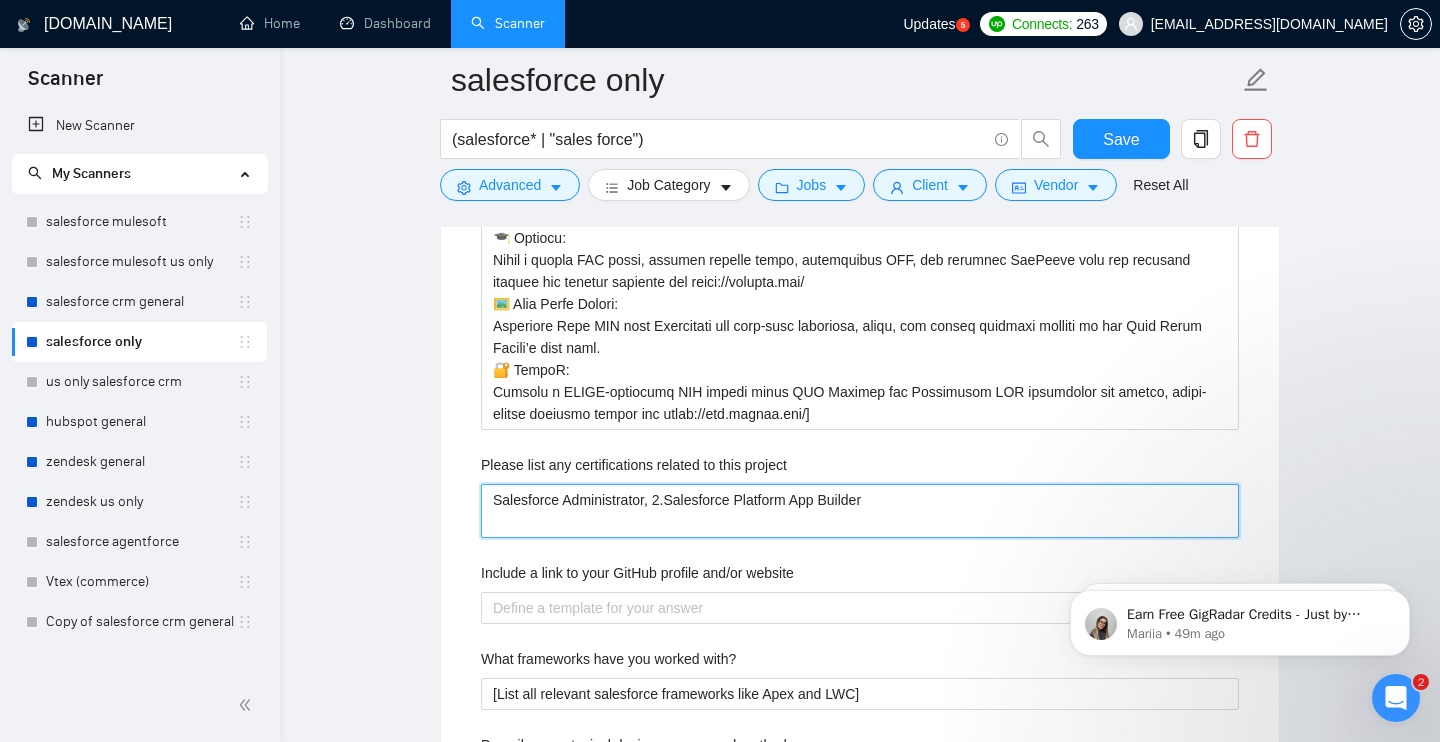 type 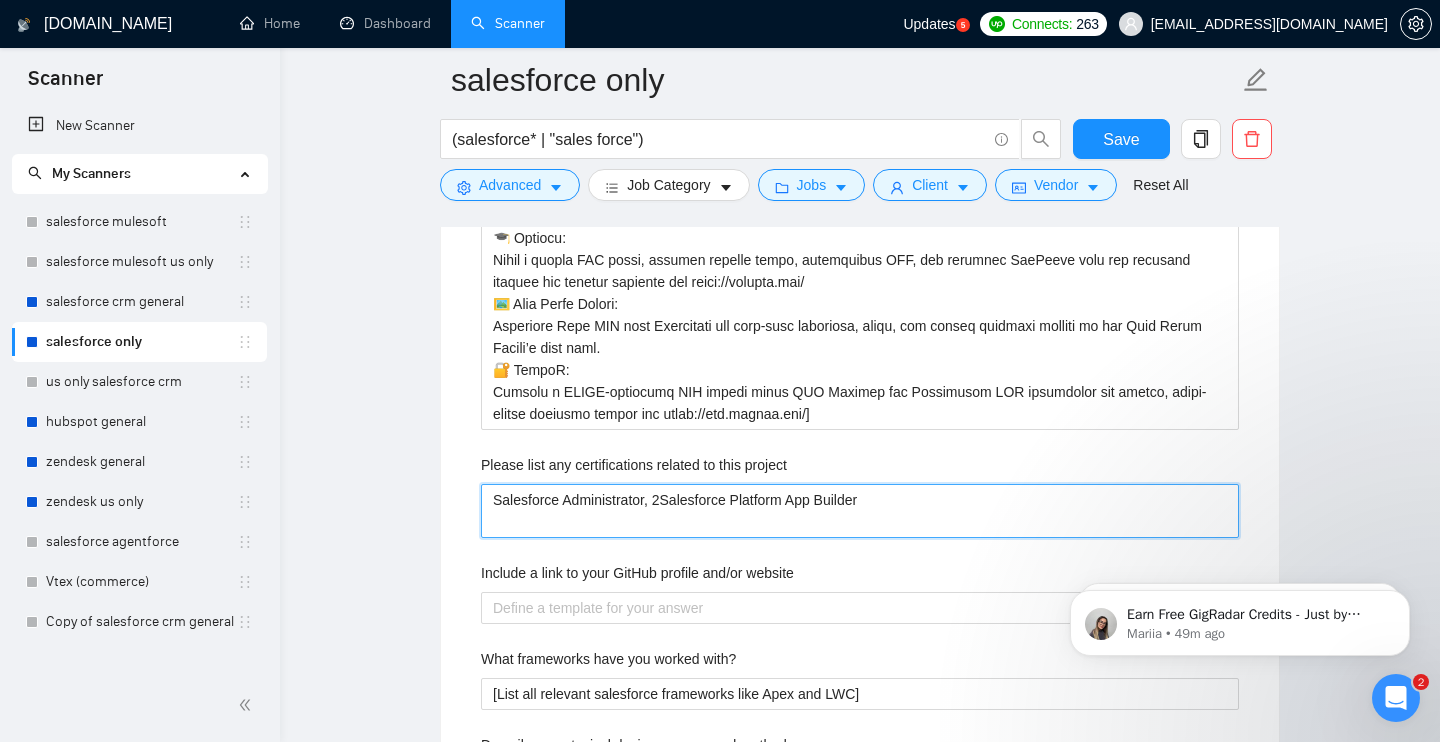 type 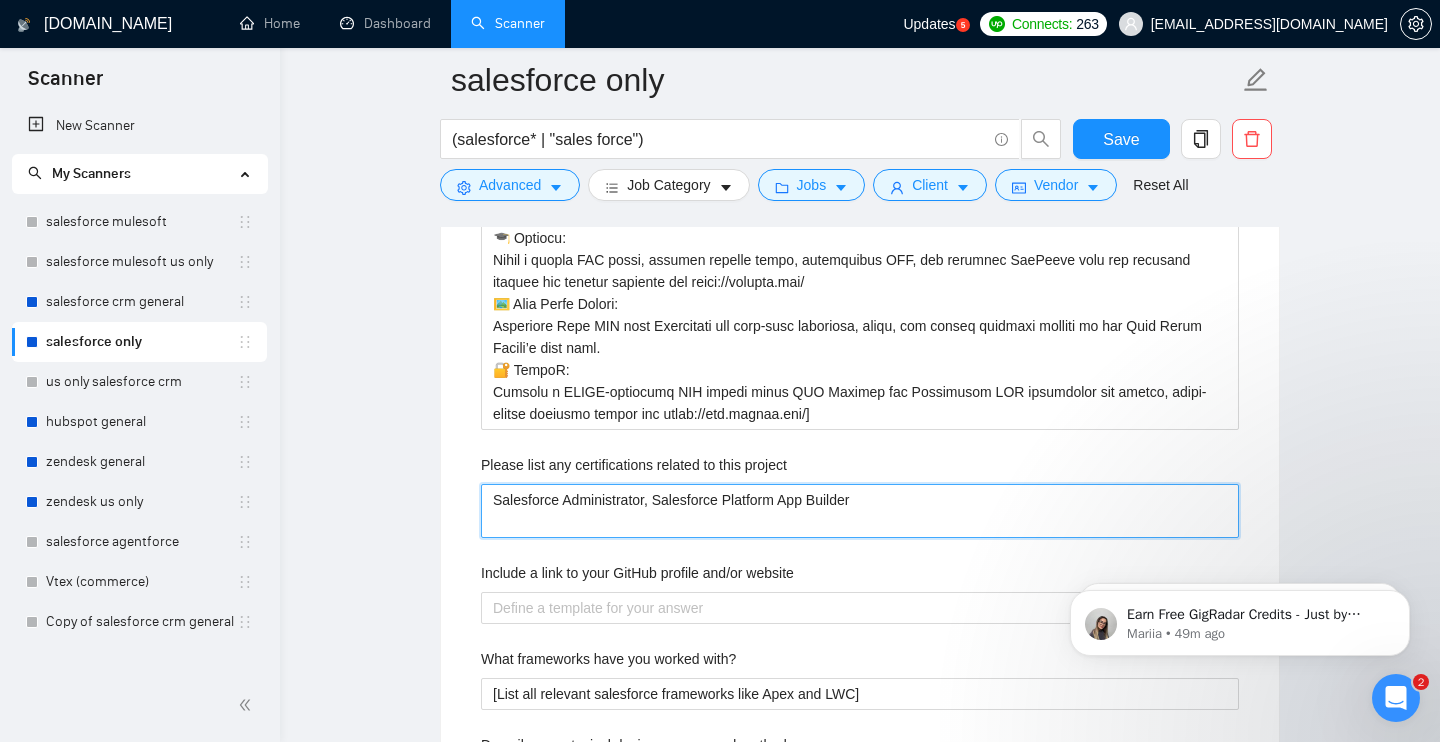 click on "Salesforce Administrator, Salesforce Platform App Builder" at bounding box center [860, 511] 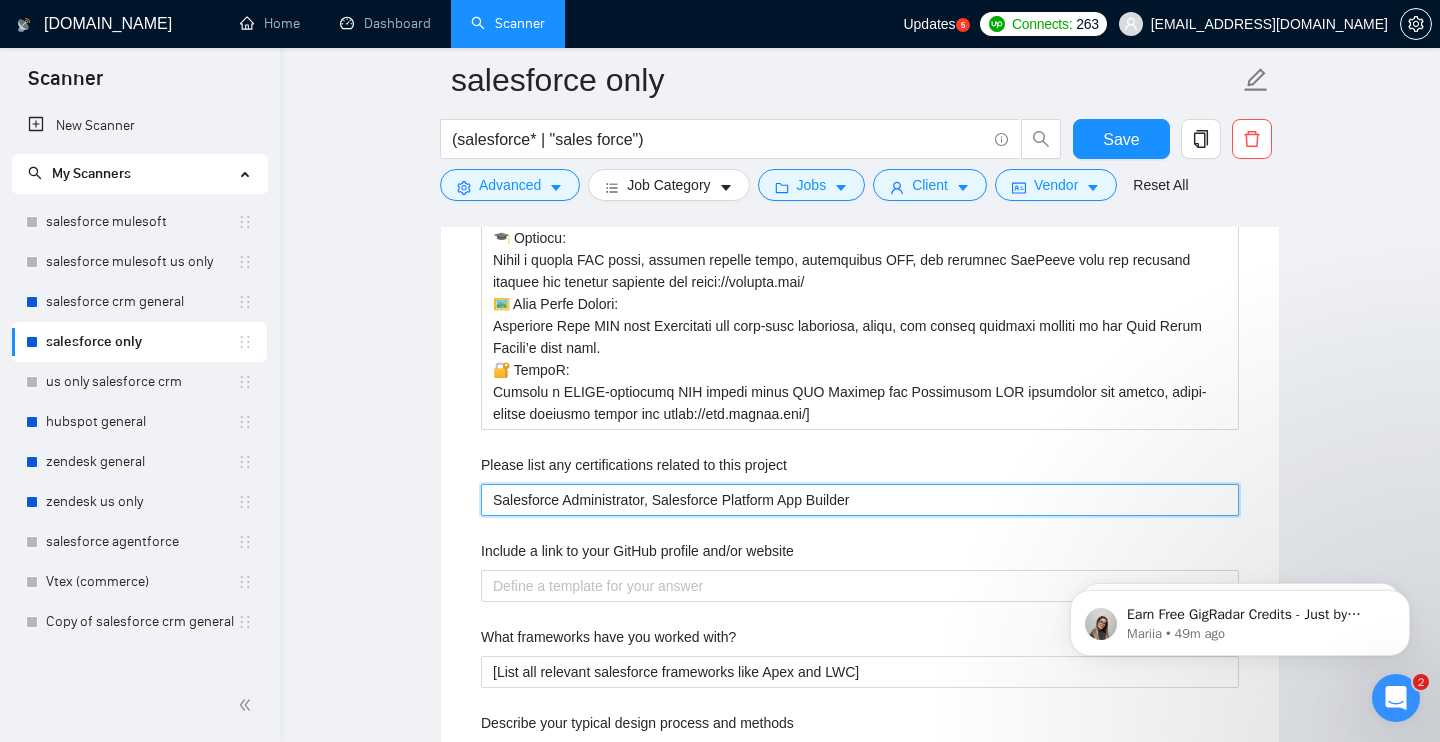 type 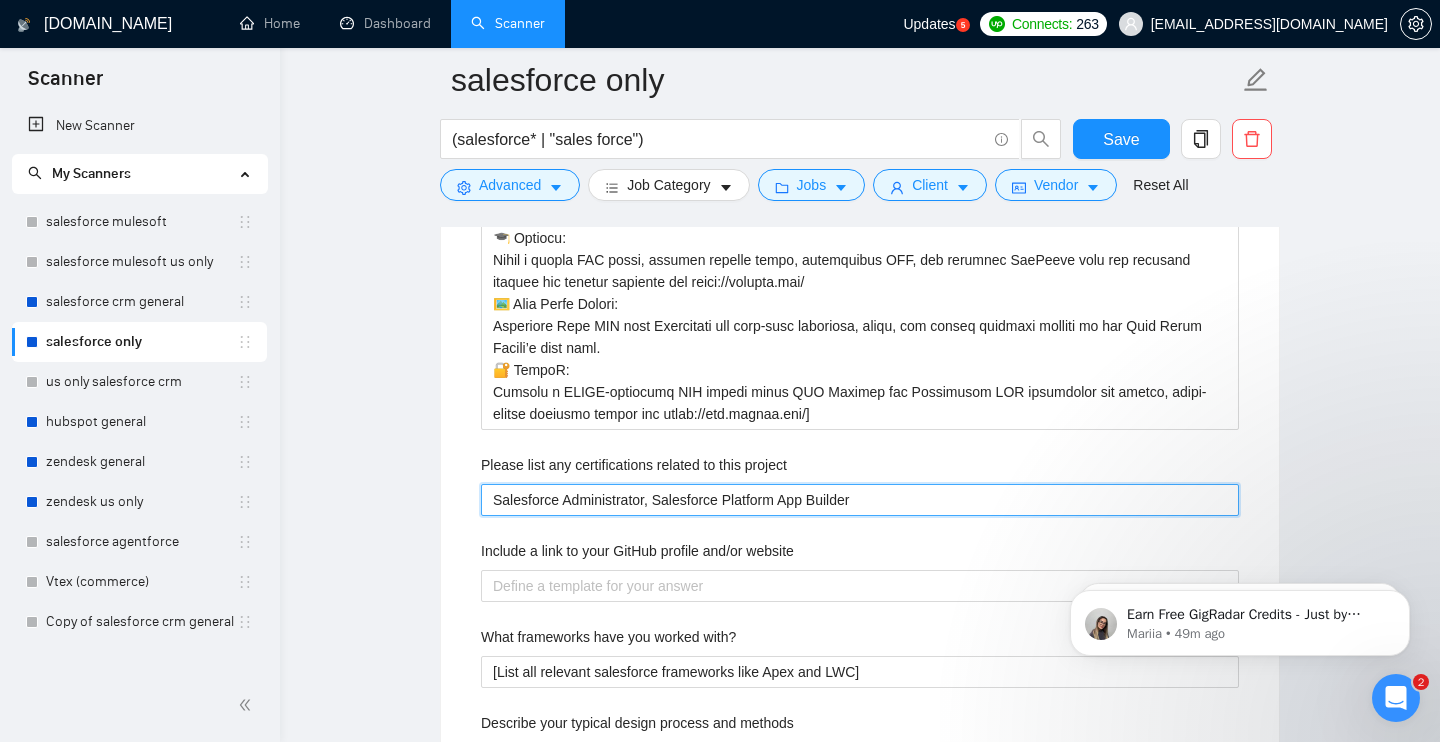 type on "Salesforce Administrator, Salesforce Platform App Builder," 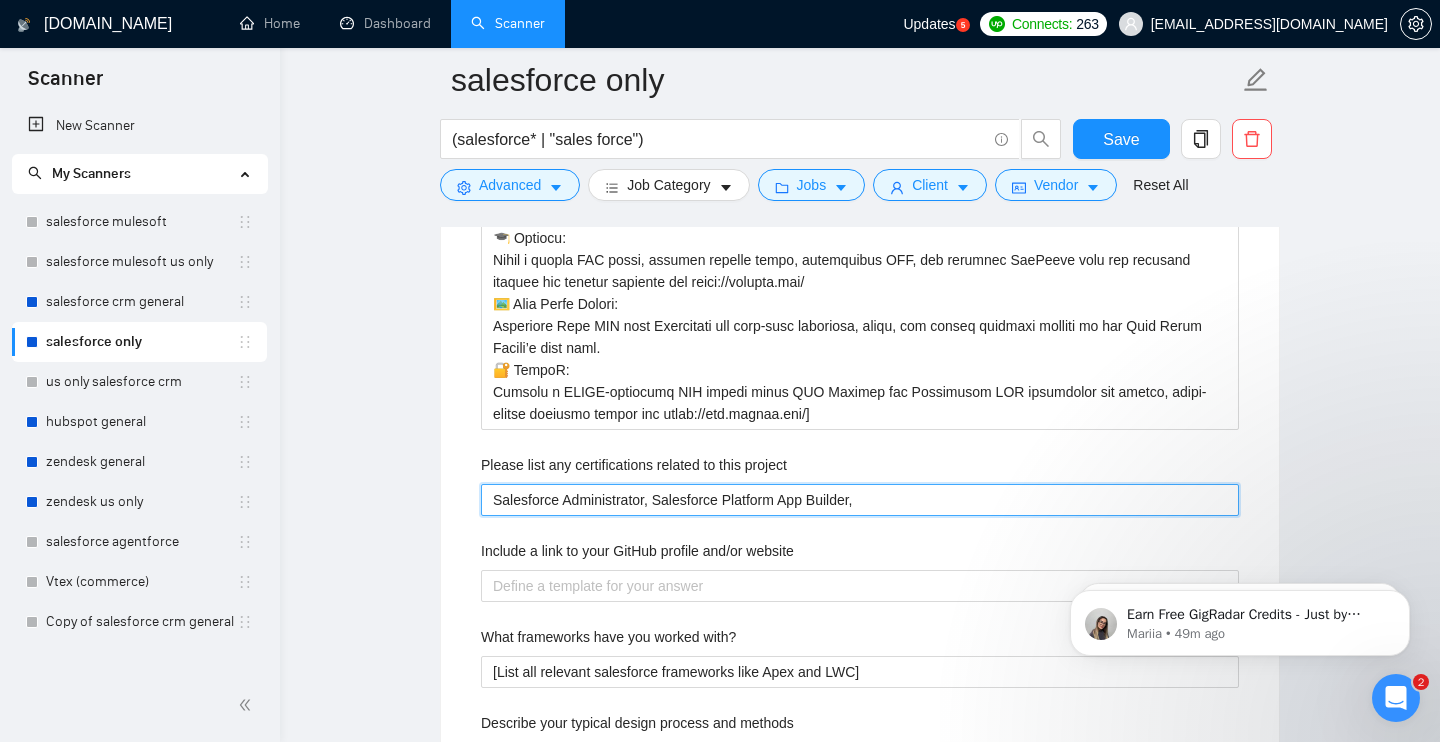 type 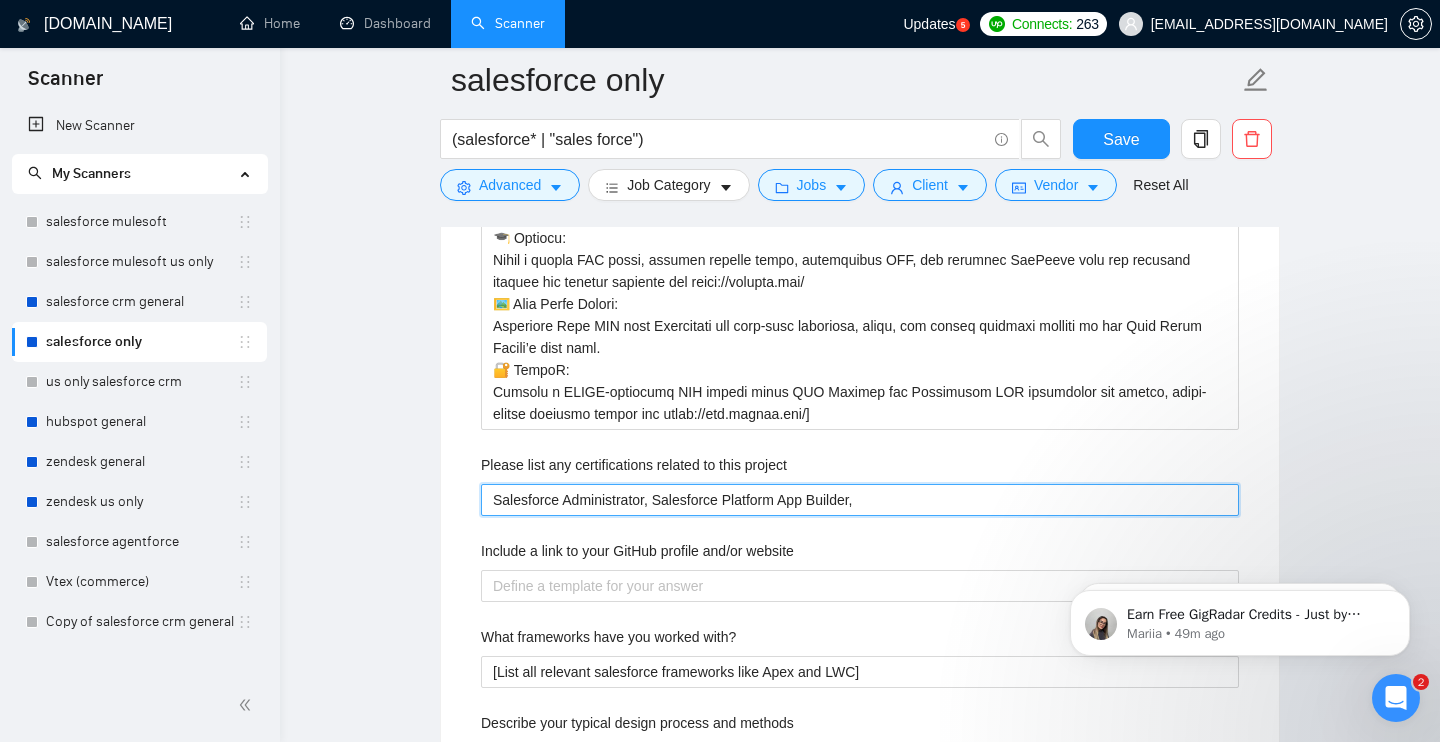 type on "Salesforce Administrator, Salesforce Platform App Builder," 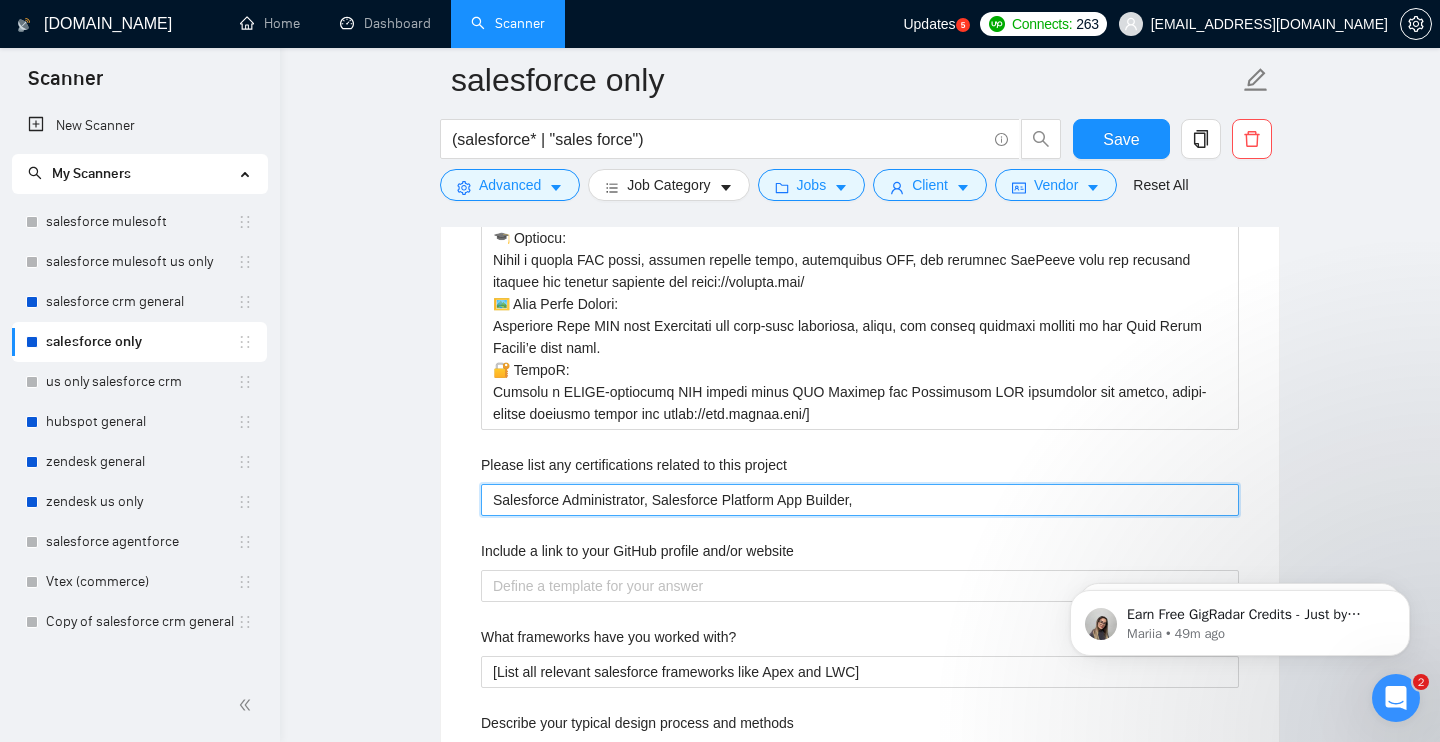 paste on "Salesforce Advanced Administrator" 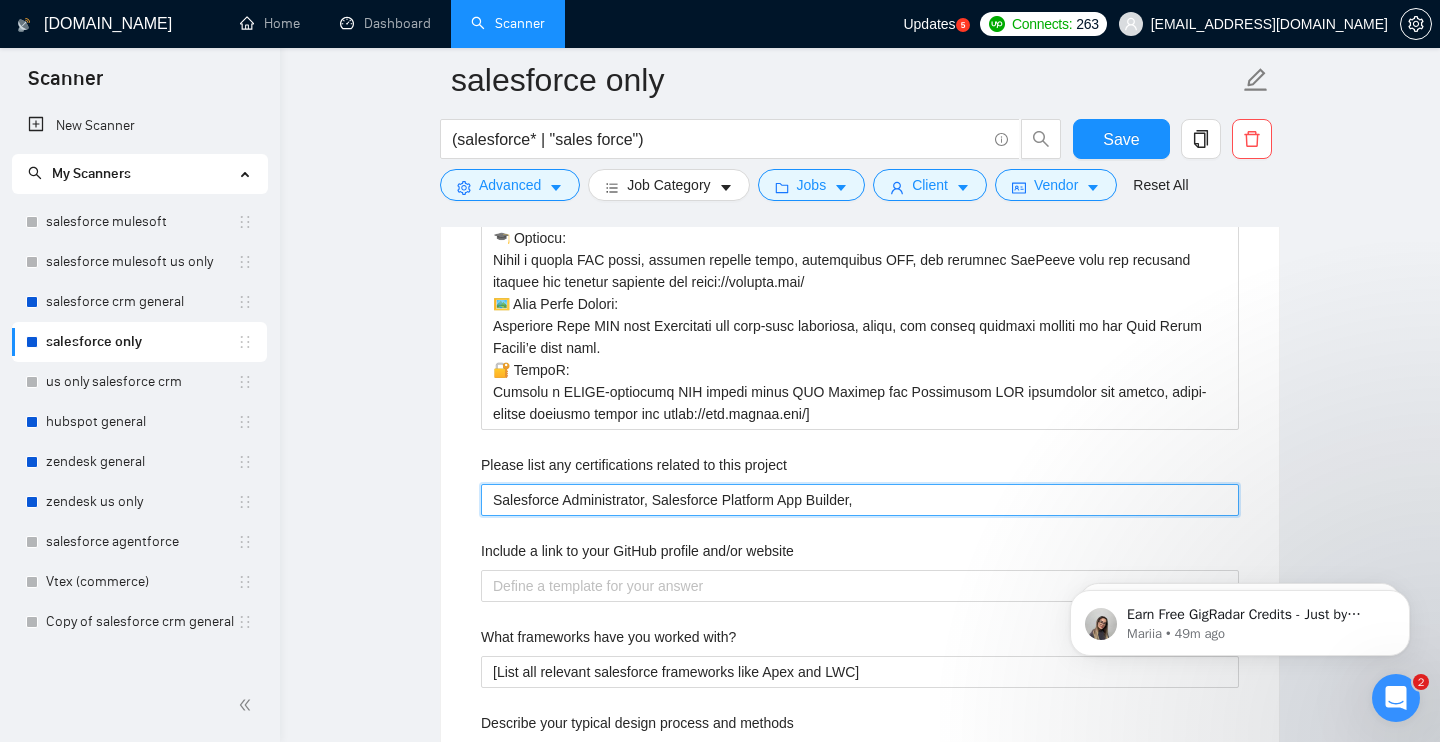 type 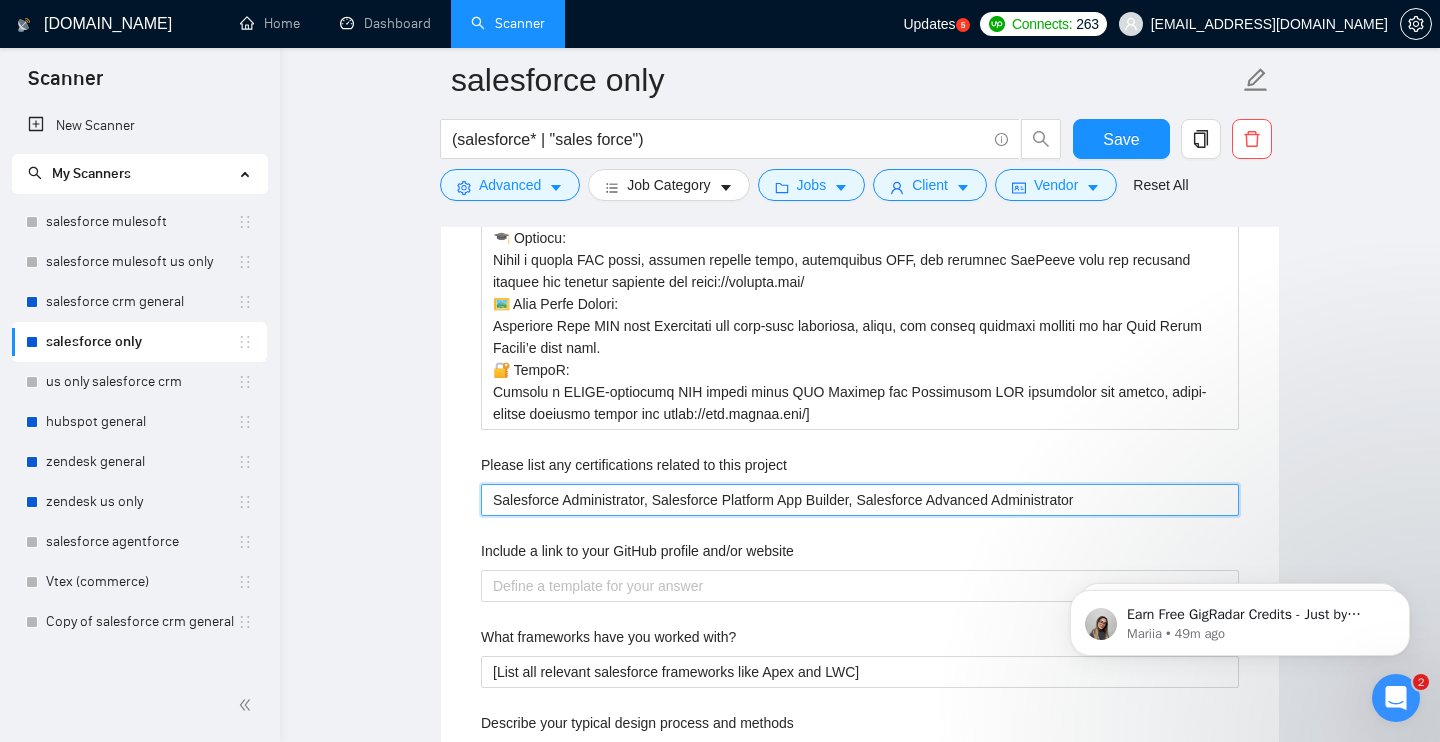 type 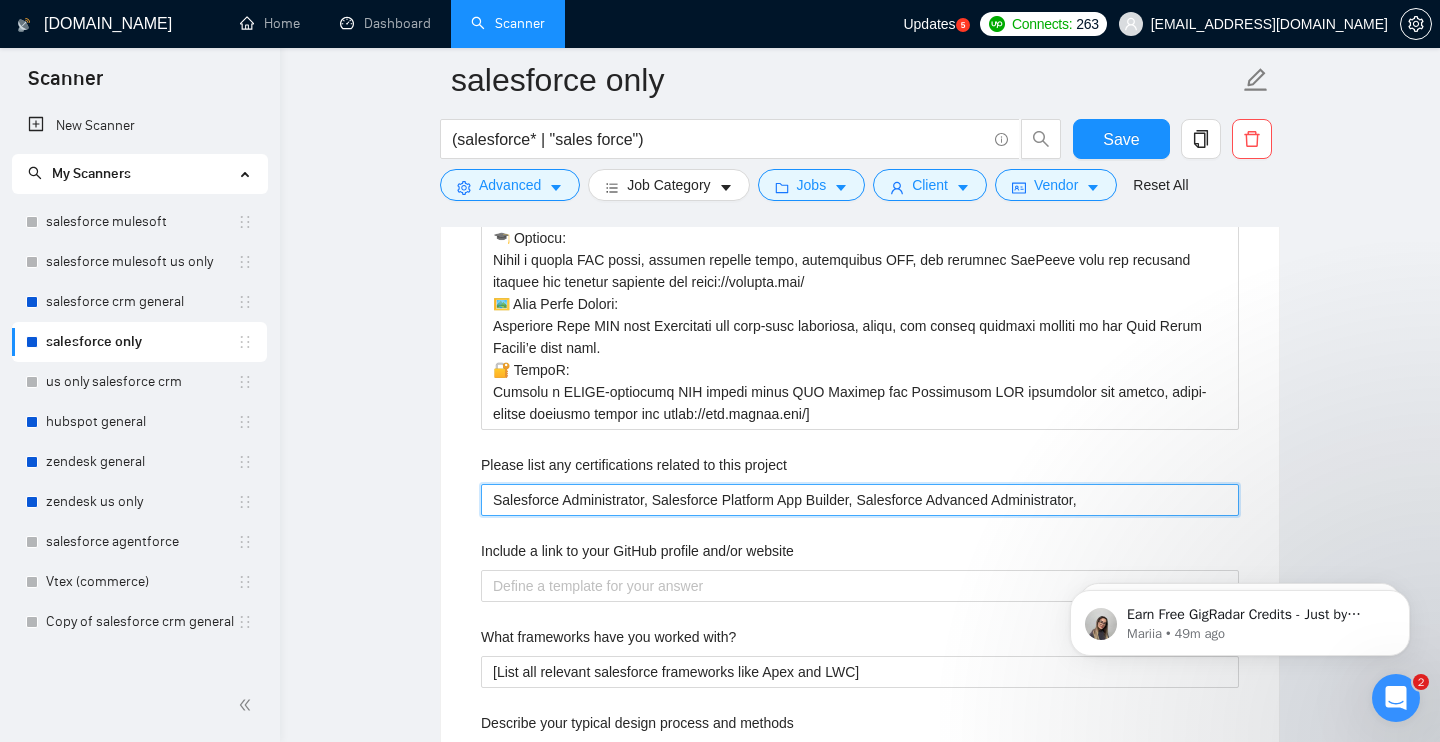 type 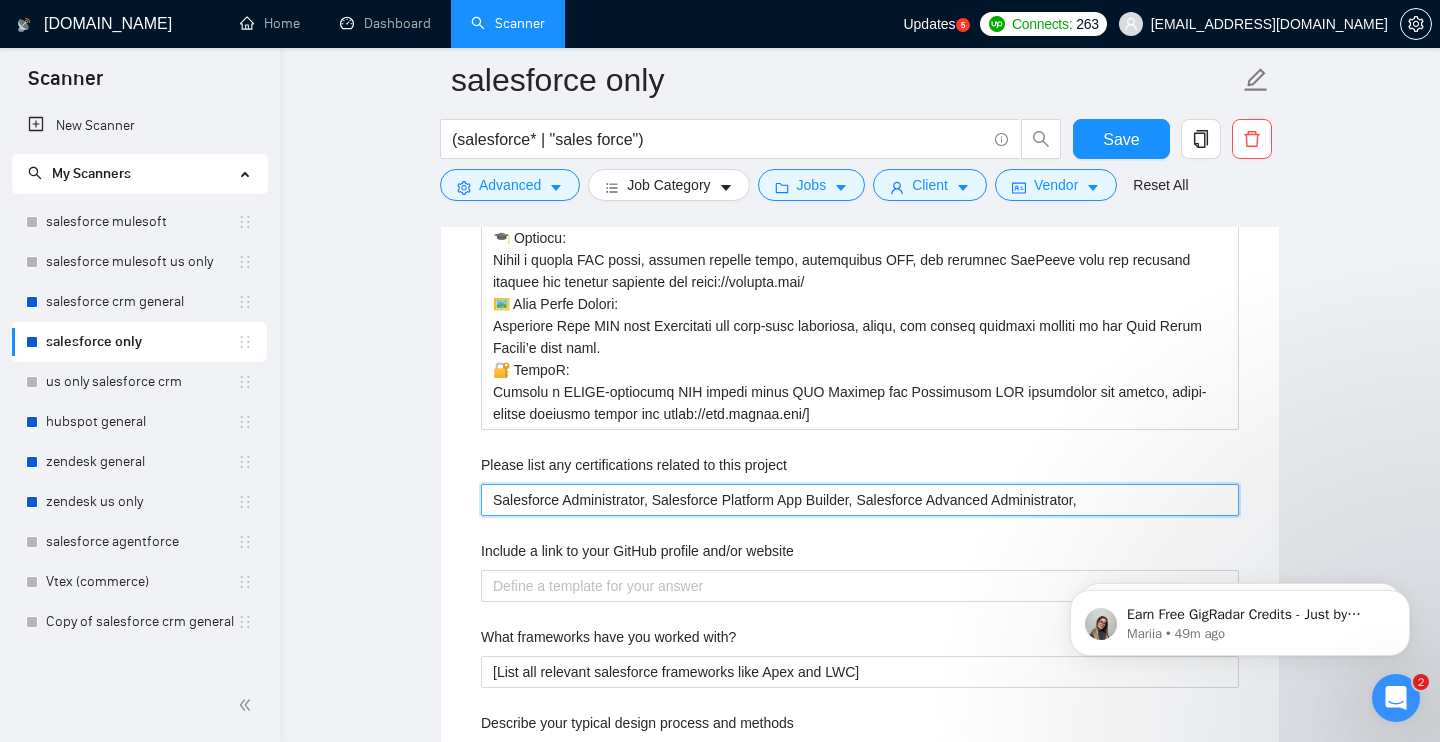 type on "Salesforce Administrator, Salesforce Platform App Builder, Salesforce Advanced Administrator," 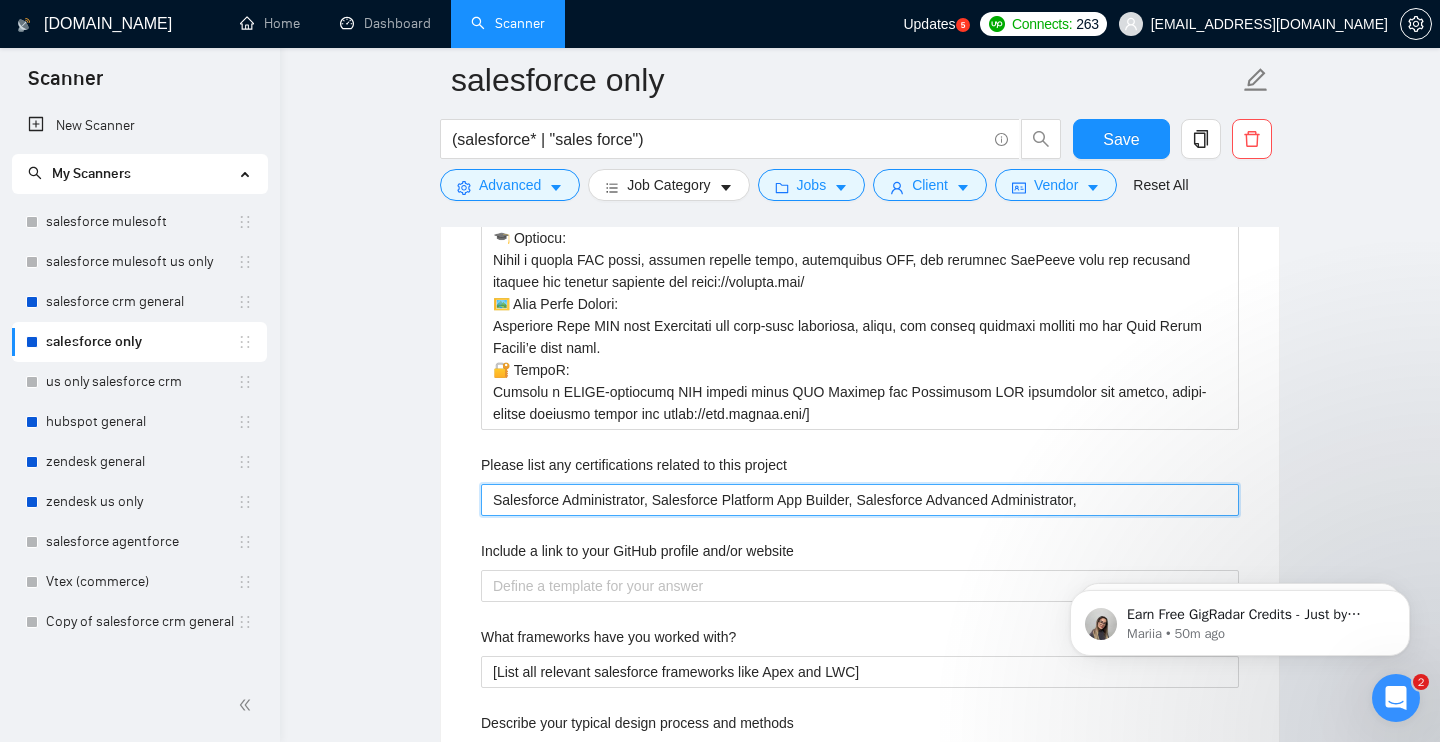 paste on "Salesforce Sales Cloud Consultant" 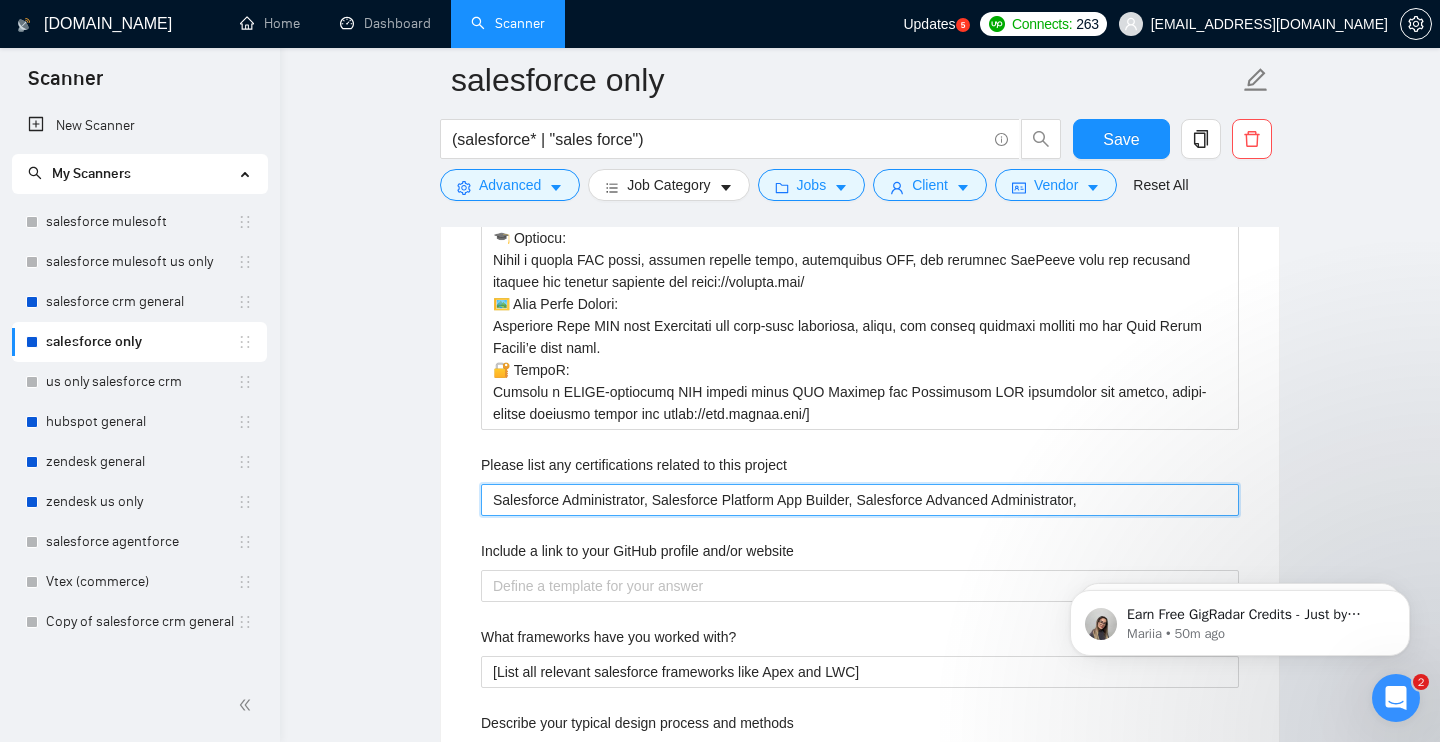 type 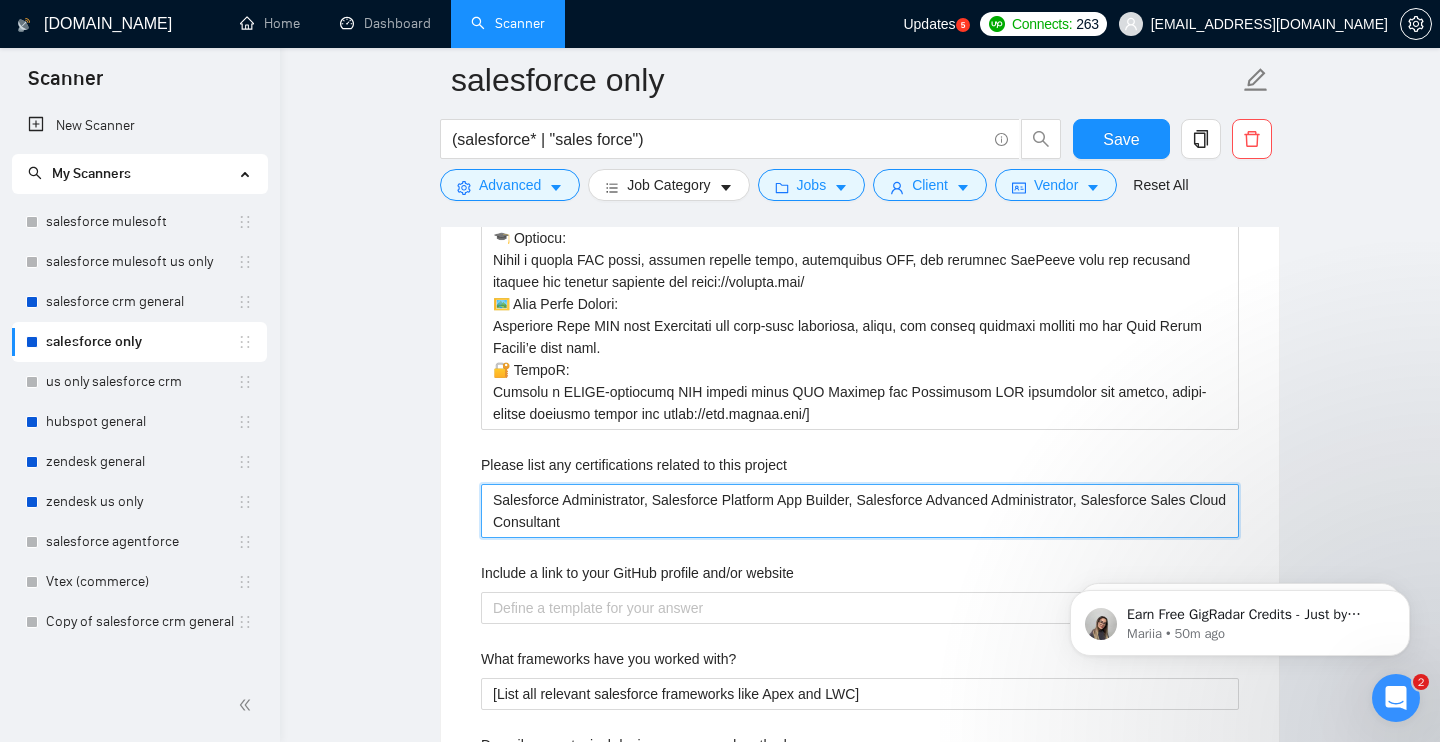 type 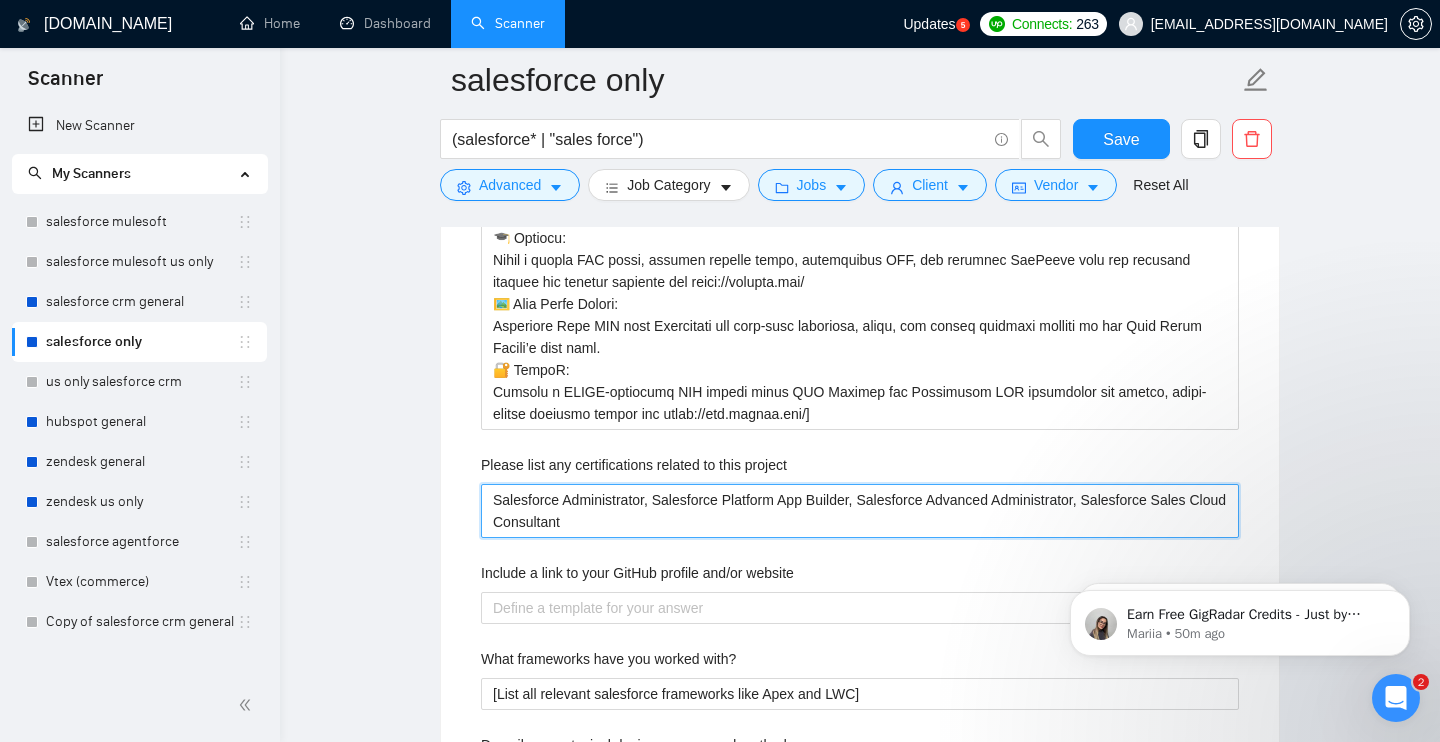 type on "Salesforce Administrator, Salesforce Platform App Builder, Salesforce Advanced Administrator, Salesforce Sales Cloud Consultant," 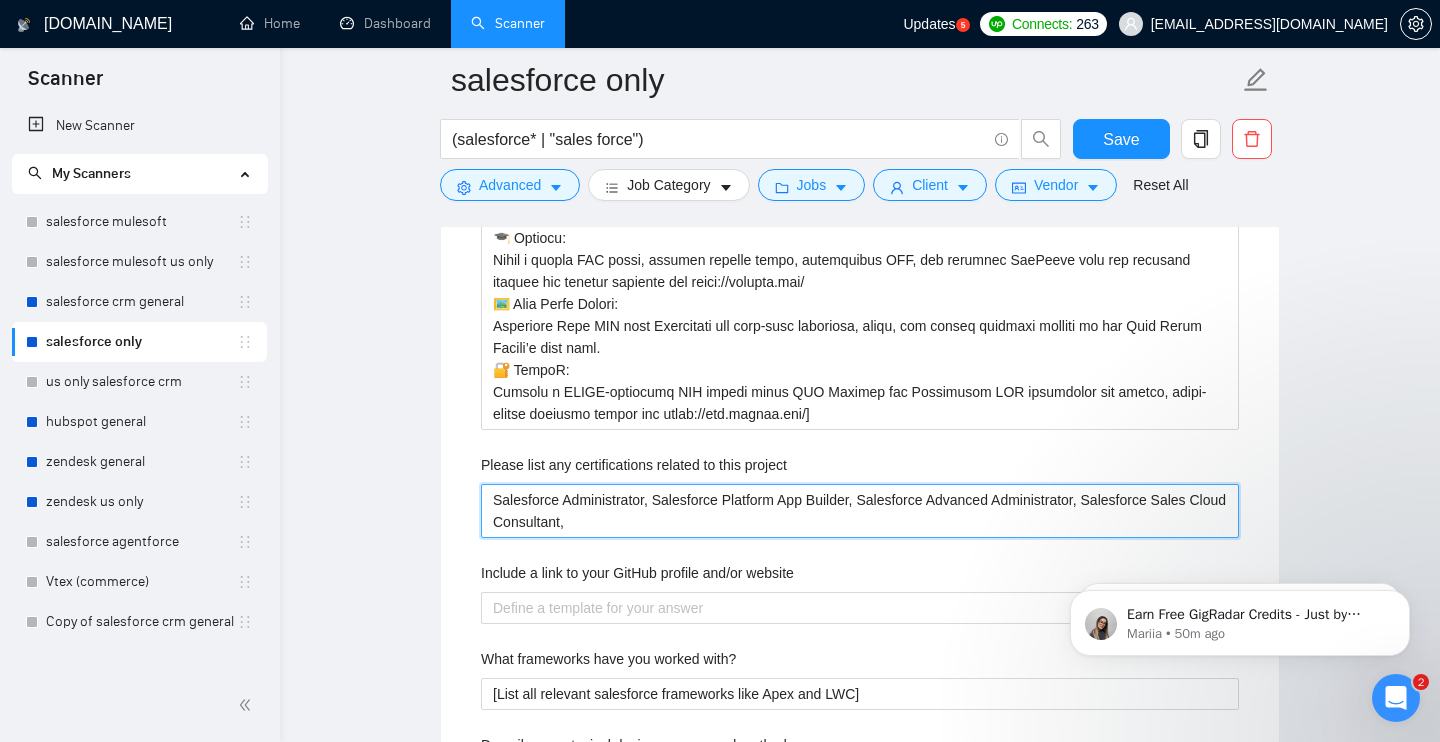 type 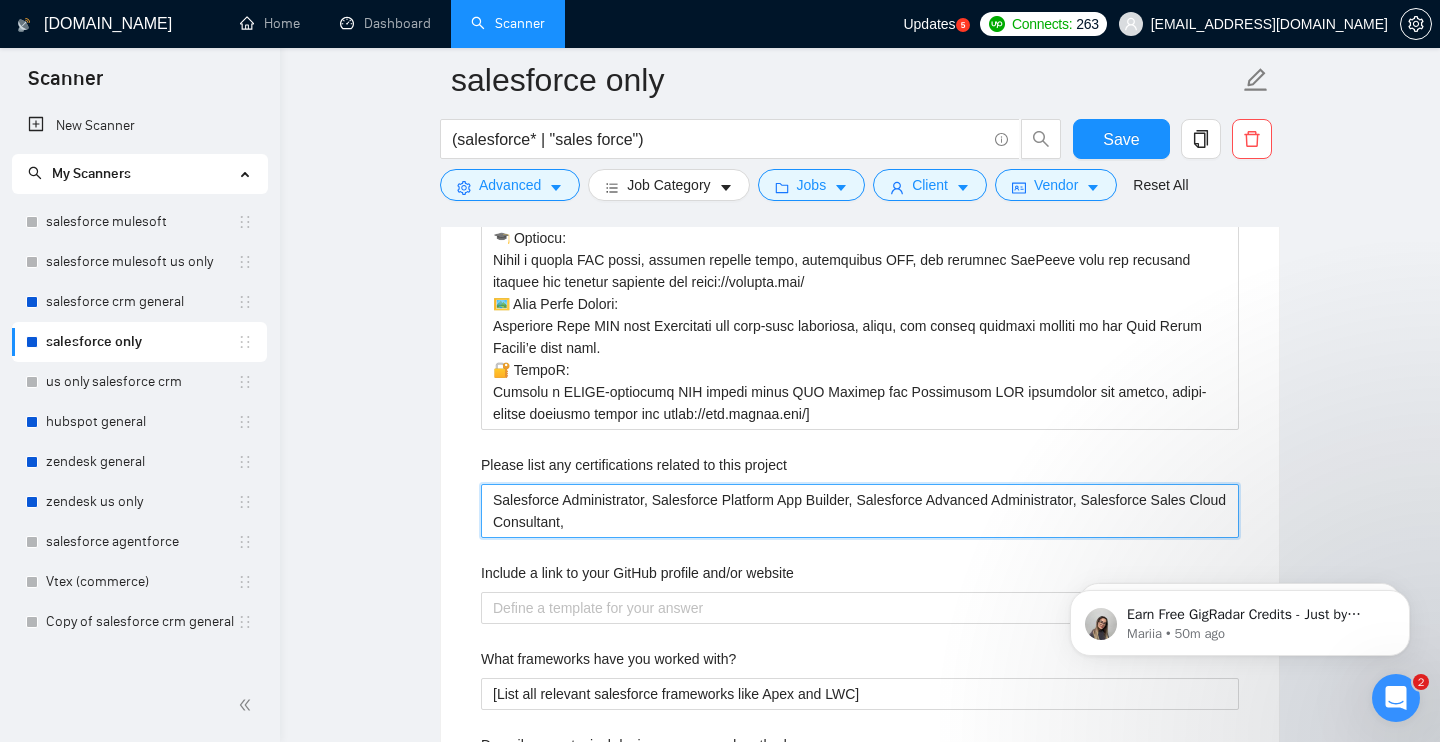 type on "Salesforce Administrator, Salesforce Platform App Builder, Salesforce Advanced Administrator, Salesforce Sales Cloud Consultant," 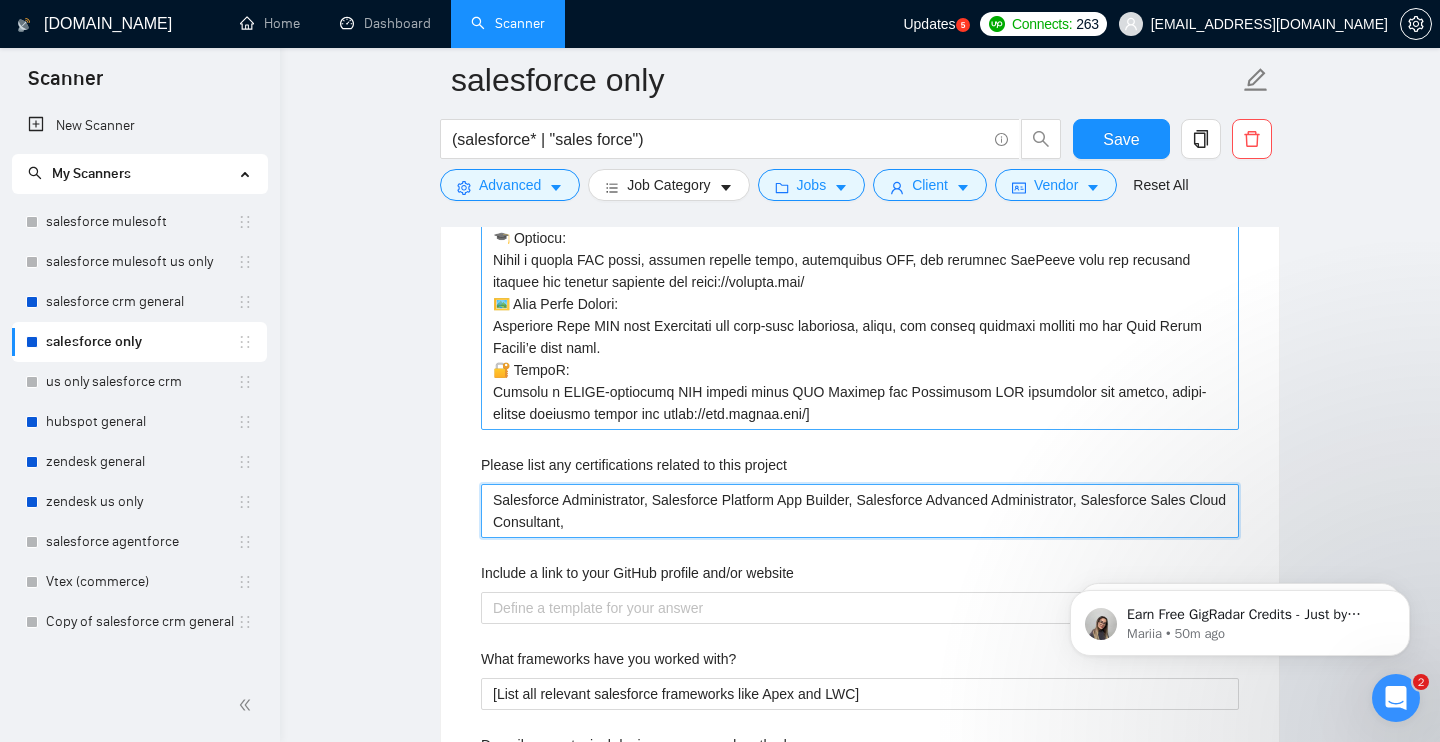 paste on "Salesforce Service Cloud Consultant" 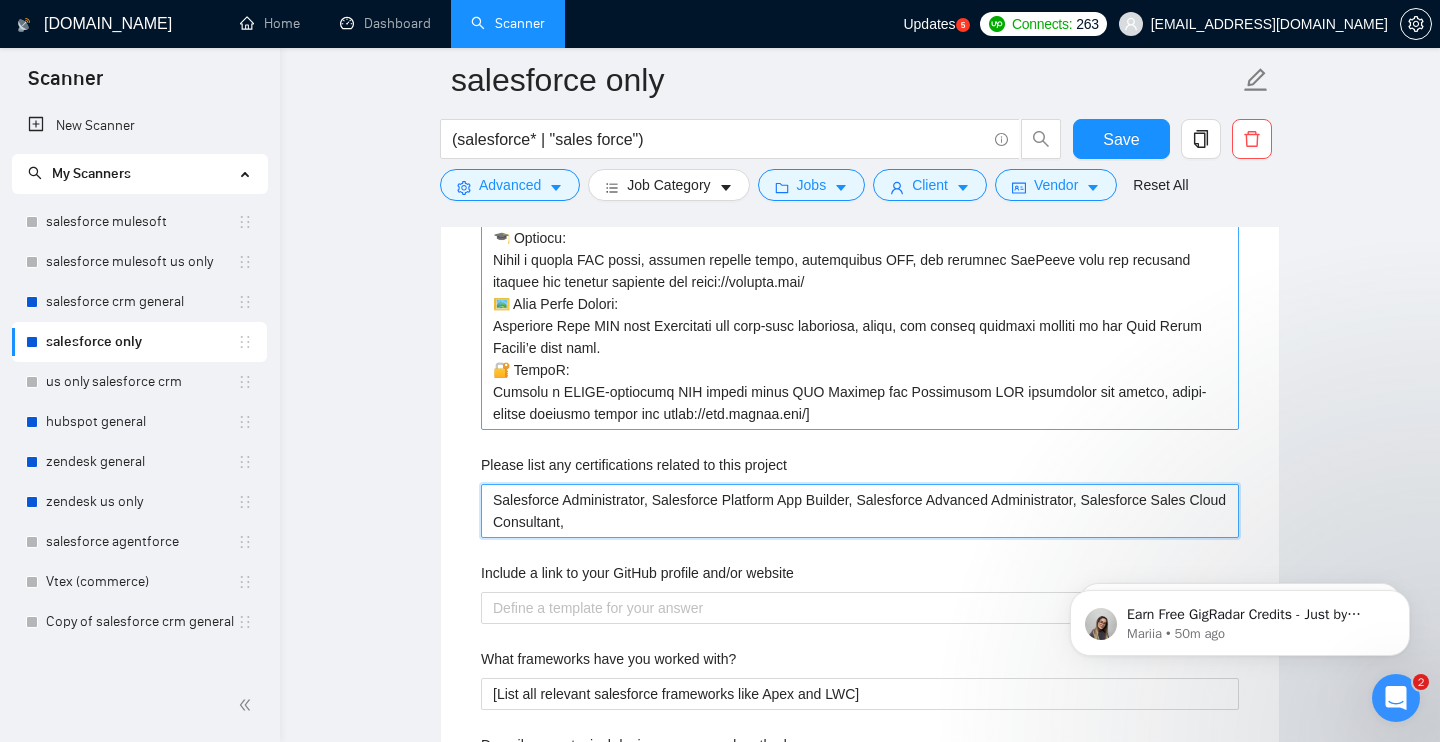 type 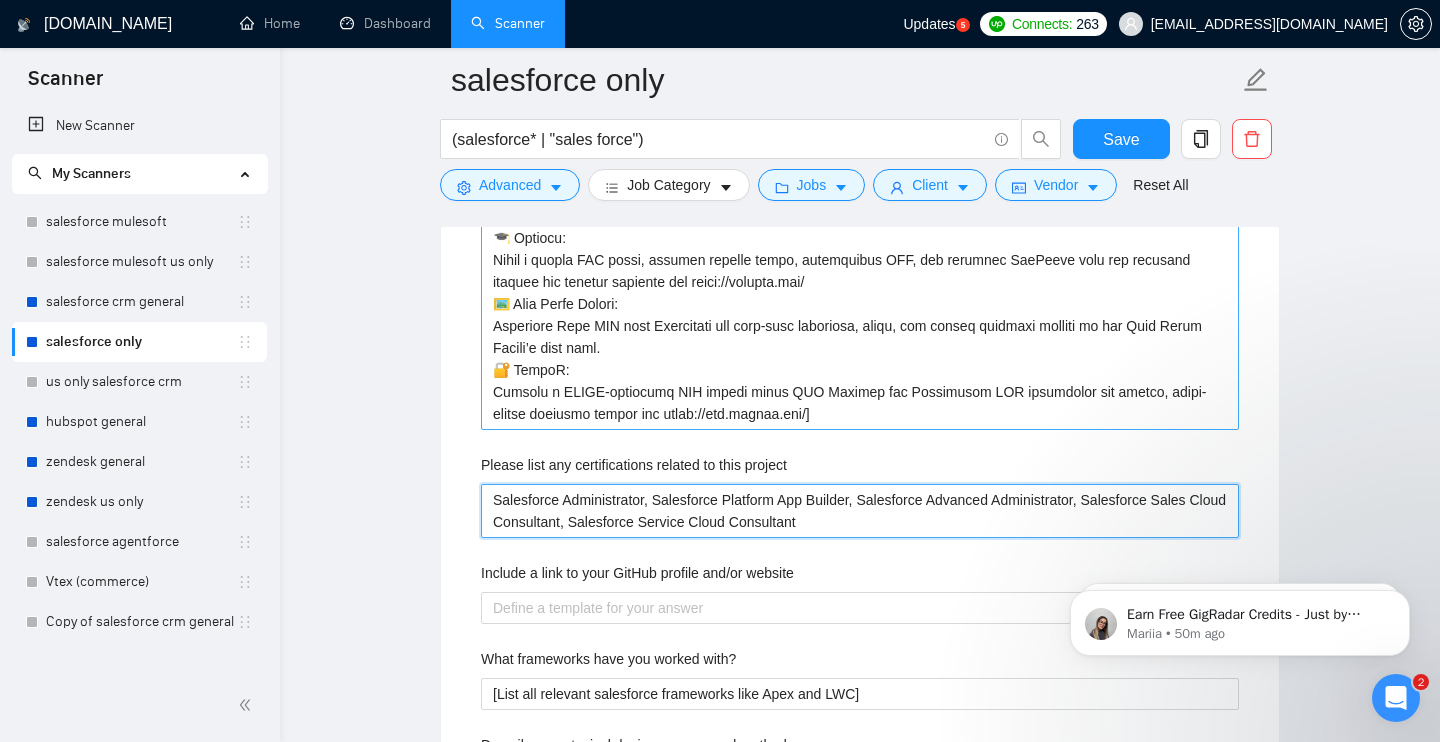 type 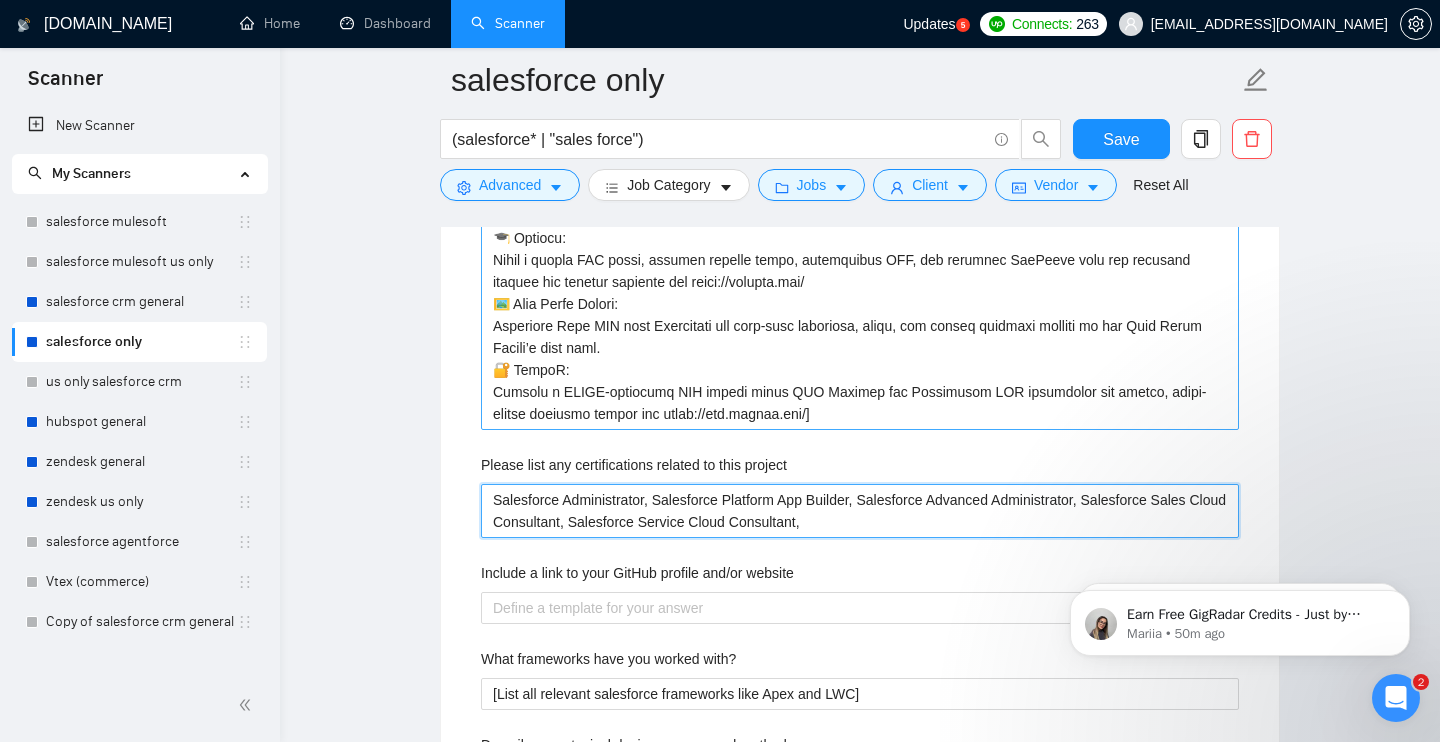 type 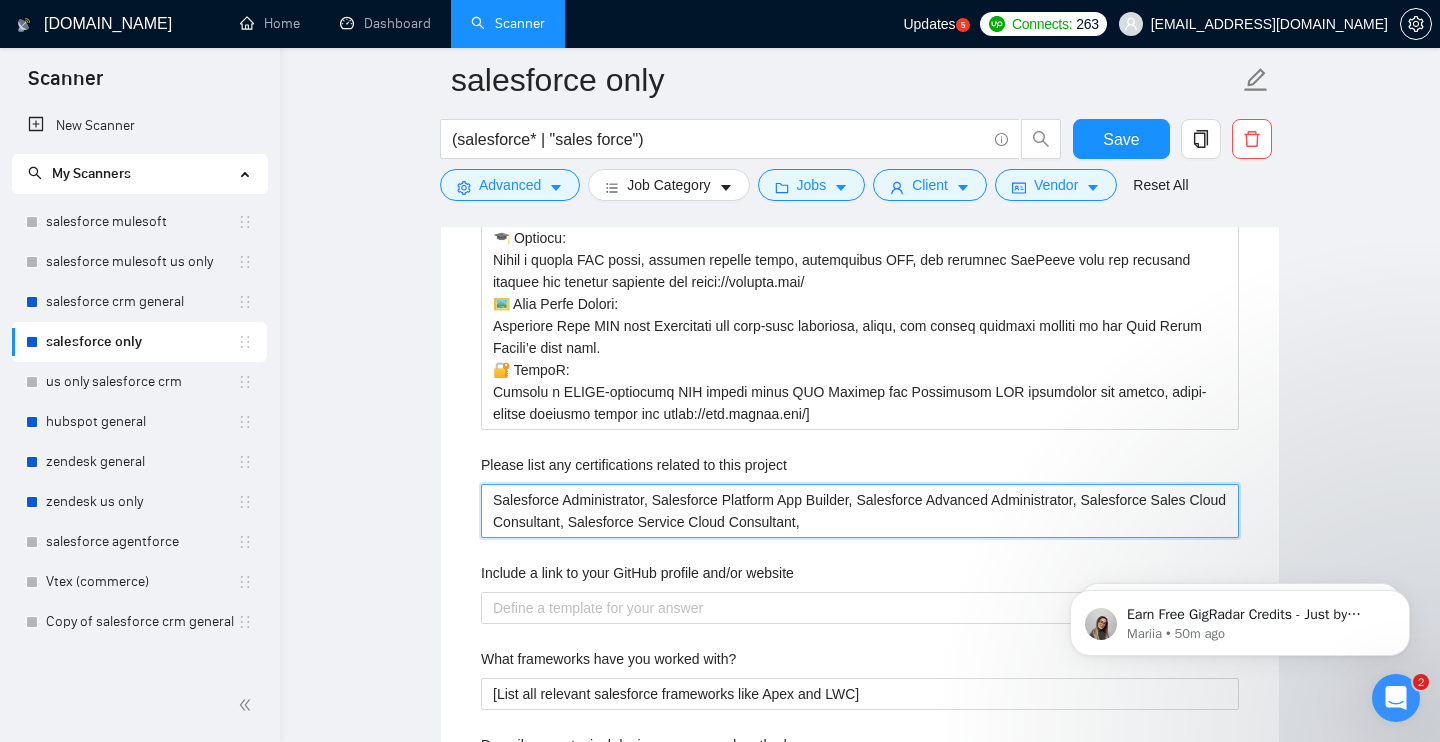 type on "Salesforce Administrator, Salesforce Platform App Builder, Salesforce Advanced Administrator, Salesforce Sales Cloud Consultant, Salesforce Service Cloud Consultant," 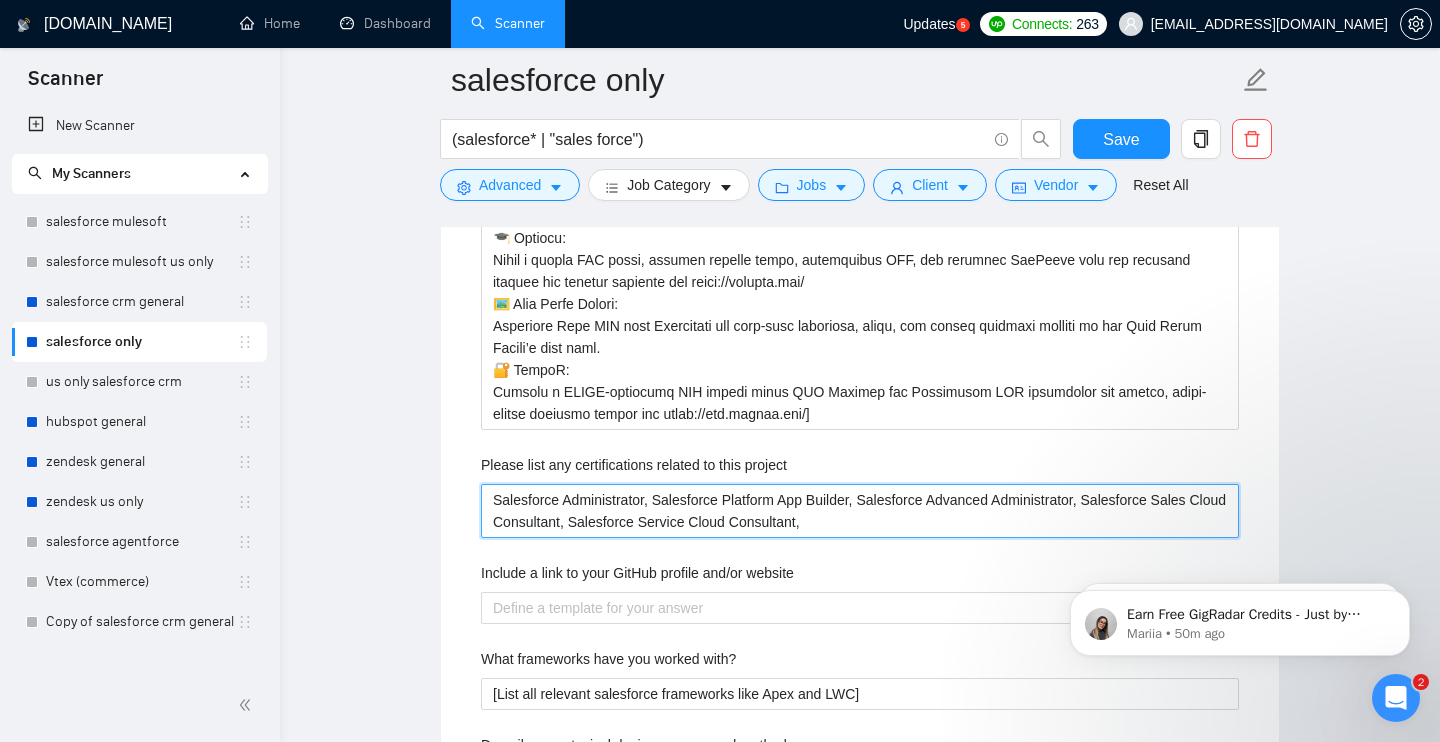 paste on "Salesforce CPQ Specialist" 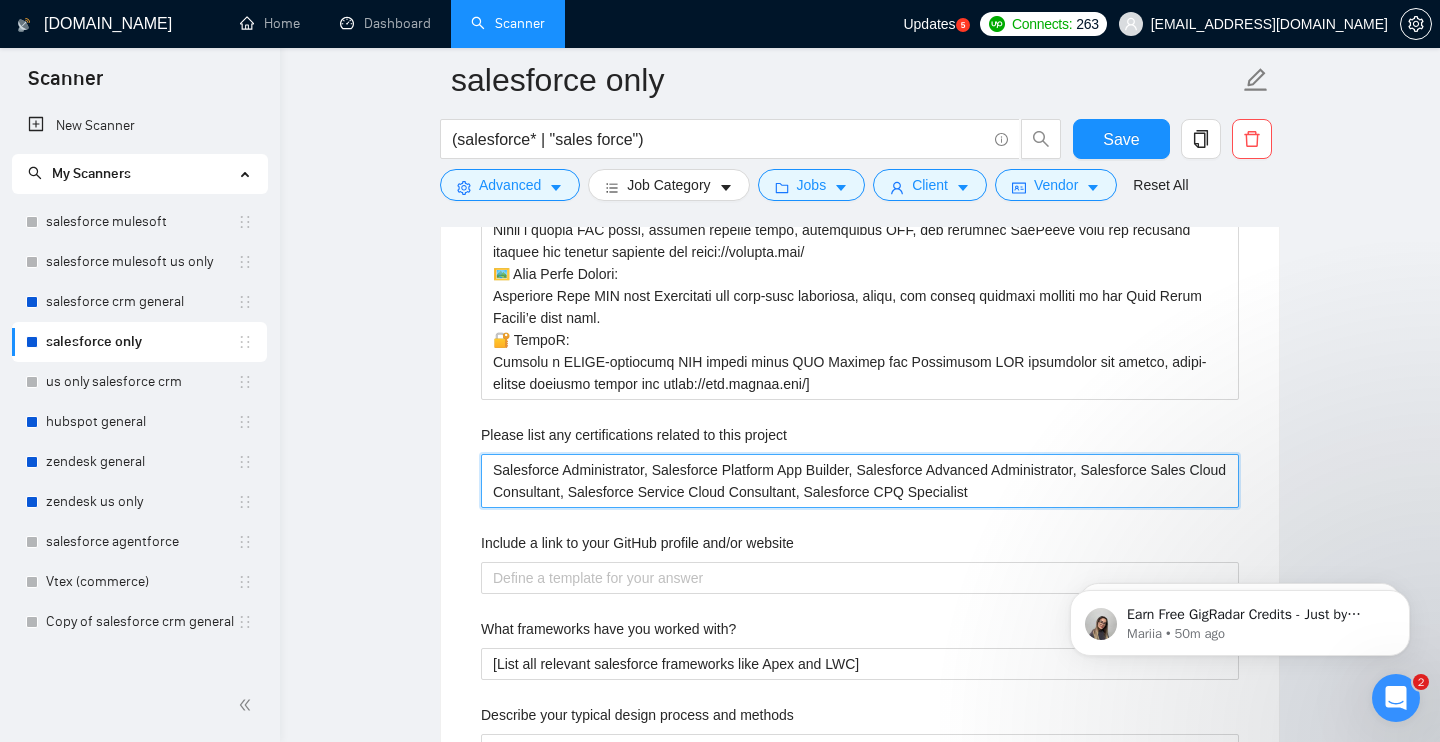scroll, scrollTop: 2854, scrollLeft: 0, axis: vertical 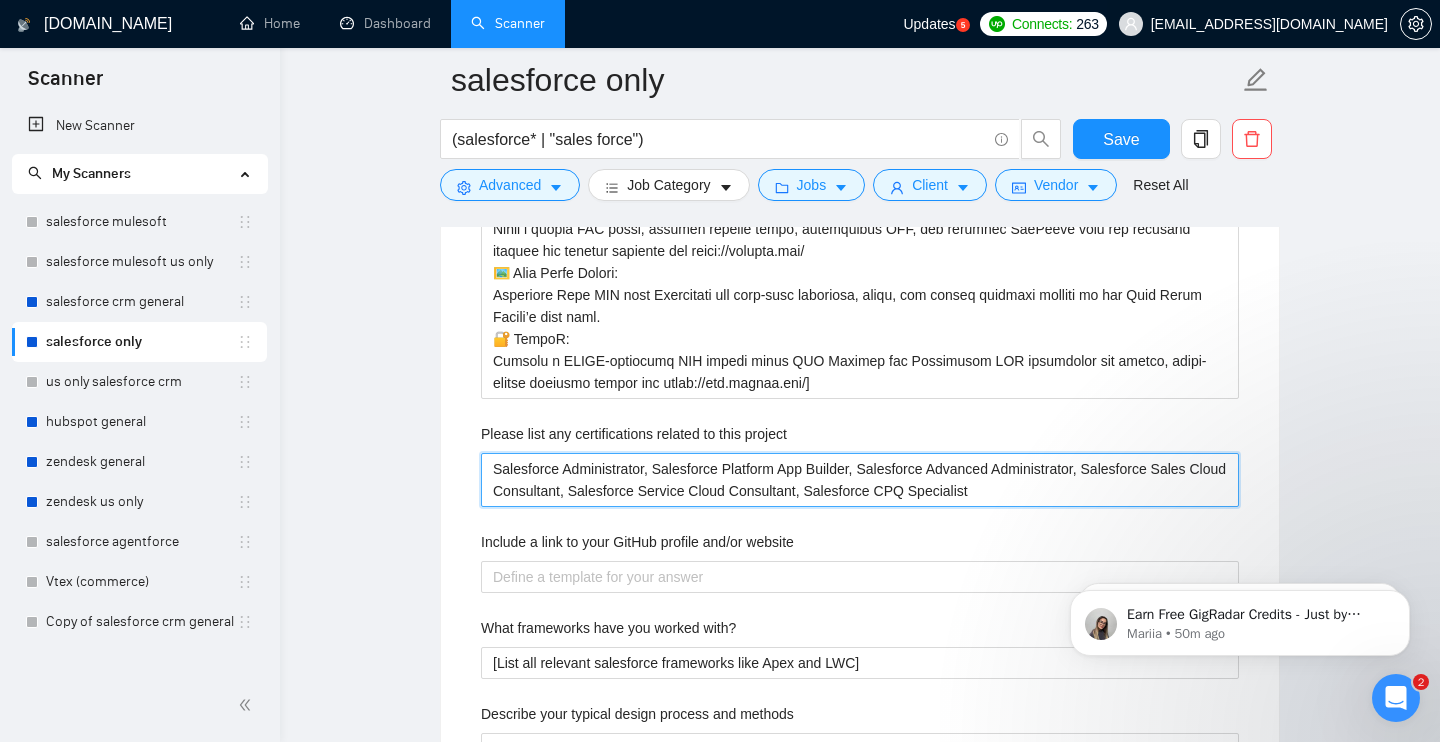 type on "Salesforce Administrator, Salesforce Platform App Builder, Salesforce Advanced Administrator, Salesforce Sales Cloud Consultant, Salesforce Service Cloud Consultant, Salesforce CPQ Specialist" 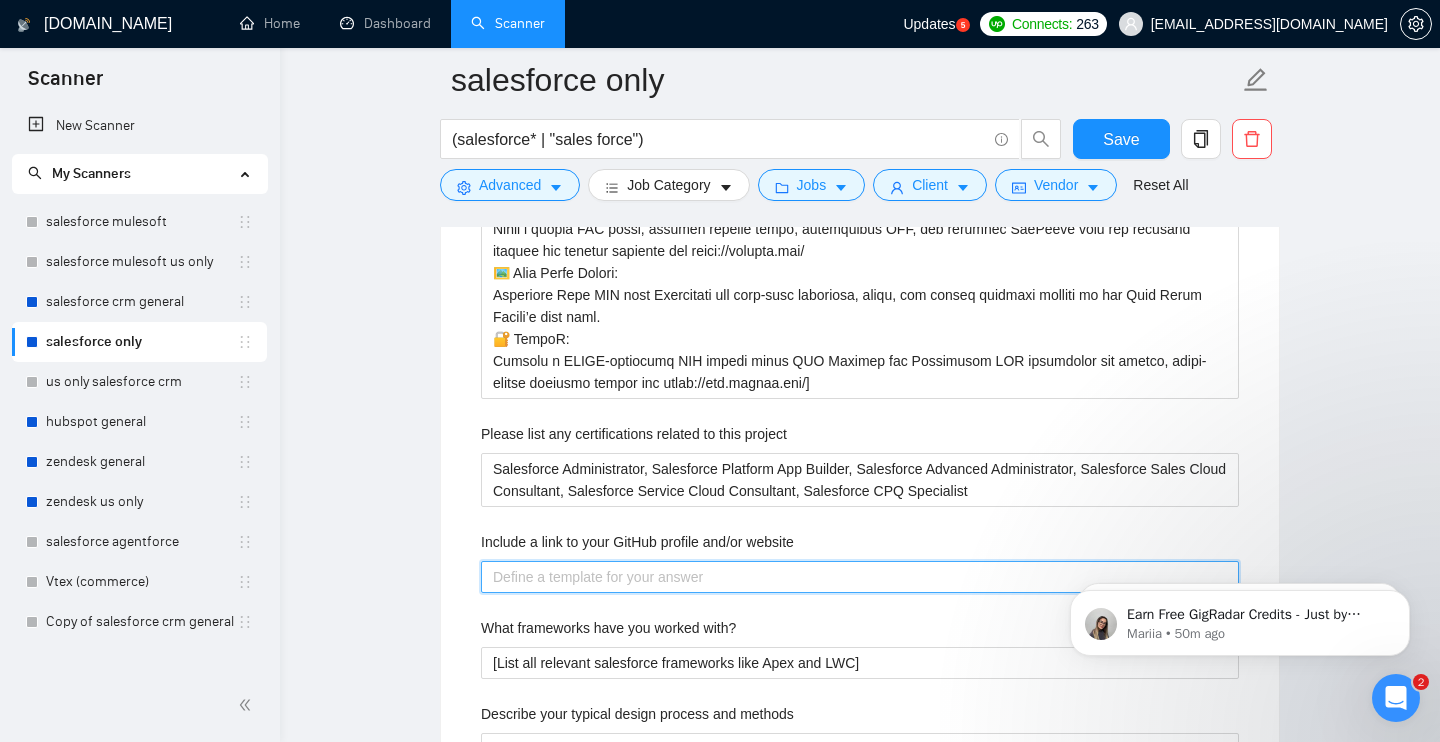 click on "Include a link to your GitHub profile and/or website" at bounding box center (860, 577) 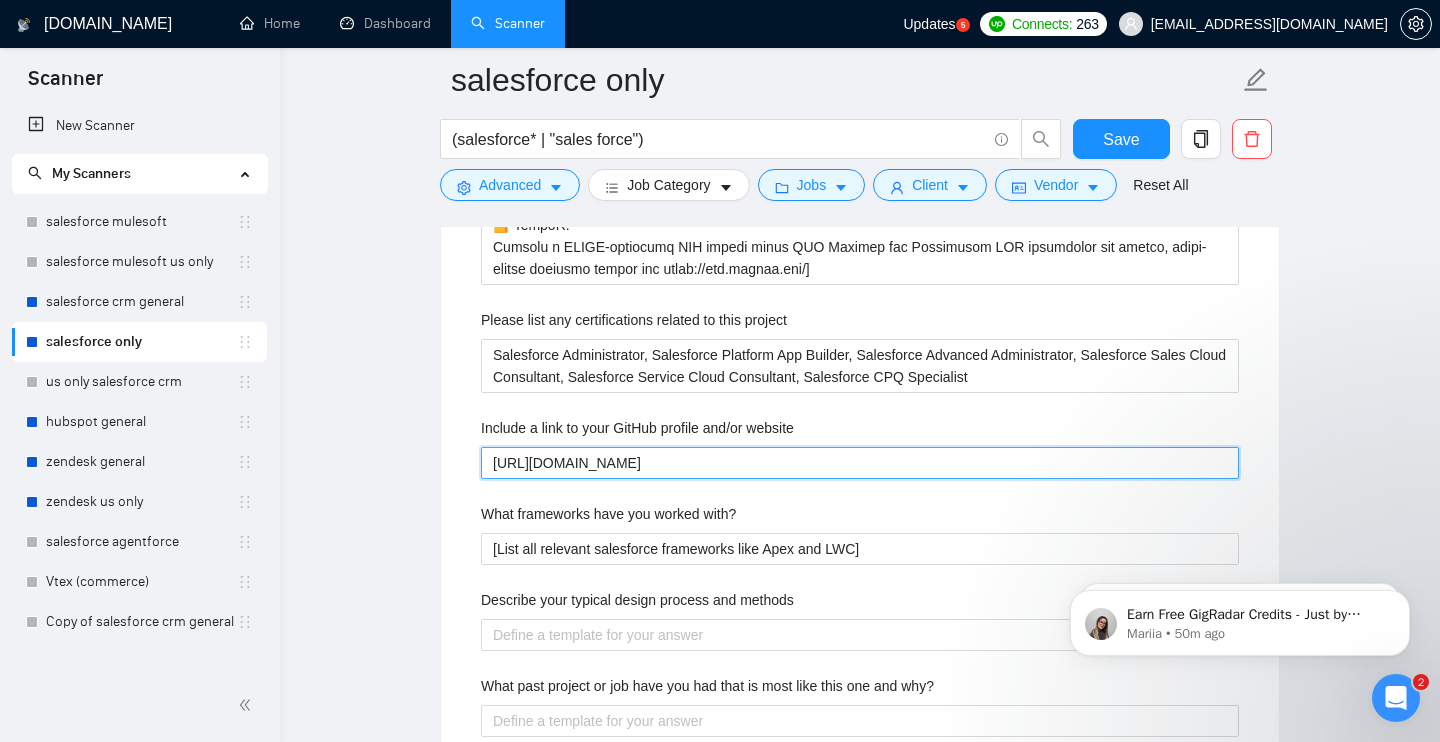 scroll, scrollTop: 2969, scrollLeft: 0, axis: vertical 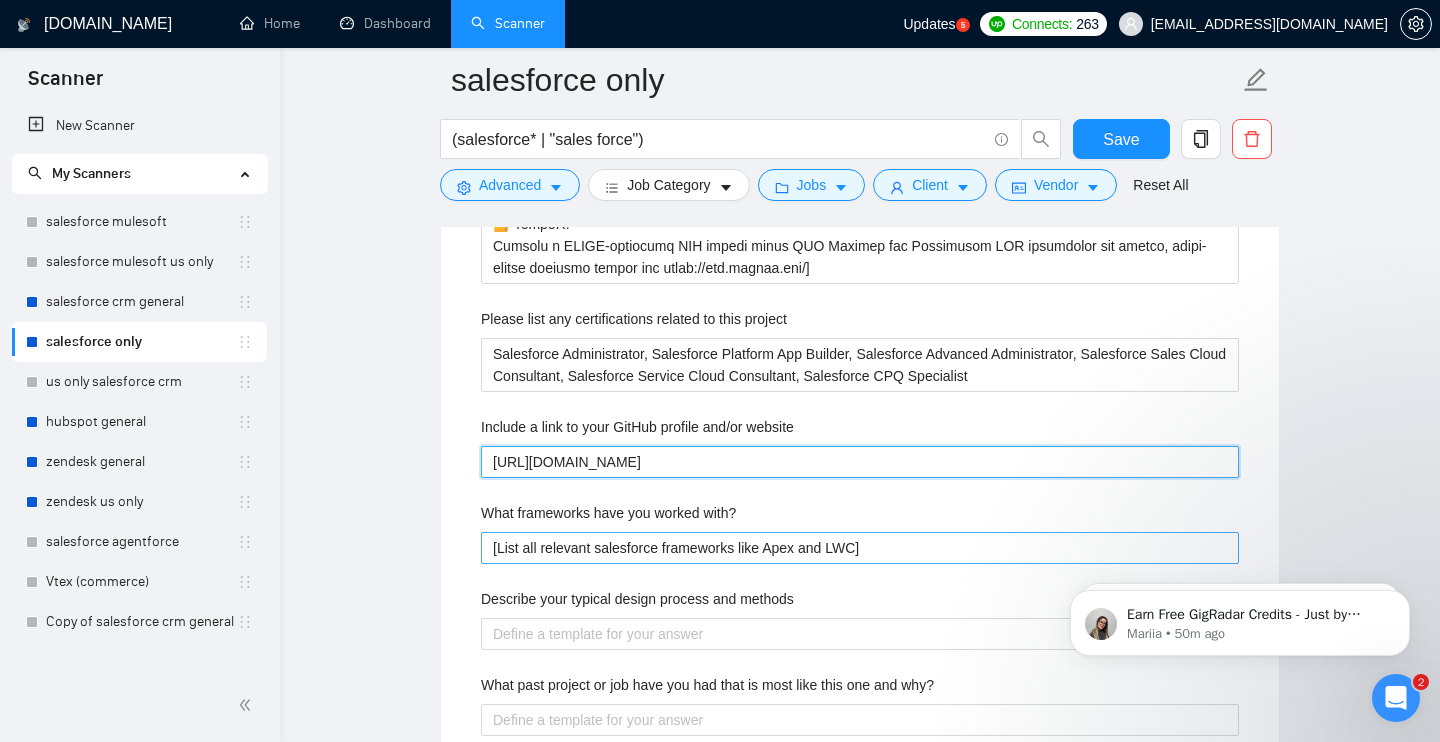 type on "[URL][DOMAIN_NAME]" 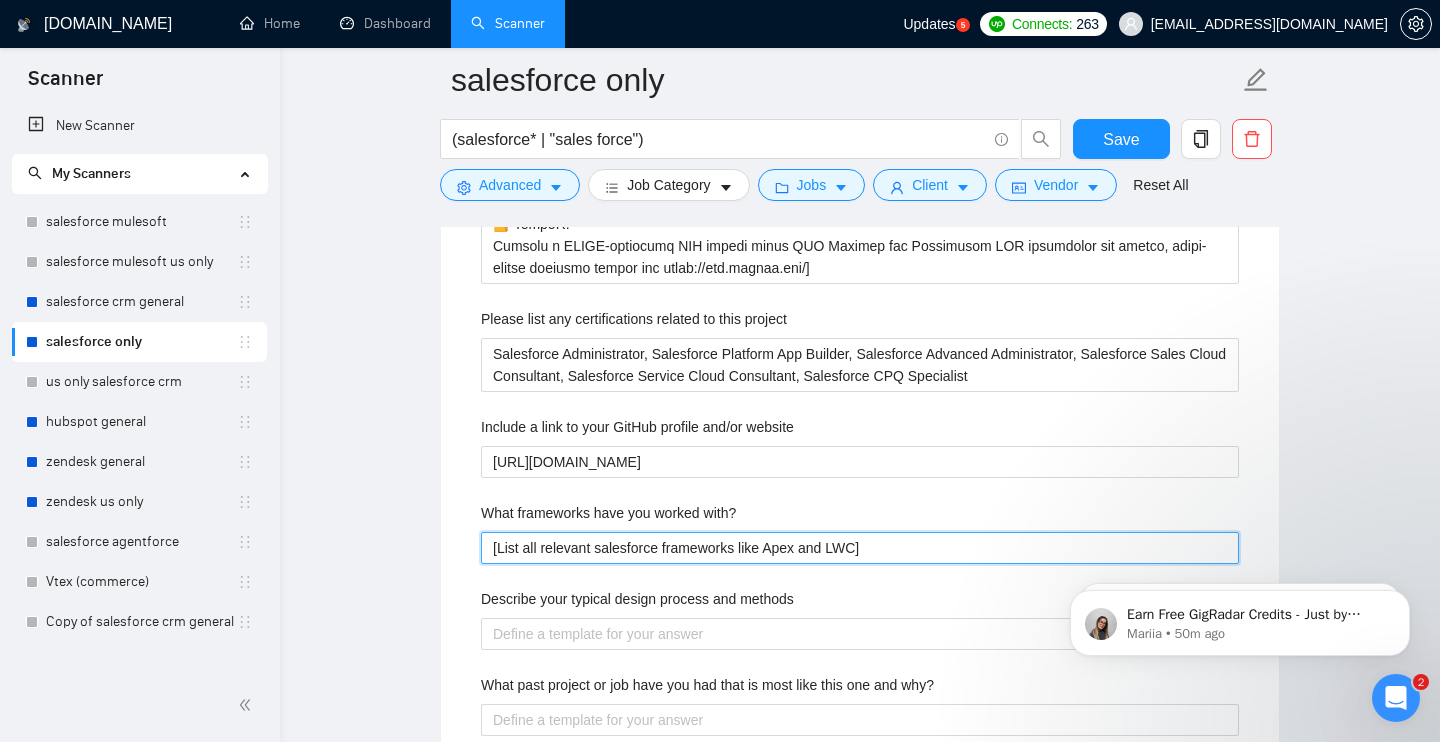 click on "[List all relevant salesforce frameworks like Apex and LWC]" at bounding box center [860, 548] 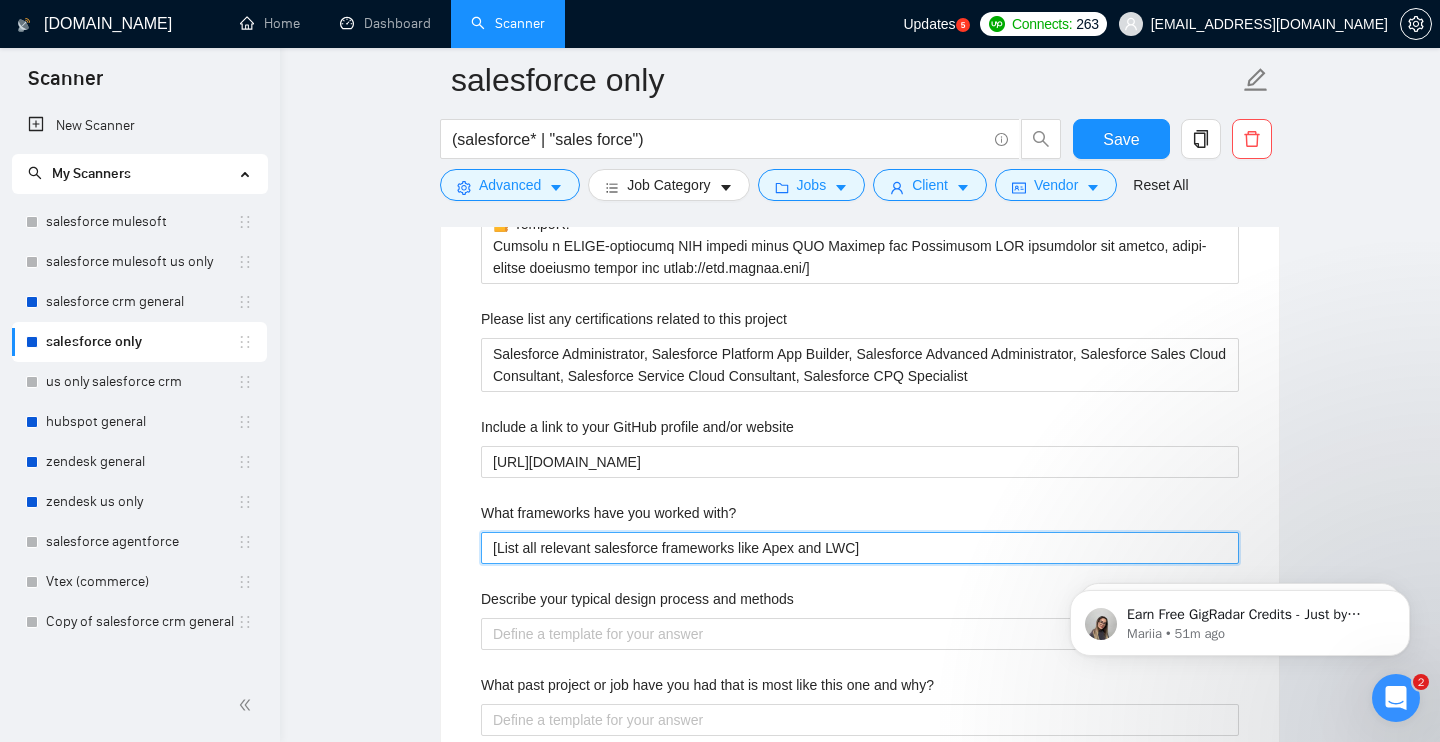 paste on "Apex, Lightning Web Components (LWC), Aura Components, Flow (Flow Builder), Process Builder, SOQL, SOSL, REST API, SOAP API, Custom Metadata Types, Custom Settings, Visualforce, Salesforce DX
Ask ChatGPT" 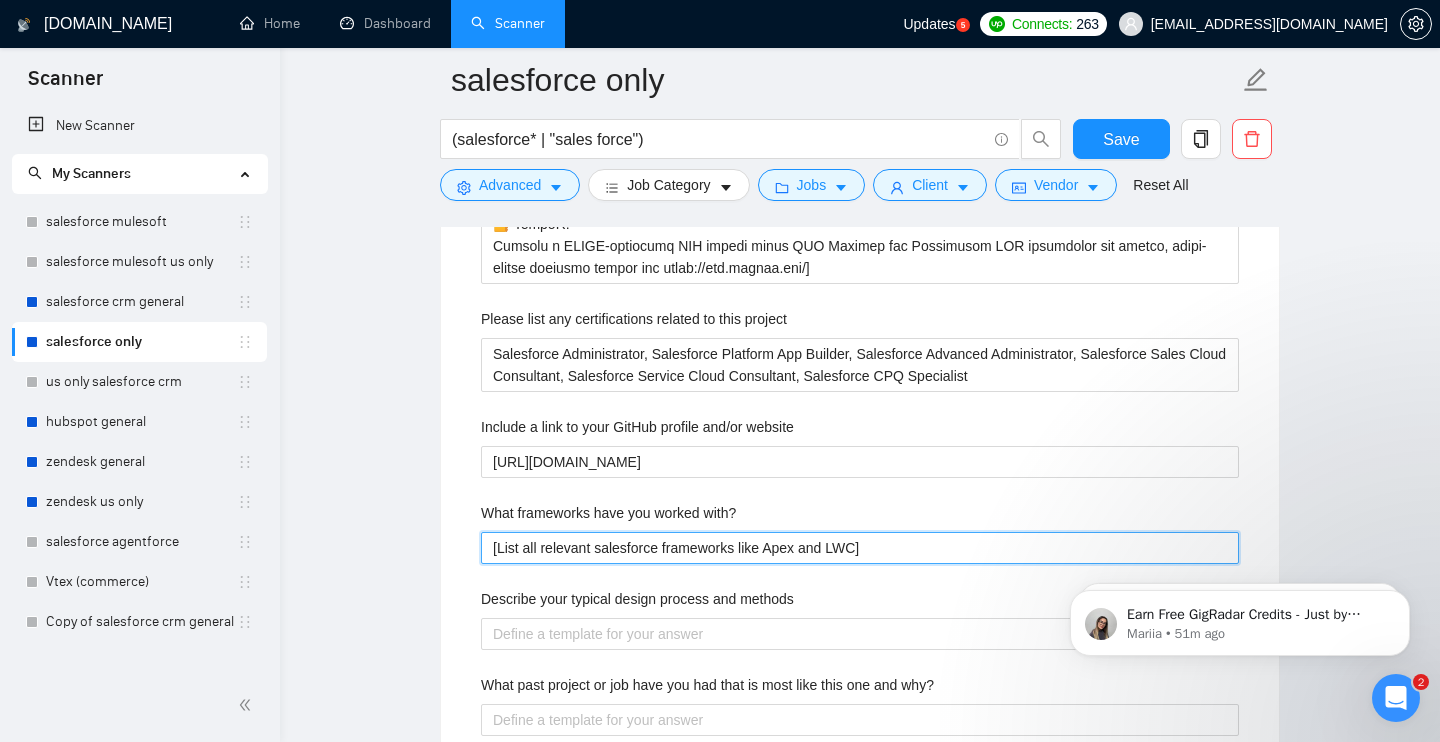 type 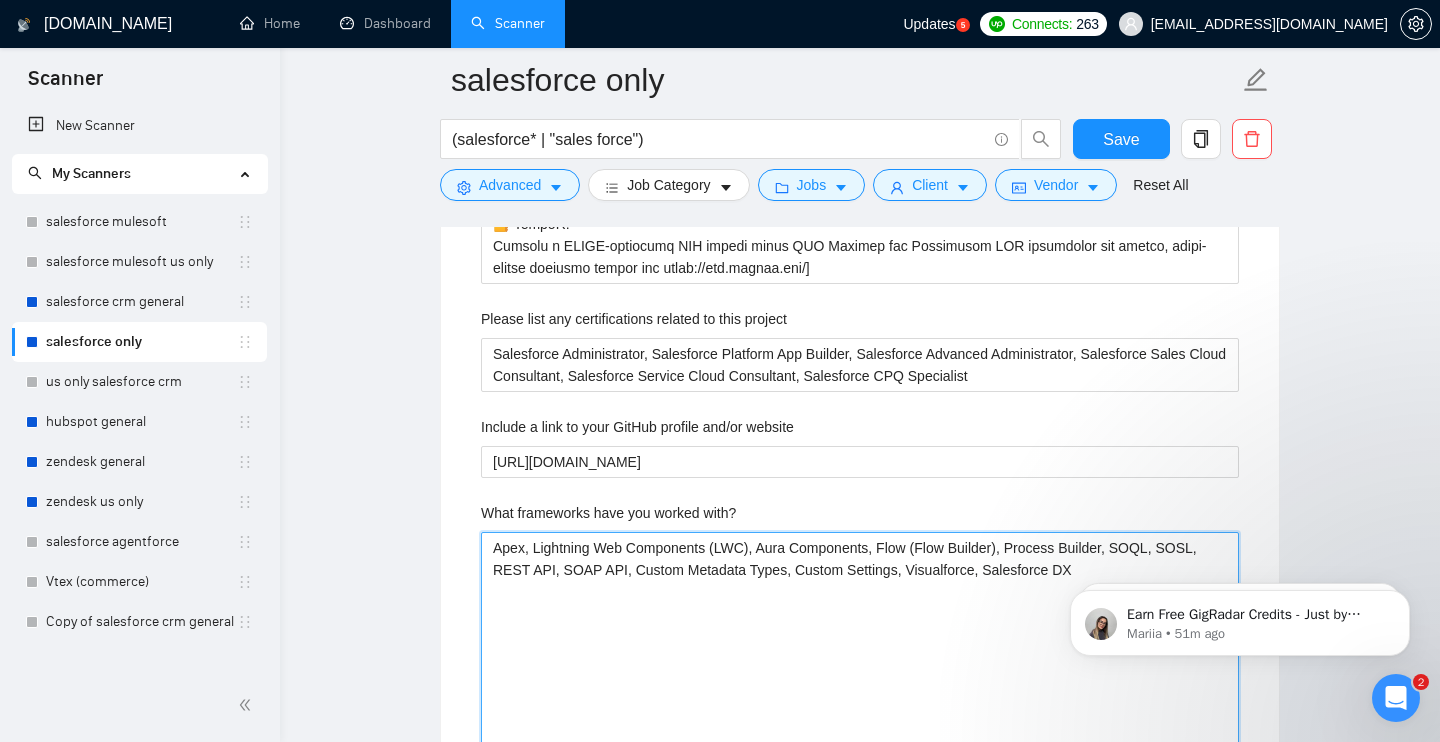 scroll, scrollTop: 3046, scrollLeft: 0, axis: vertical 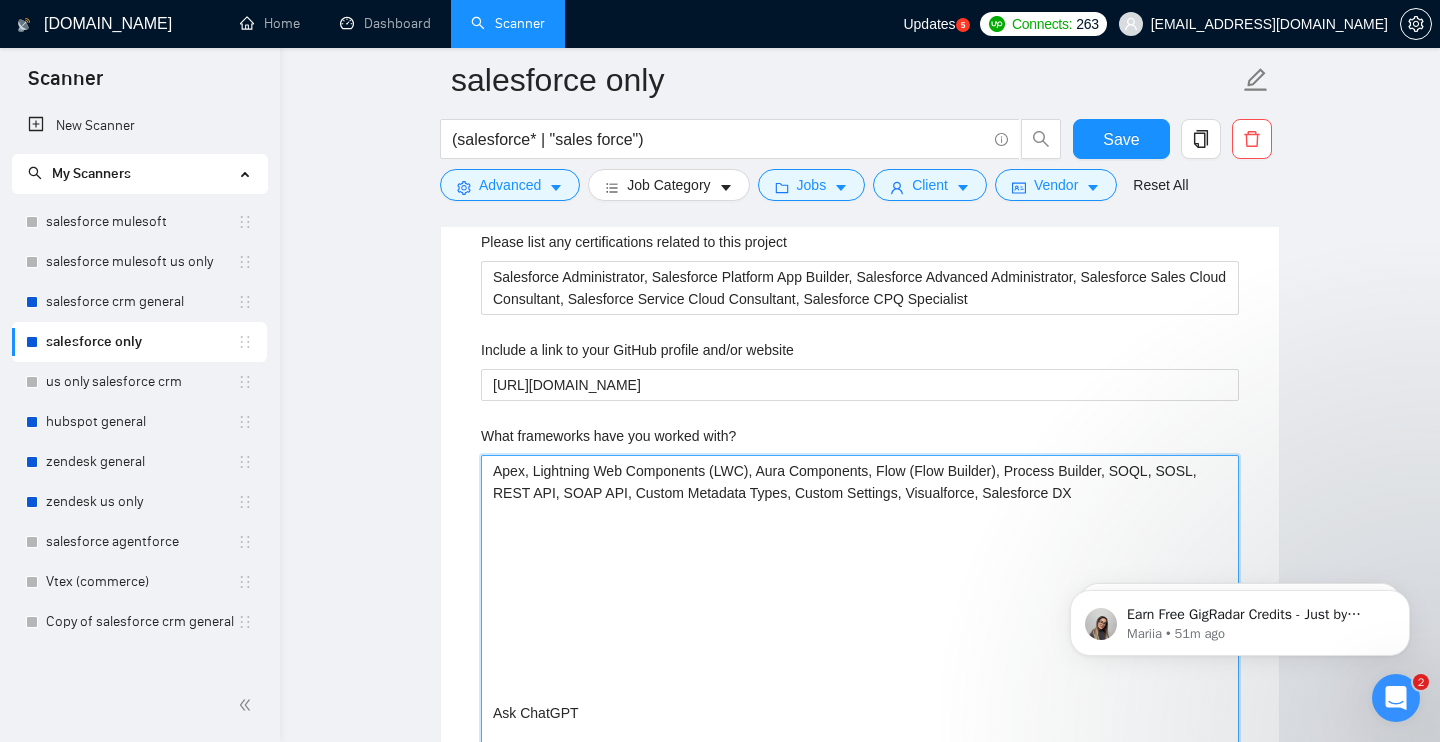 type 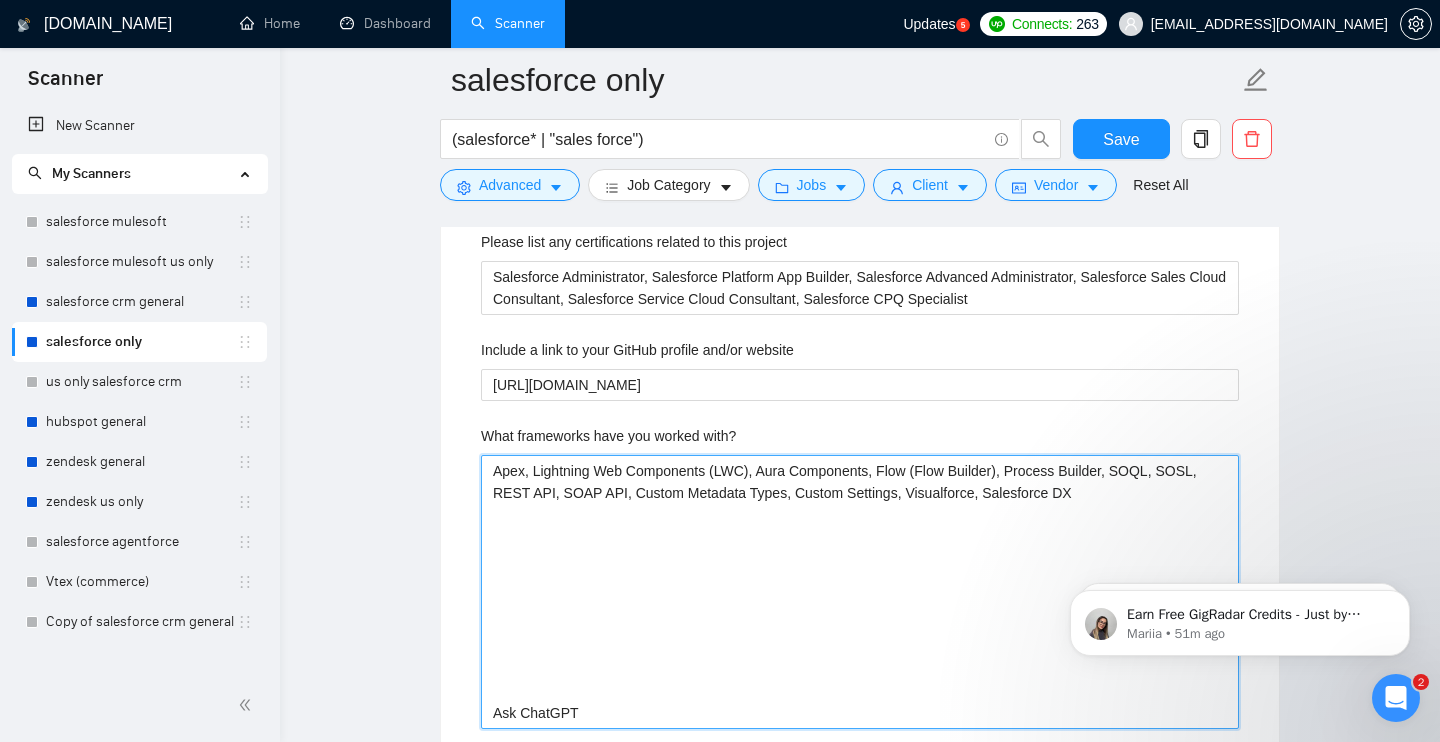type 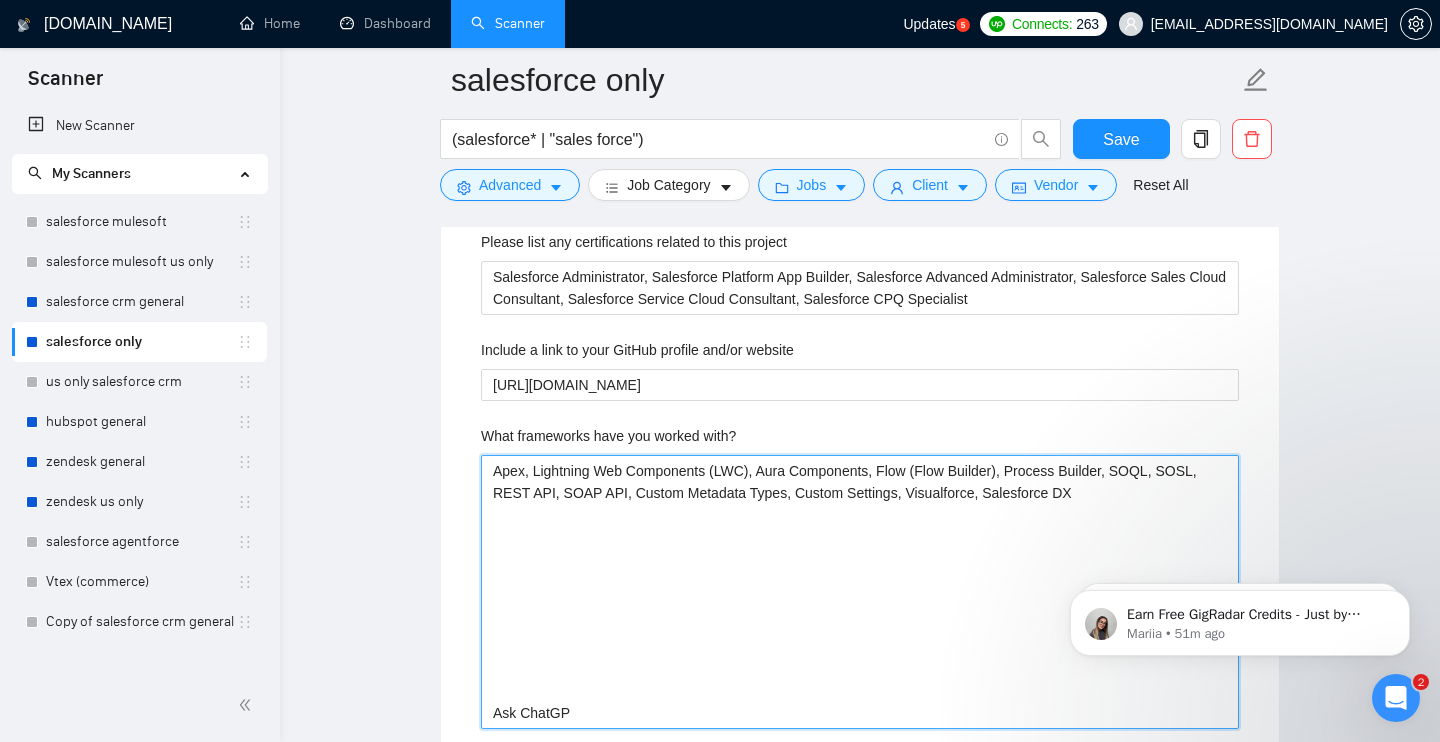 type 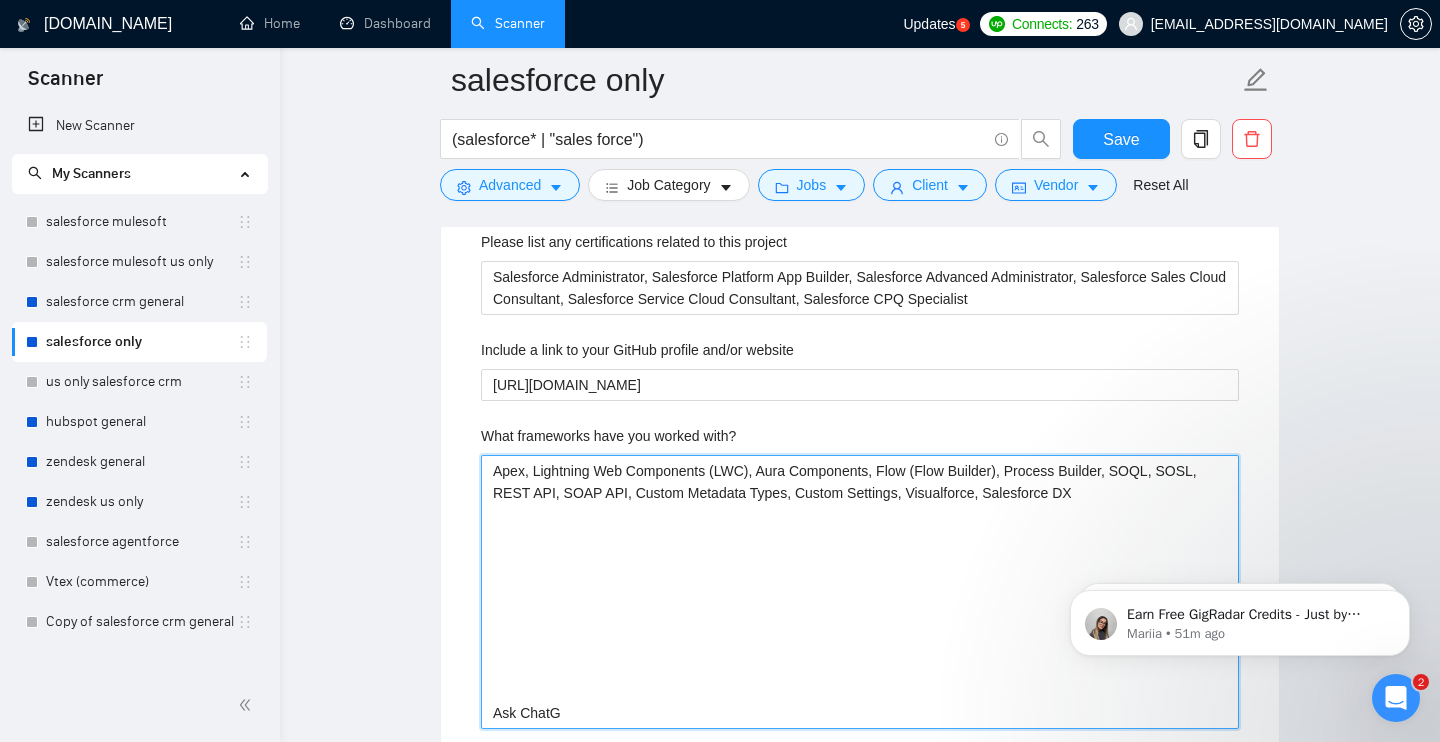 type 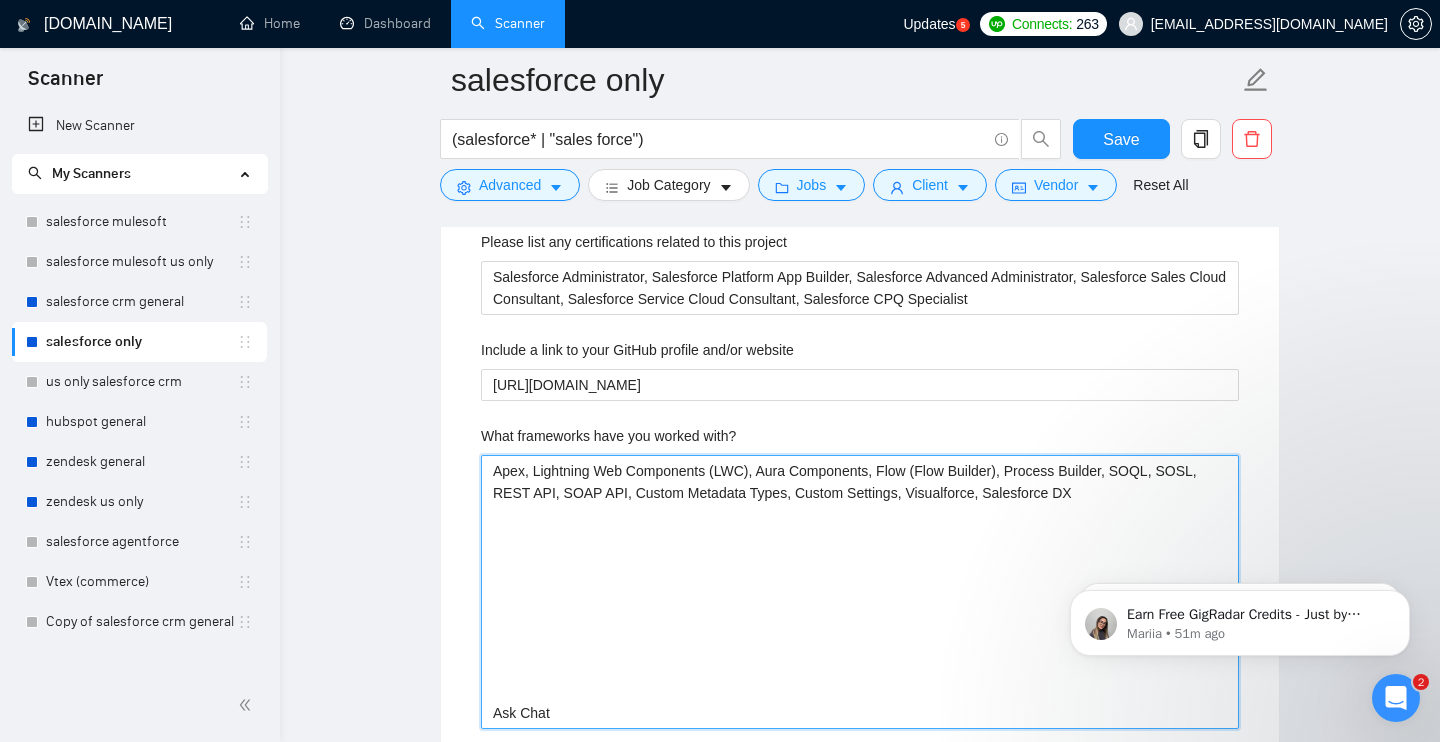 type 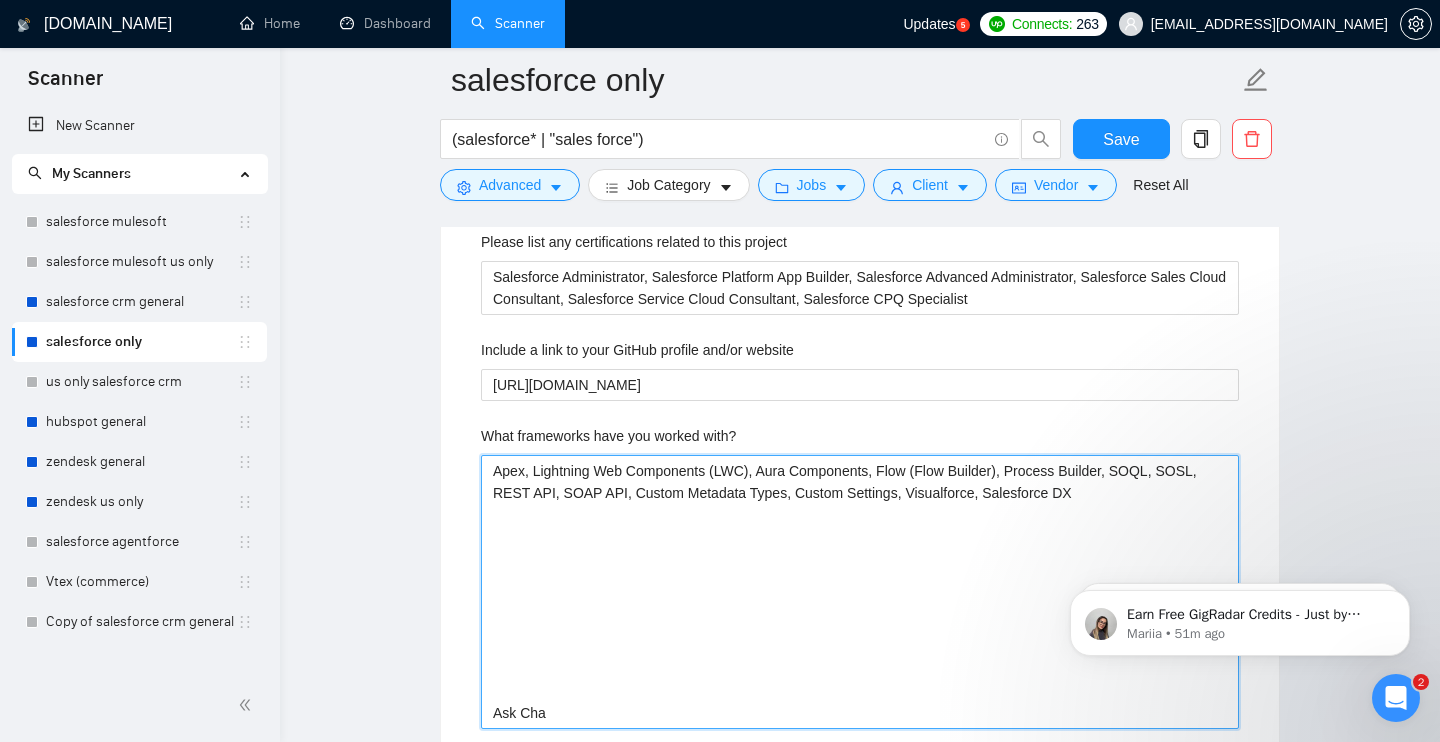 type 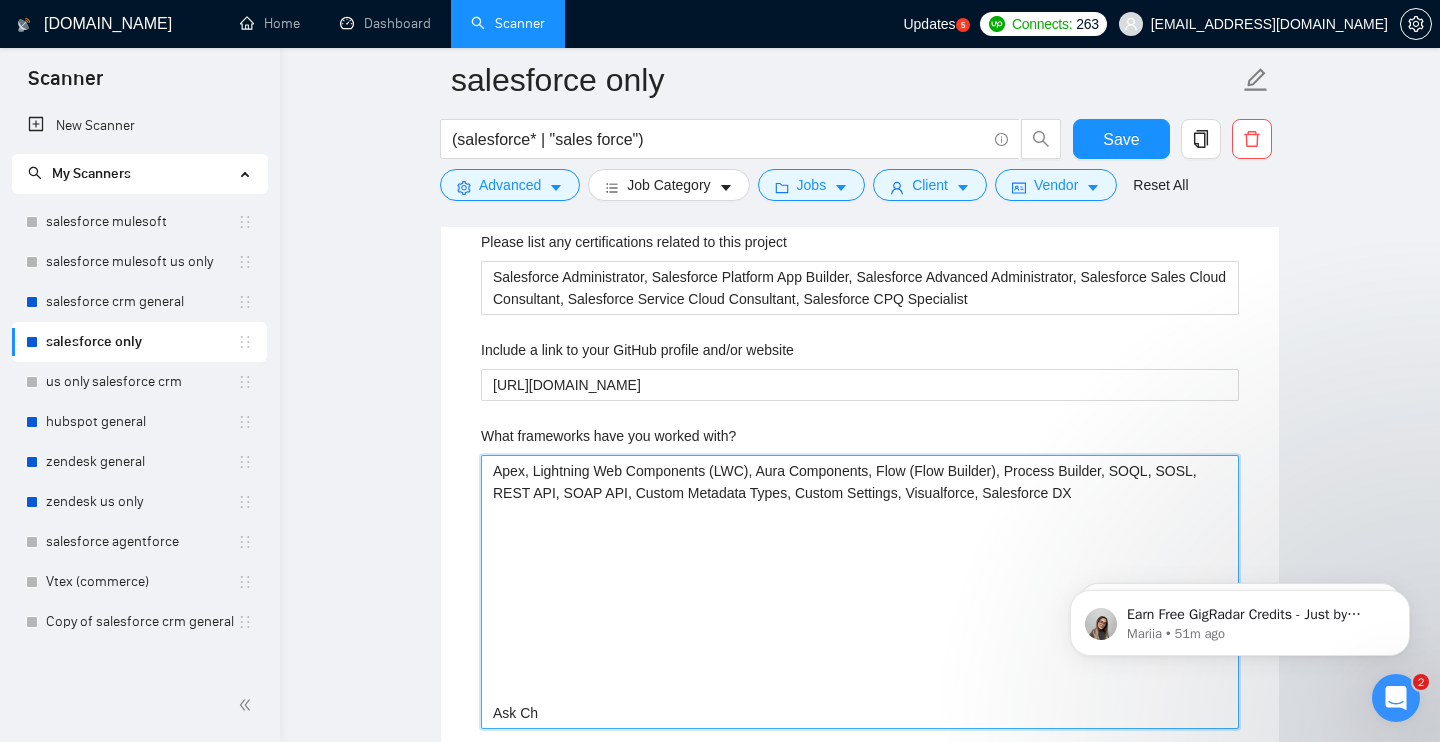 type 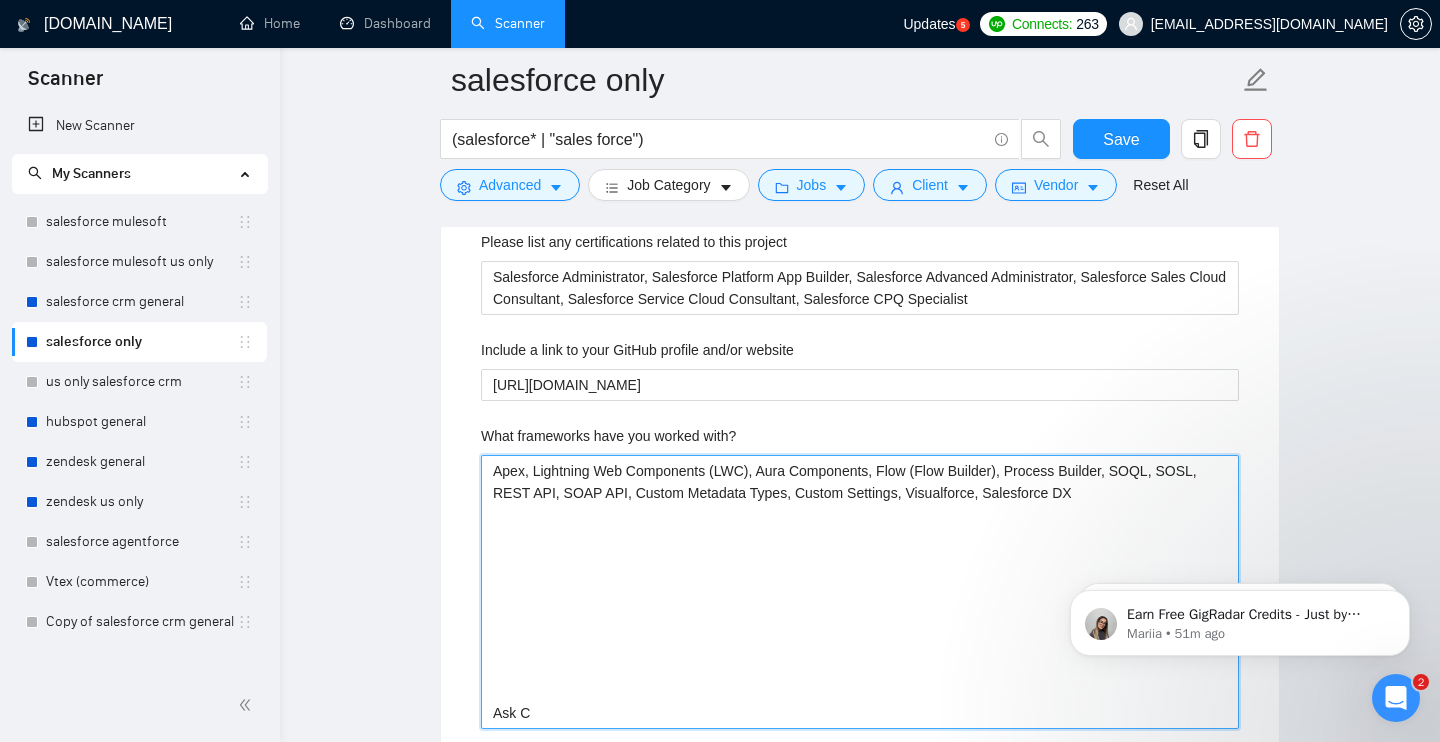 type 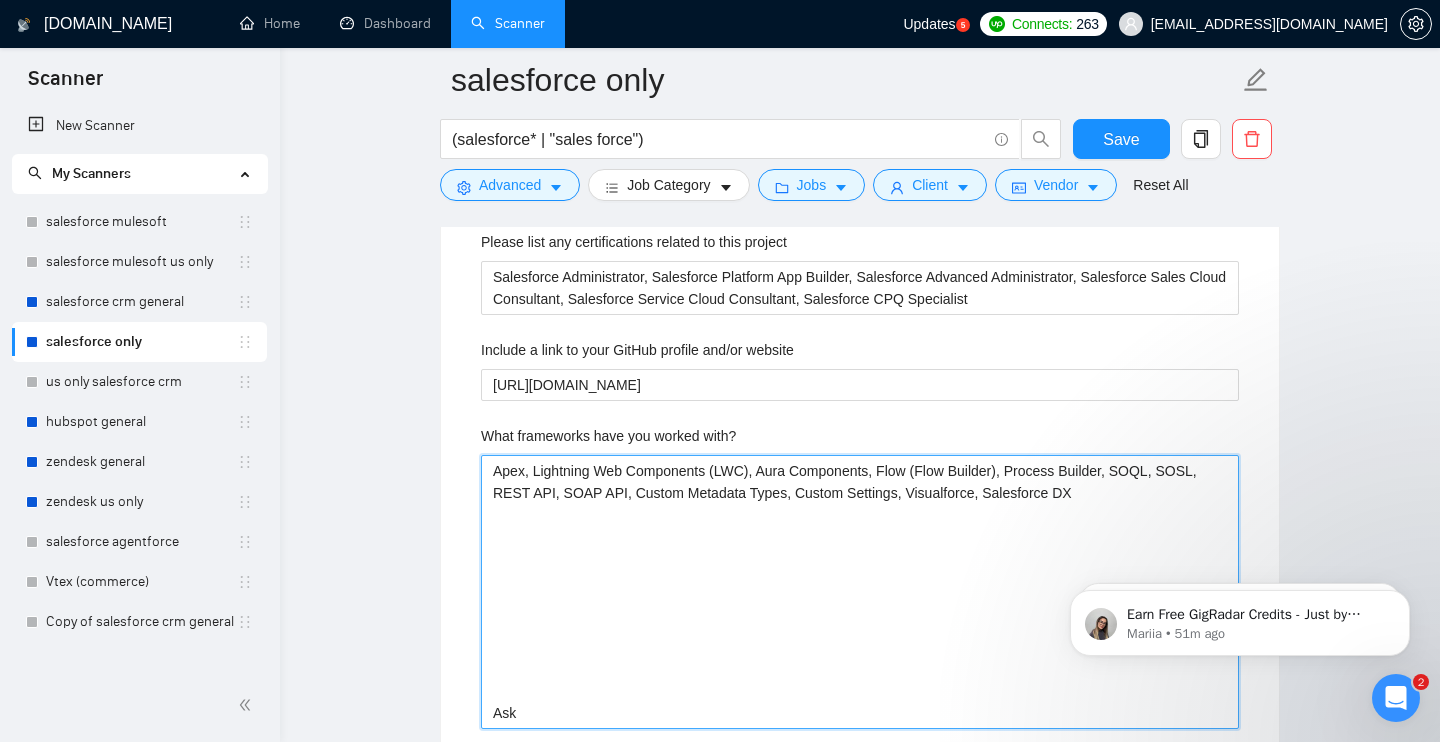 type 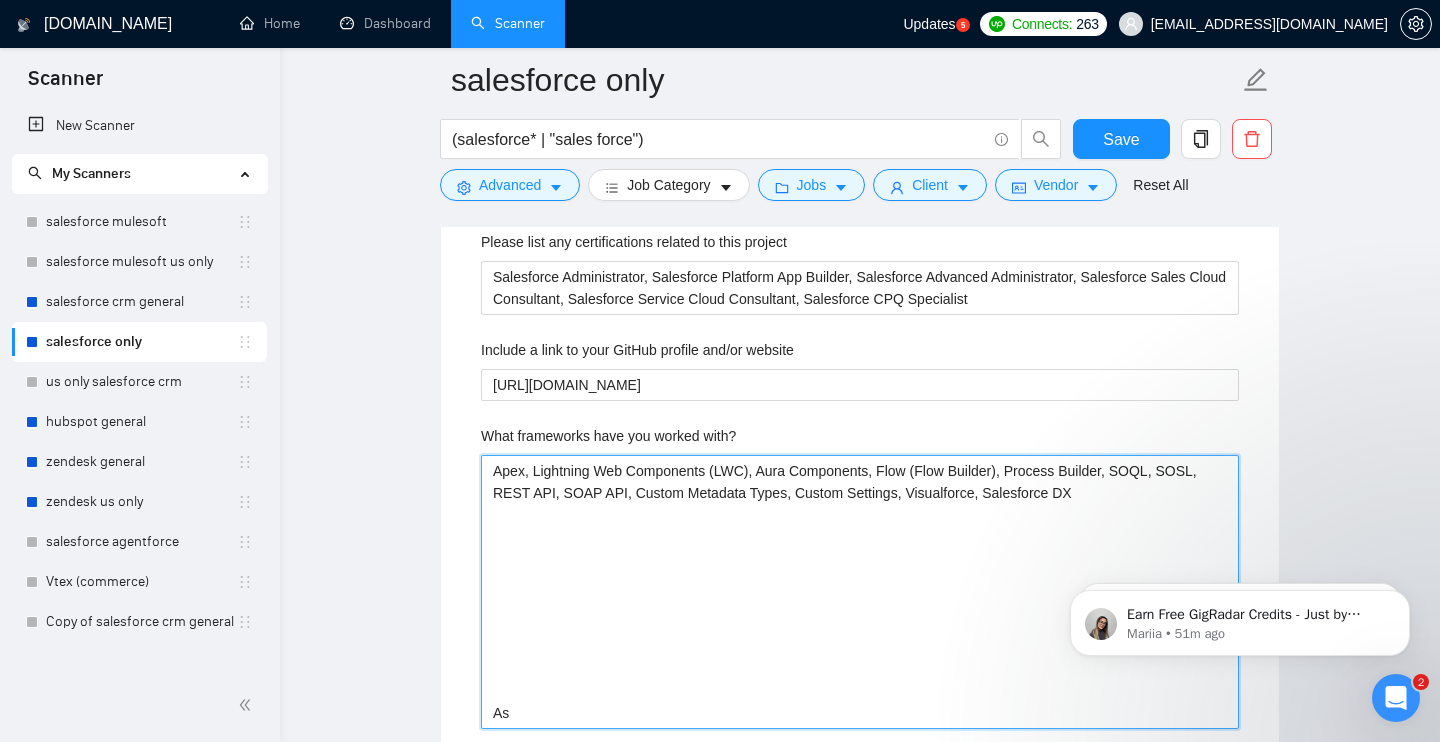 type 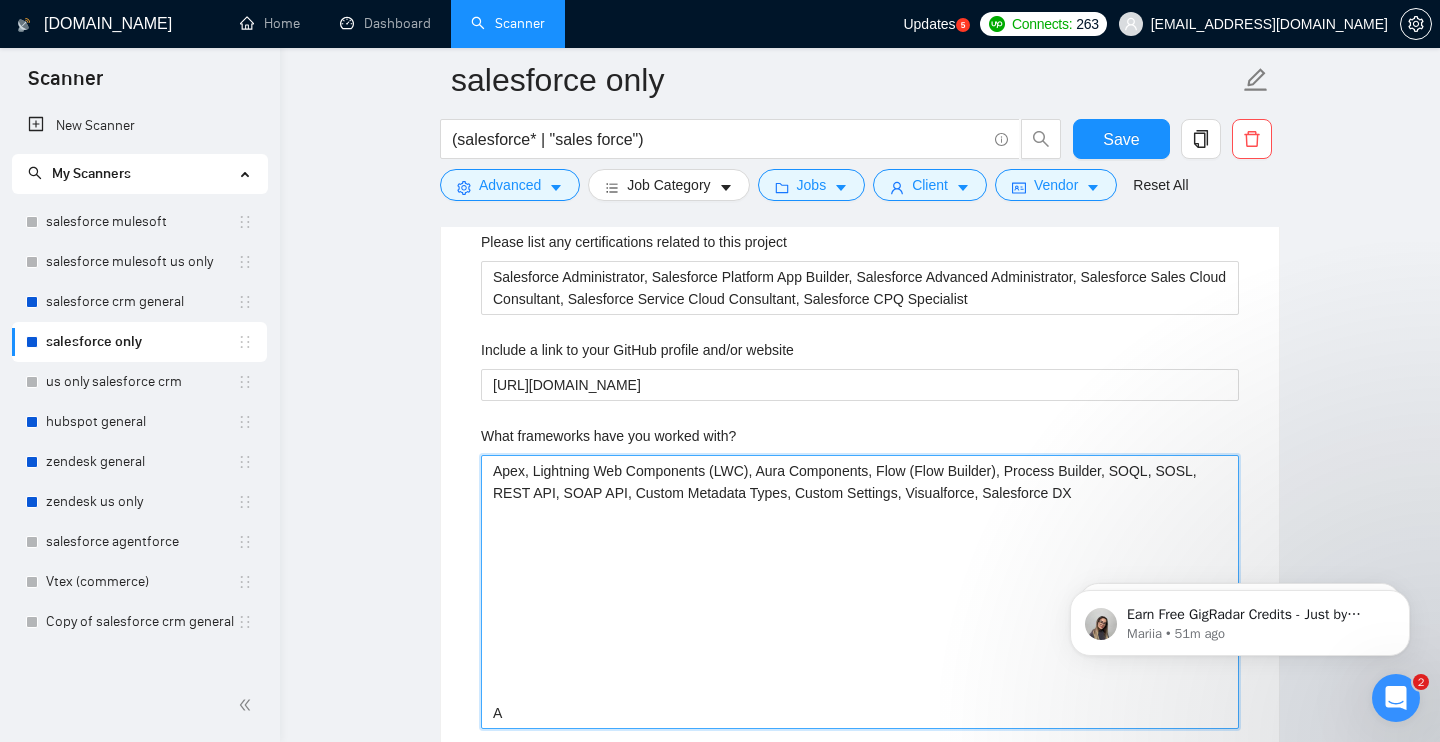 type 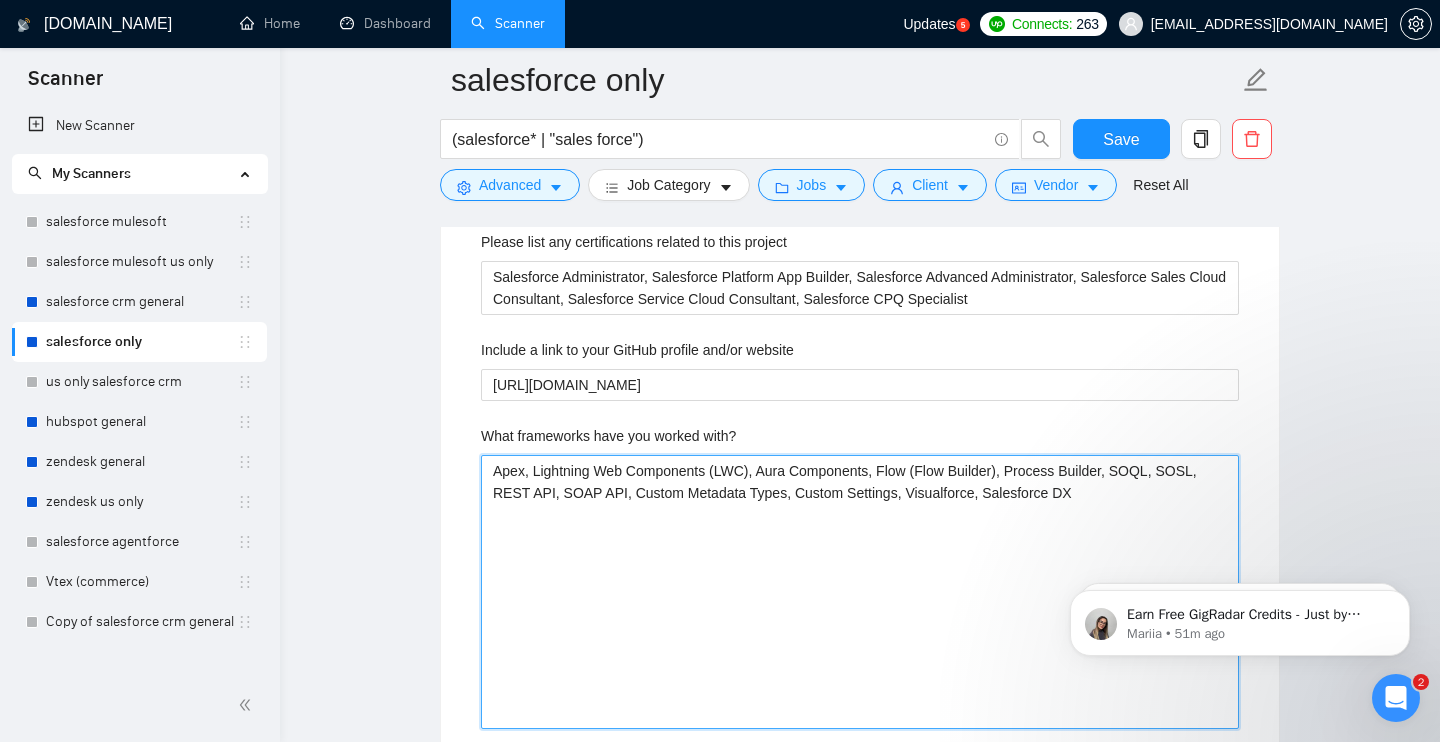 type 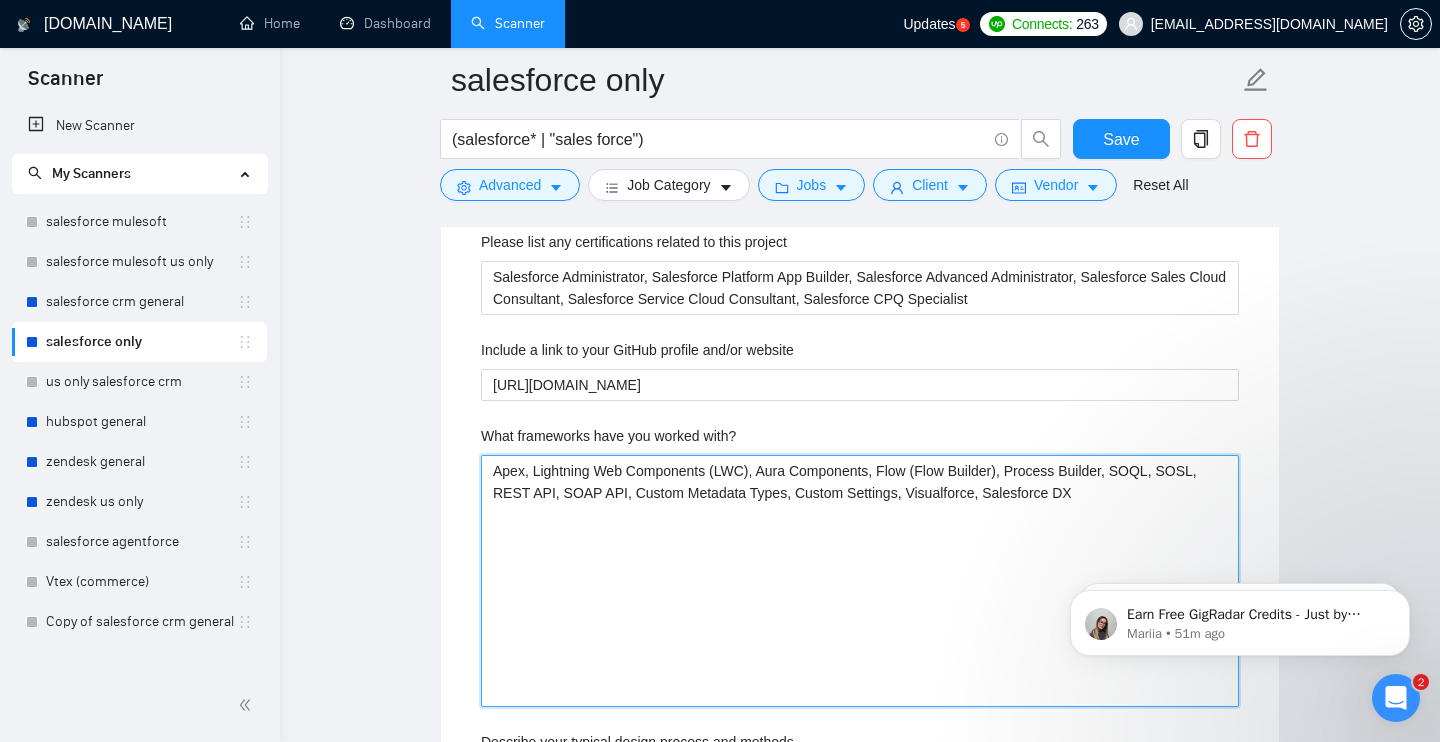 type 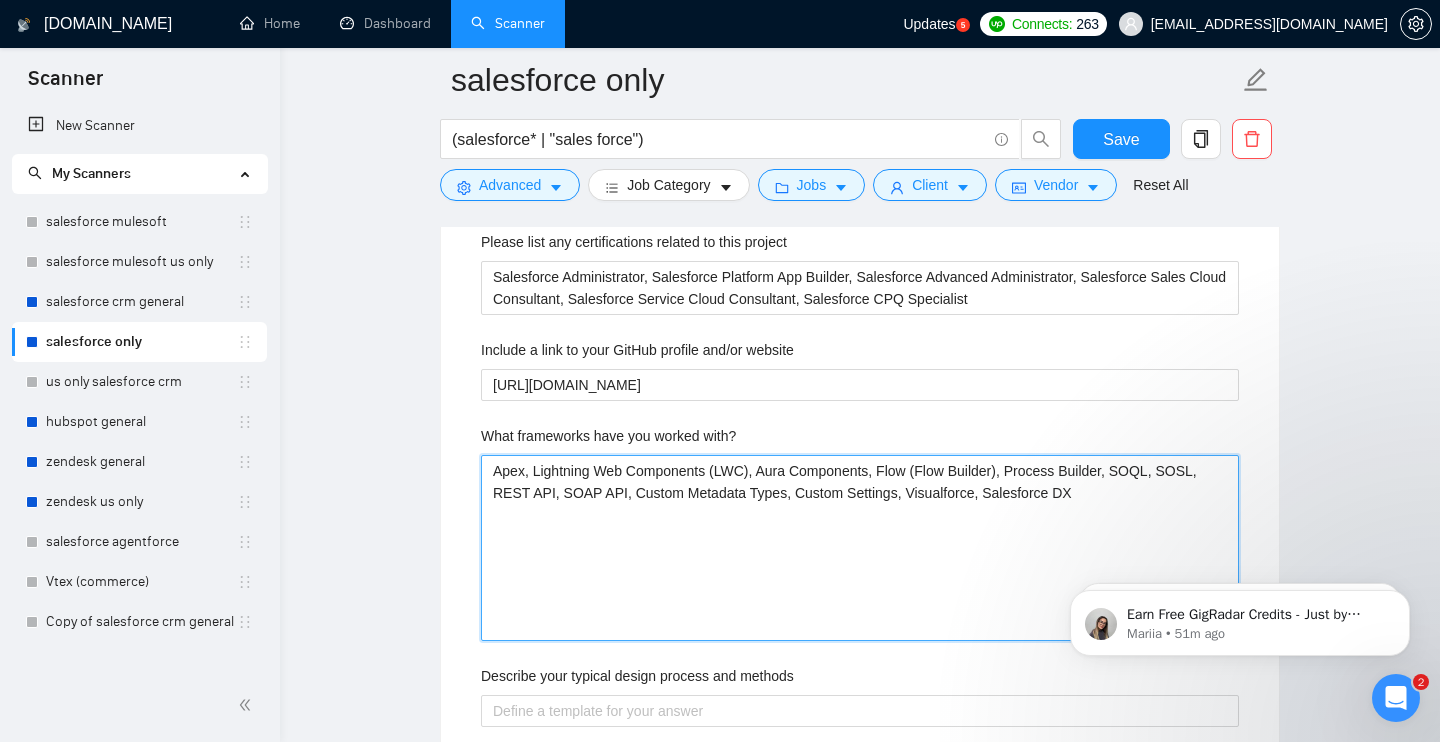 type 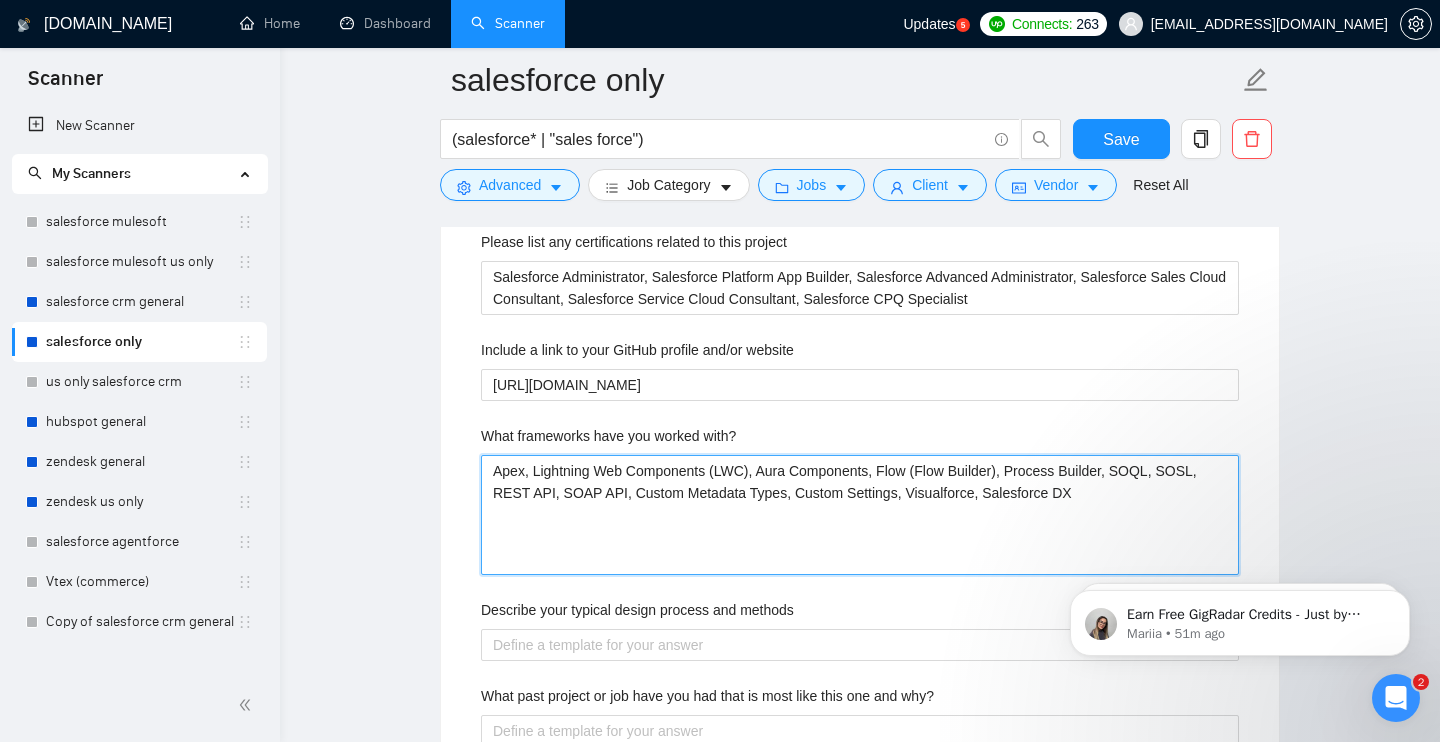type 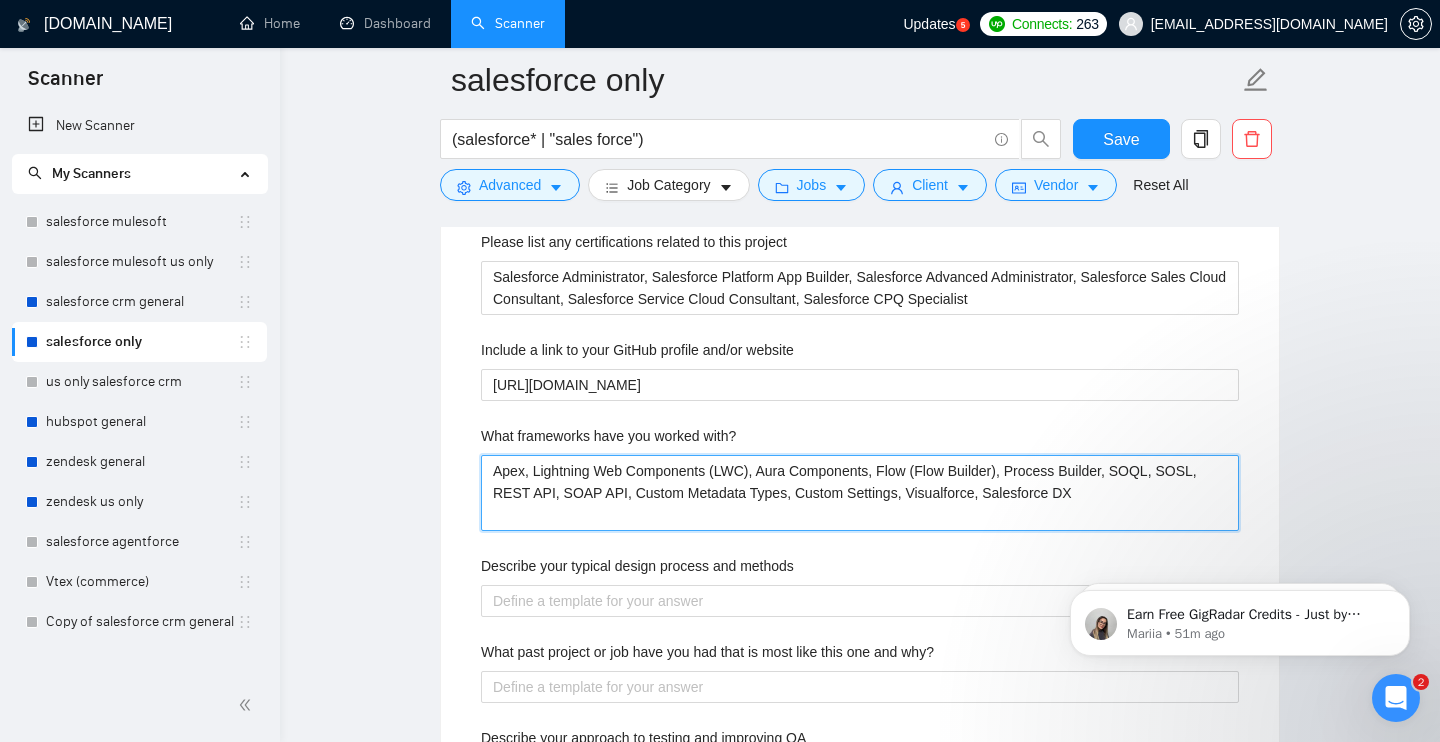 type 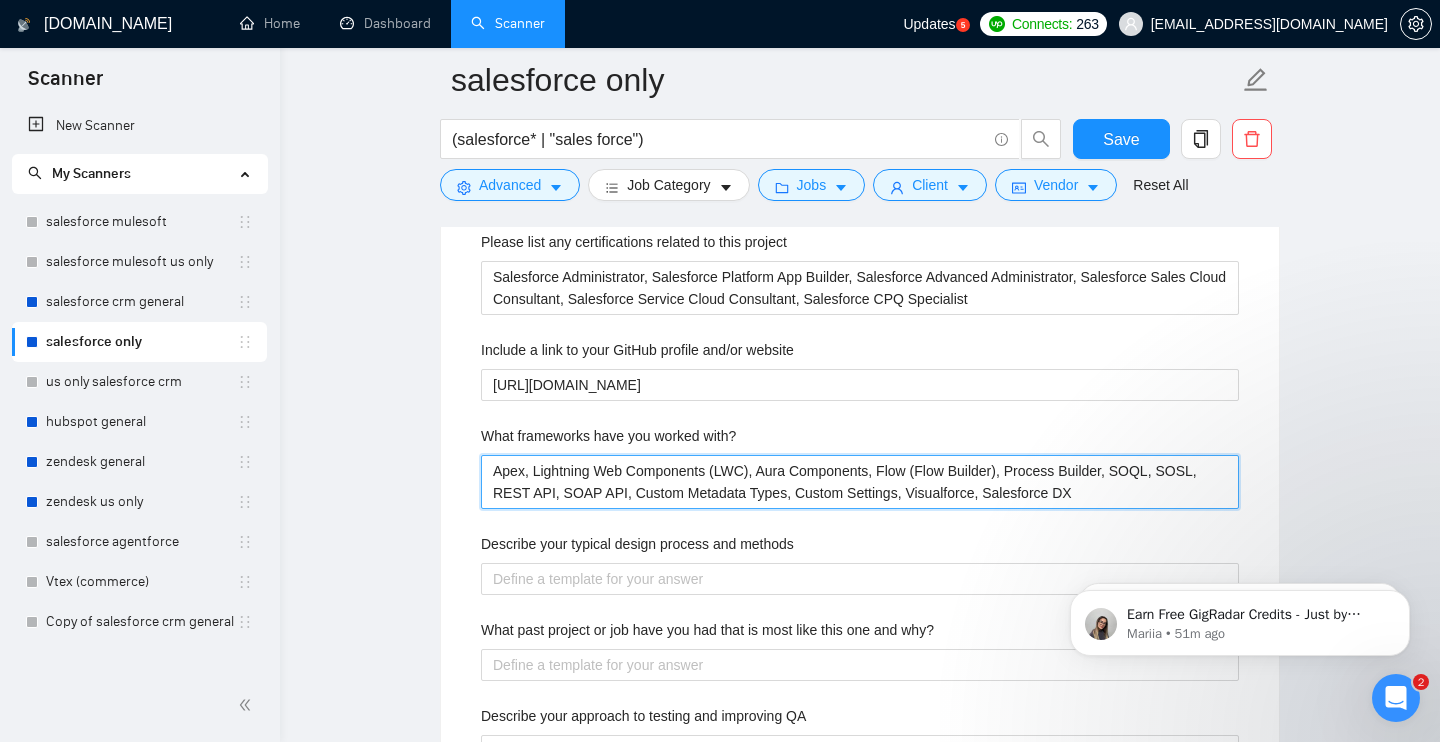 type on "Apex, Lightning Web Components (LWC), Aura Components, Flow (Flow Builder), Process Builder, SOQL, SOSL, REST API, SOAP API, Custom Metadata Types, Custom Settings, Visualforce, Salesforce DX" 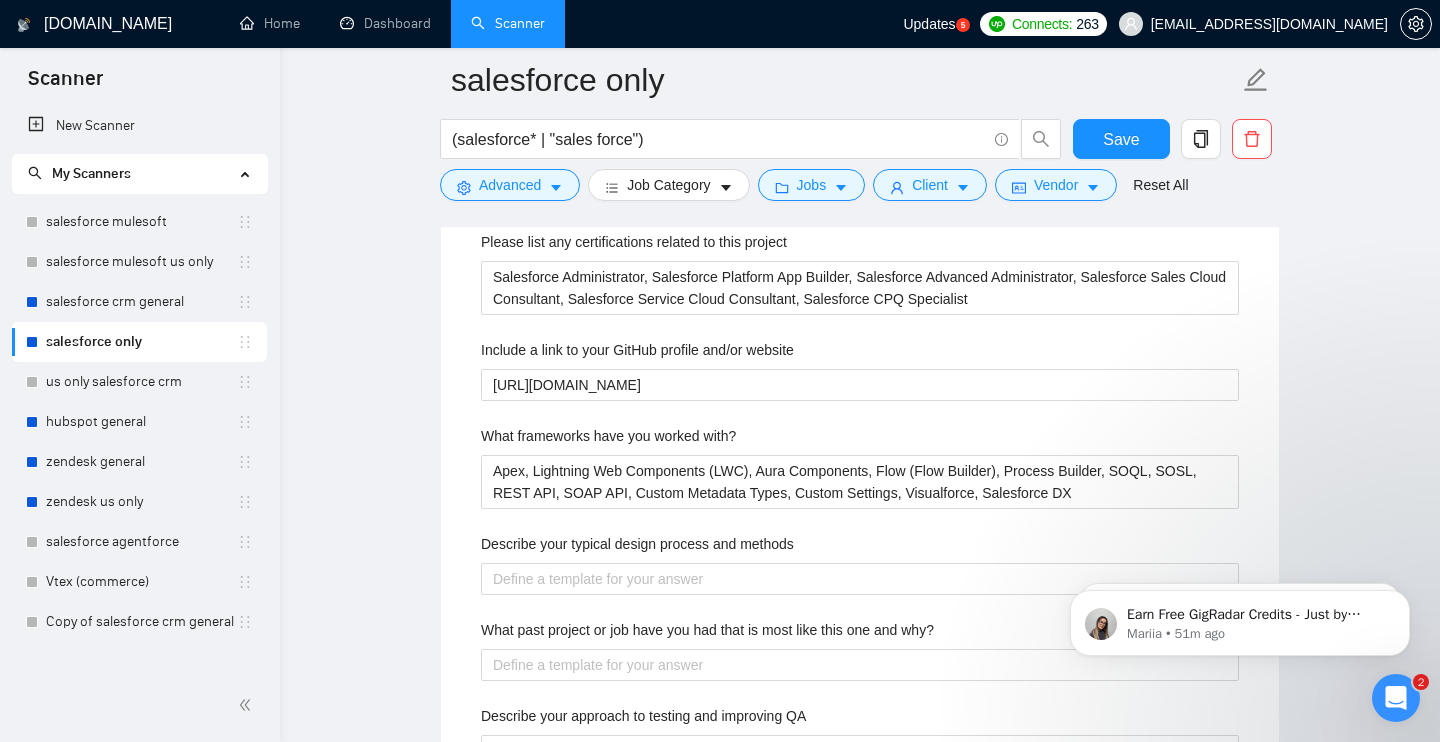 click on "salesforce only (salesforce* | "sales force") Save Advanced   Job Category   Jobs   Client   Vendor   Reset All Preview Results Insights NEW Alerts Auto Bidder Auto Bidding Enabled Auto Bidding Enabled: OFF Auto Bidder Schedule Auto Bidding Type: Automated (recommended) Semi-automated Auto Bidding Schedule: 24/7 Custom Custom Auto Bidder Schedule Repeat every week [DATE] [DATE] [DATE] [DATE] [DATE] [DATE] [DATE] Active Hours ( [GEOGRAPHIC_DATA]/[GEOGRAPHIC_DATA] ): From: To: ( 24  hours) [GEOGRAPHIC_DATA]/[GEOGRAPHIC_DATA] Auto Bidding Type Select your bidding algorithm: Choose the algorithm for you bidding. The price per proposal does not include your connects expenditure. Template Bidder Works great for narrow segments and short cover letters that don't change. 0.50  credits / proposal Sardor AI 🤖 Personalise your cover letter with ai [placeholders] 1.00  credits / proposal Experimental Laziza AI  👑   NEW   Learn more 2.00  credits / proposal 35.02 credits savings Team & Freelancer Select team: Inforge Select freelancer: [PERSON_NAME] 2" at bounding box center (860, 430) 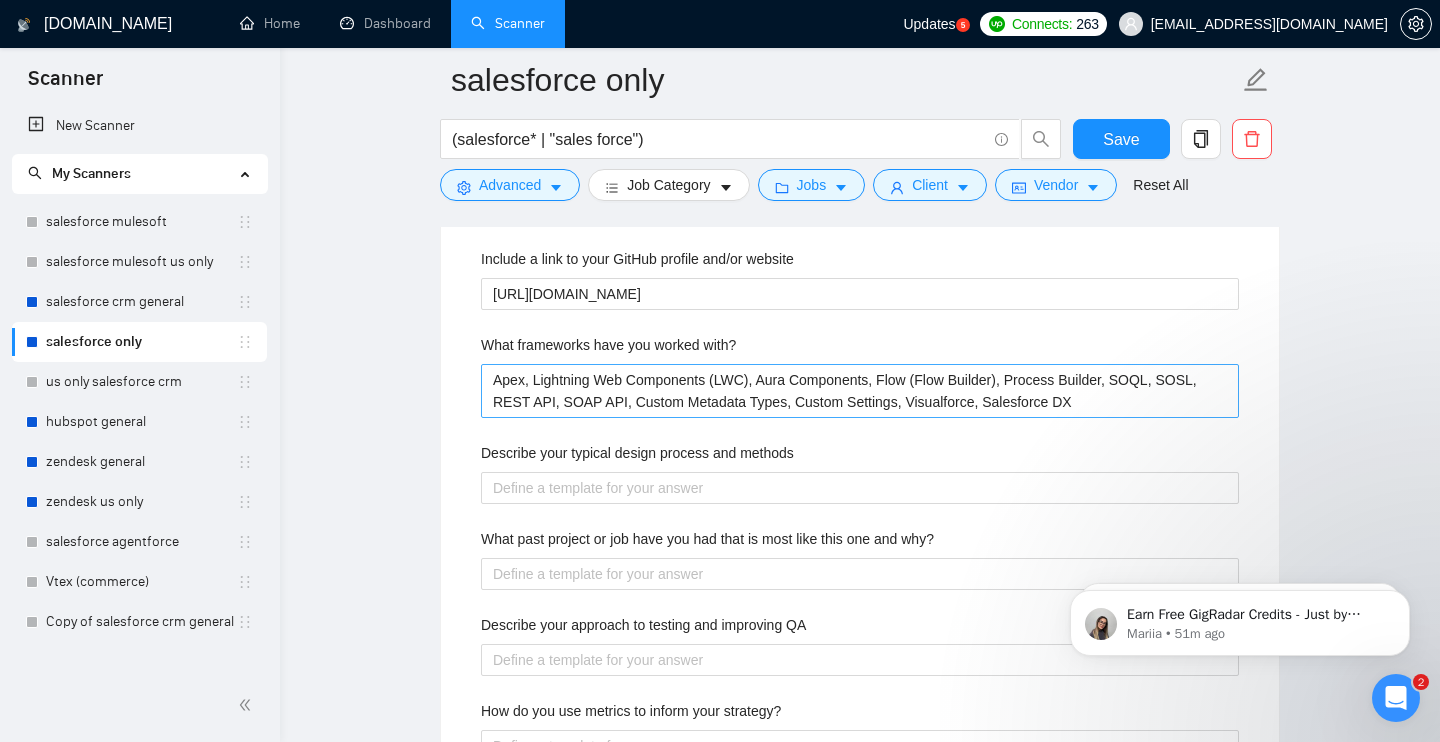 scroll, scrollTop: 3139, scrollLeft: 0, axis: vertical 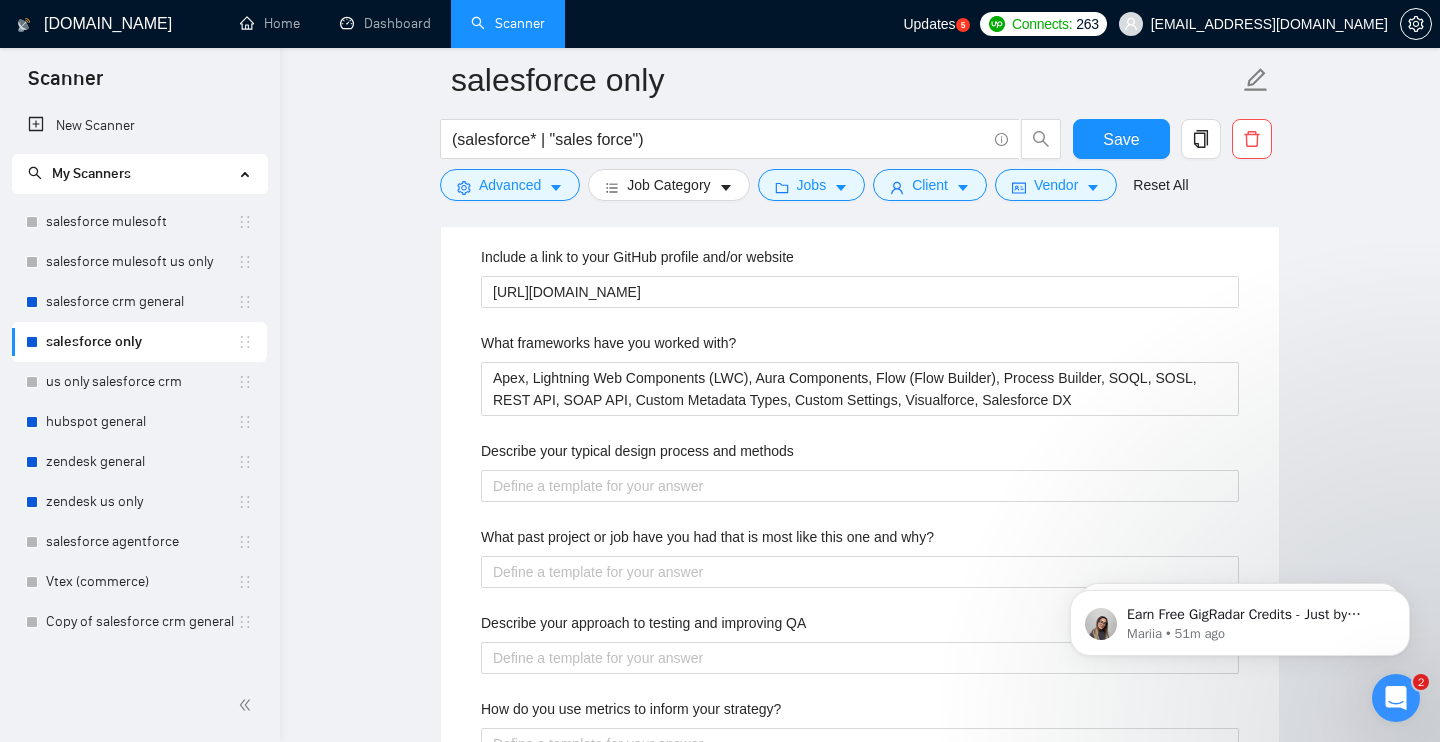 click on "Describe your typical design process and methods" at bounding box center [637, 451] 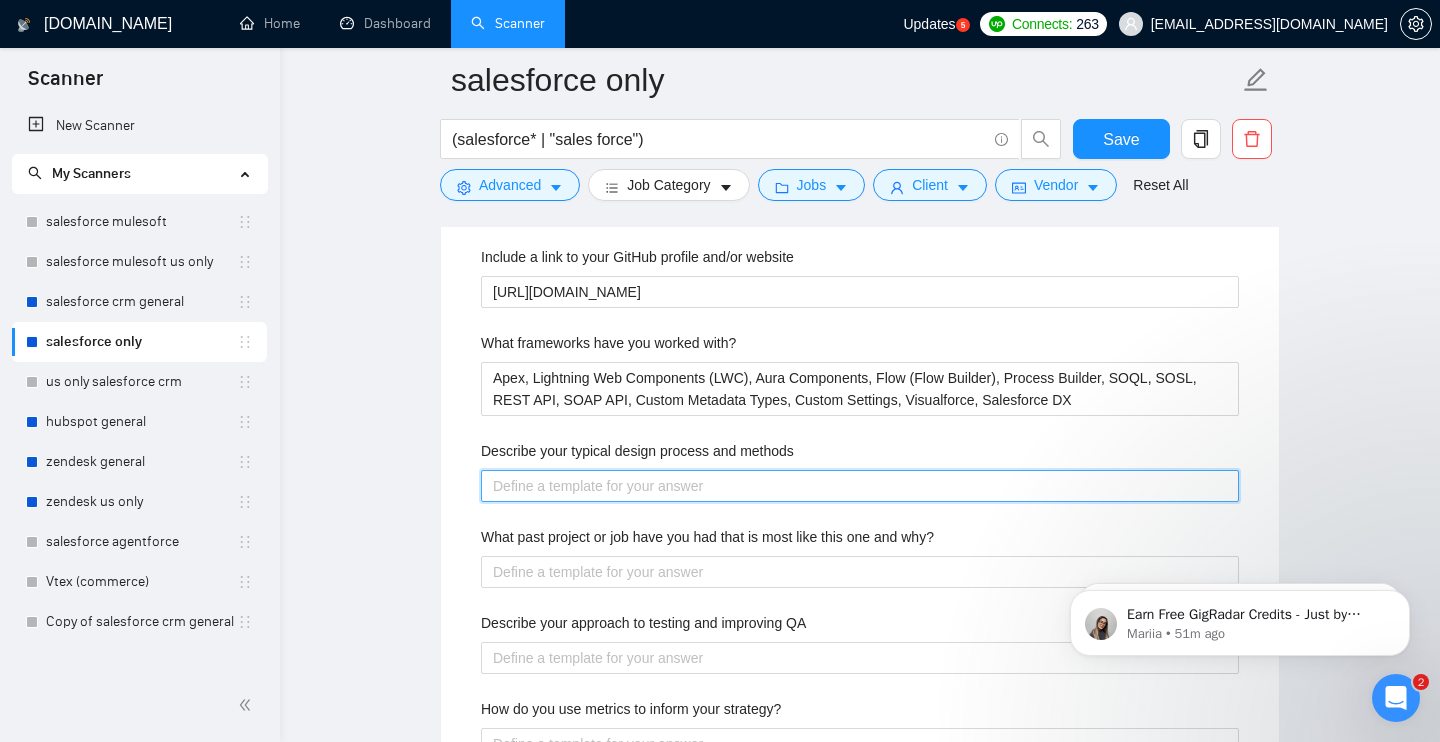 click on "Describe your typical design process and methods" at bounding box center (860, 486) 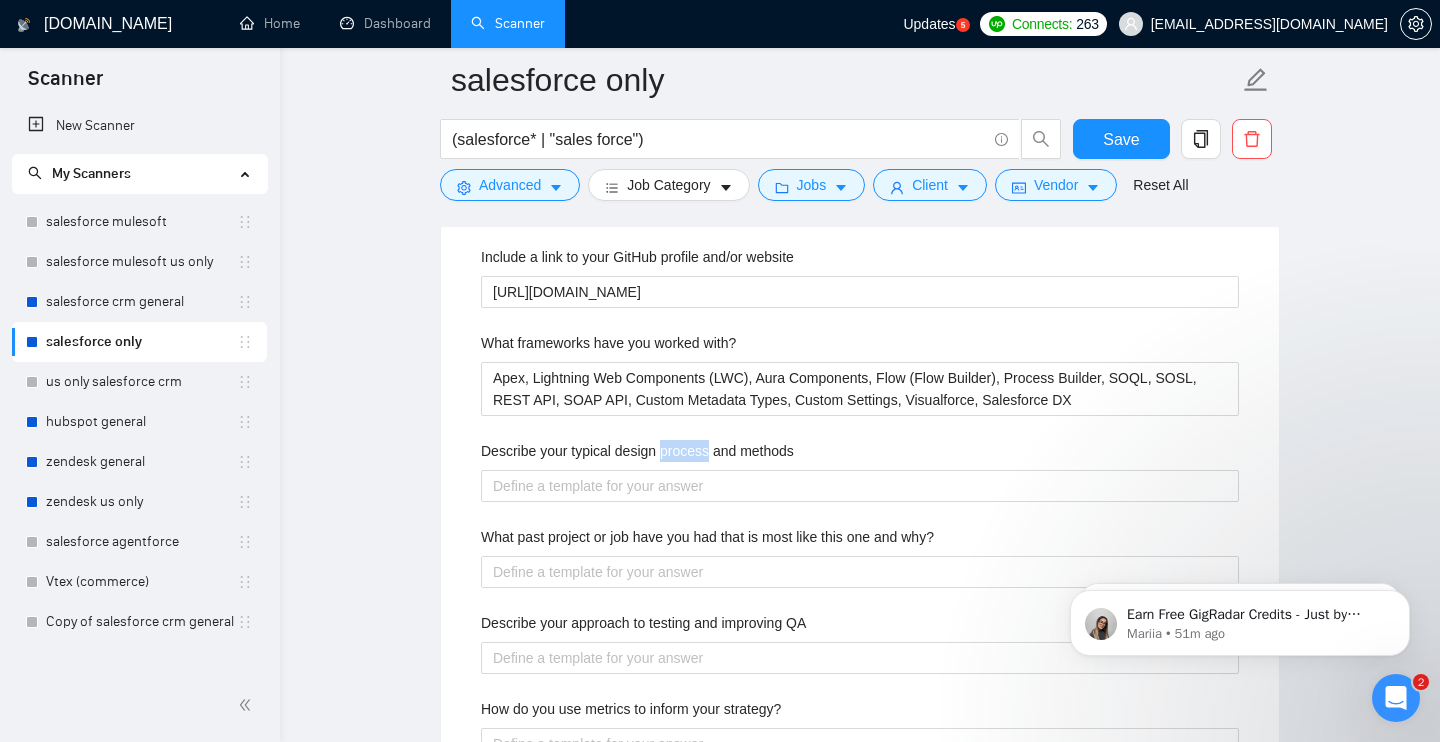 click on "Describe your typical design process and methods" at bounding box center [637, 451] 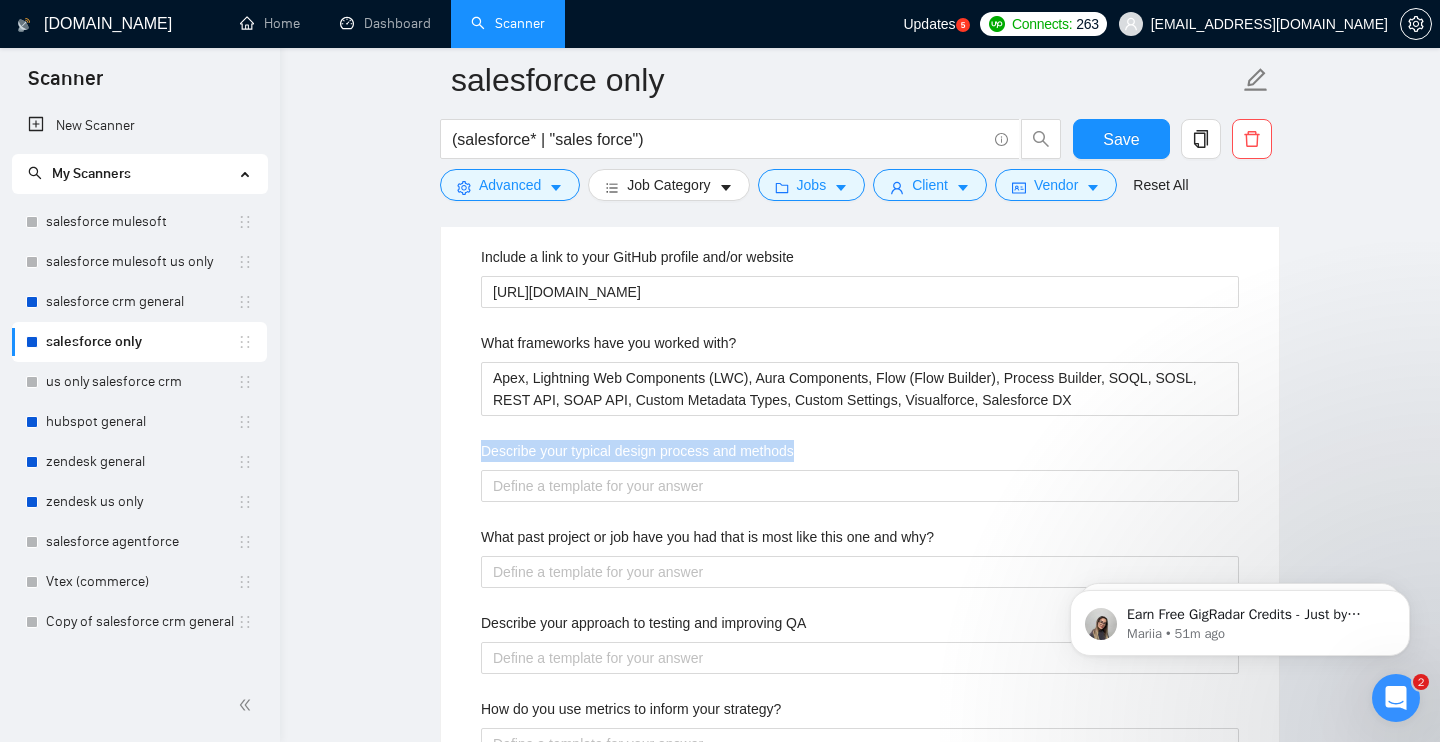 click on "Describe your typical design process and methods" at bounding box center (637, 451) 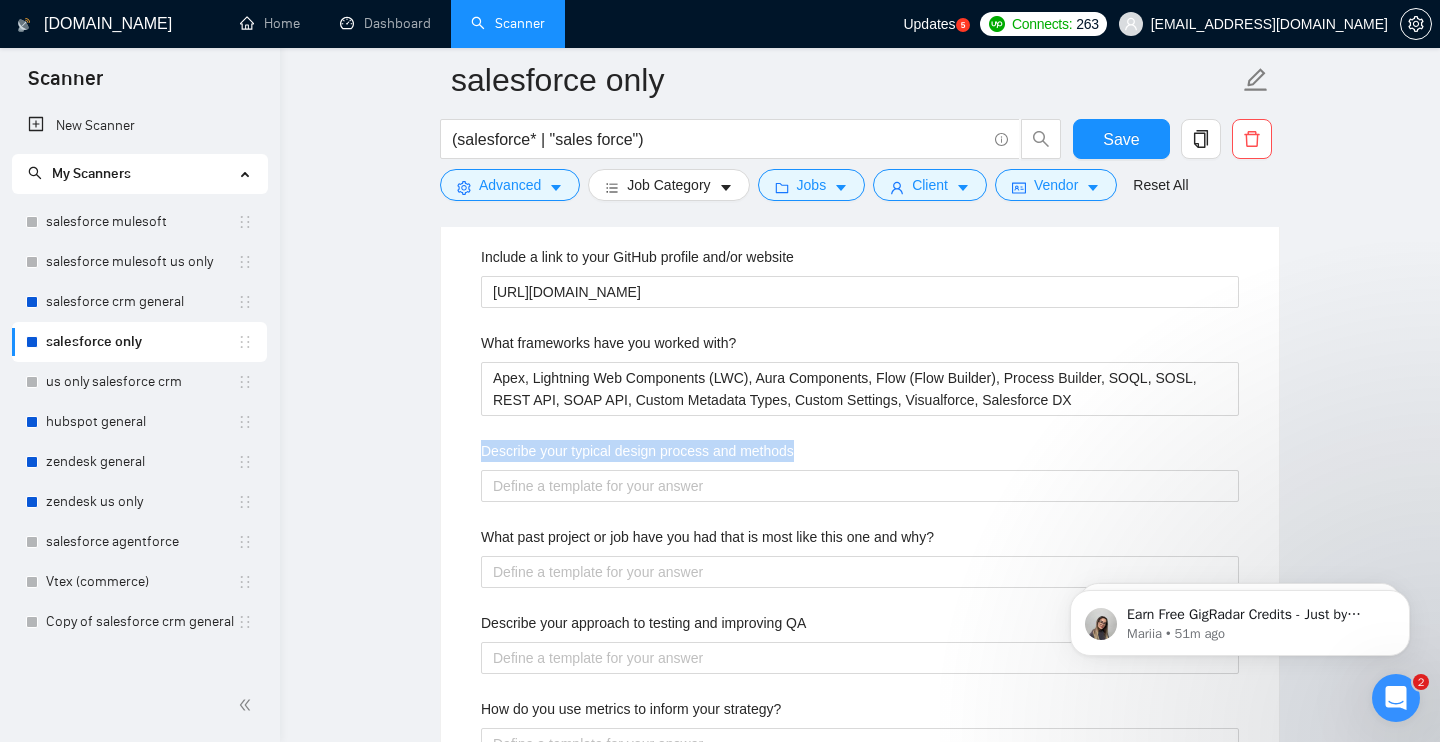 copy on "Describe your typical design process and methods" 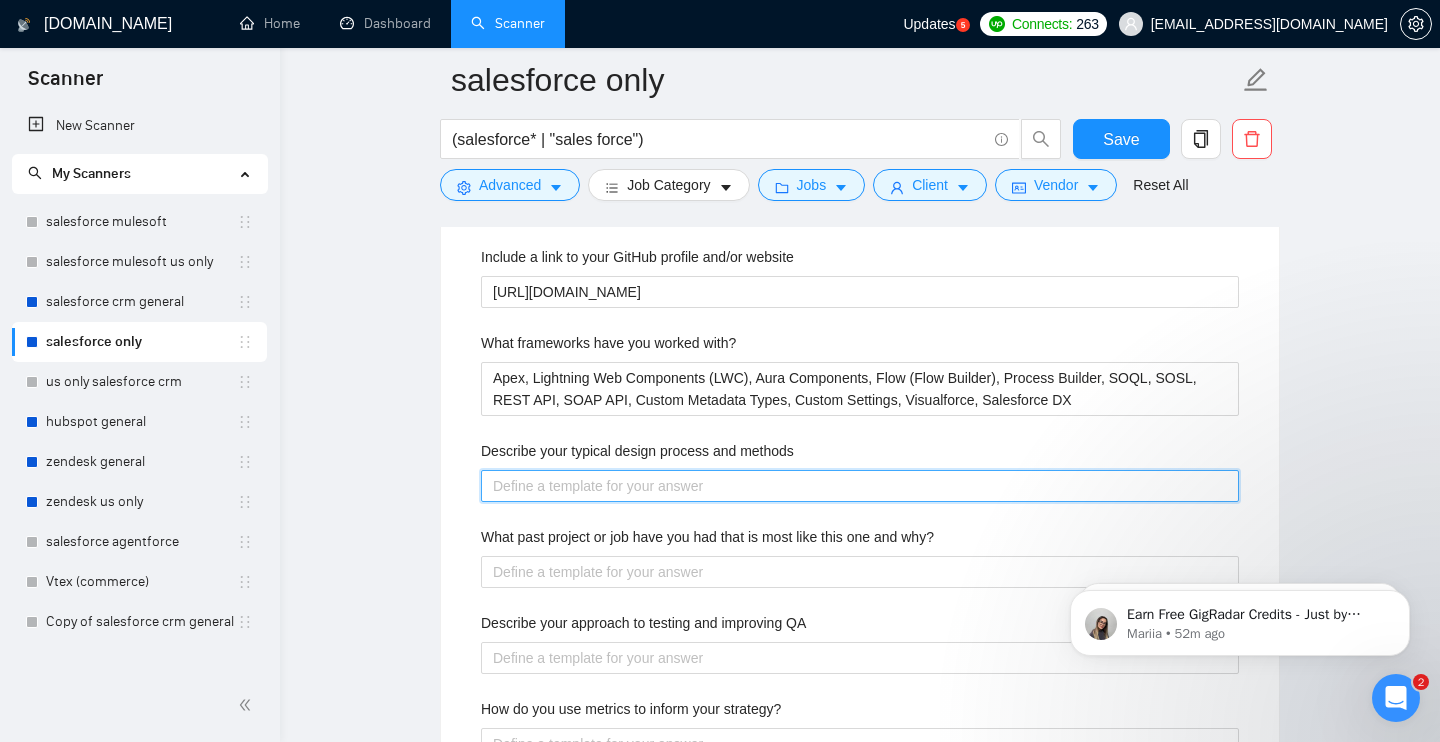 click on "Describe your typical design process and methods" at bounding box center (860, 486) 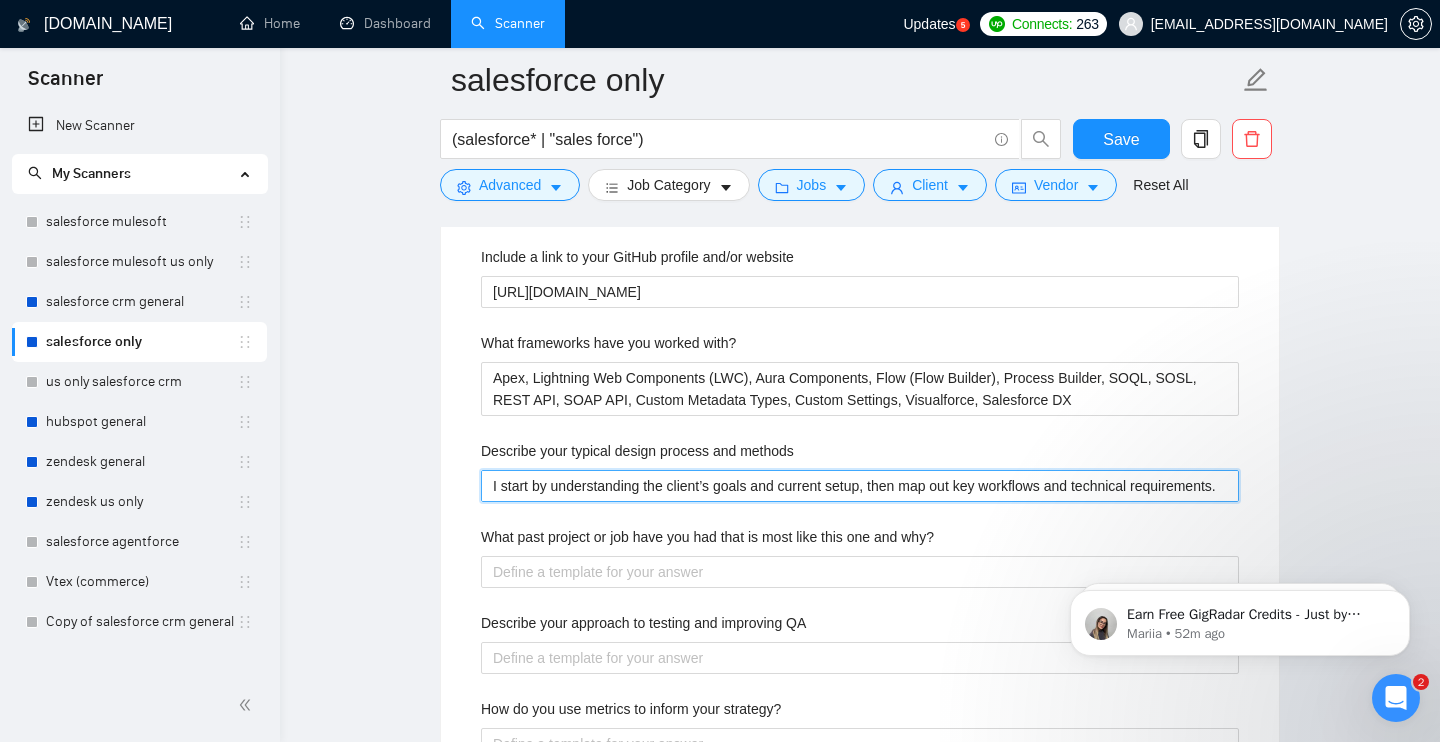 scroll, scrollTop: 3176, scrollLeft: 0, axis: vertical 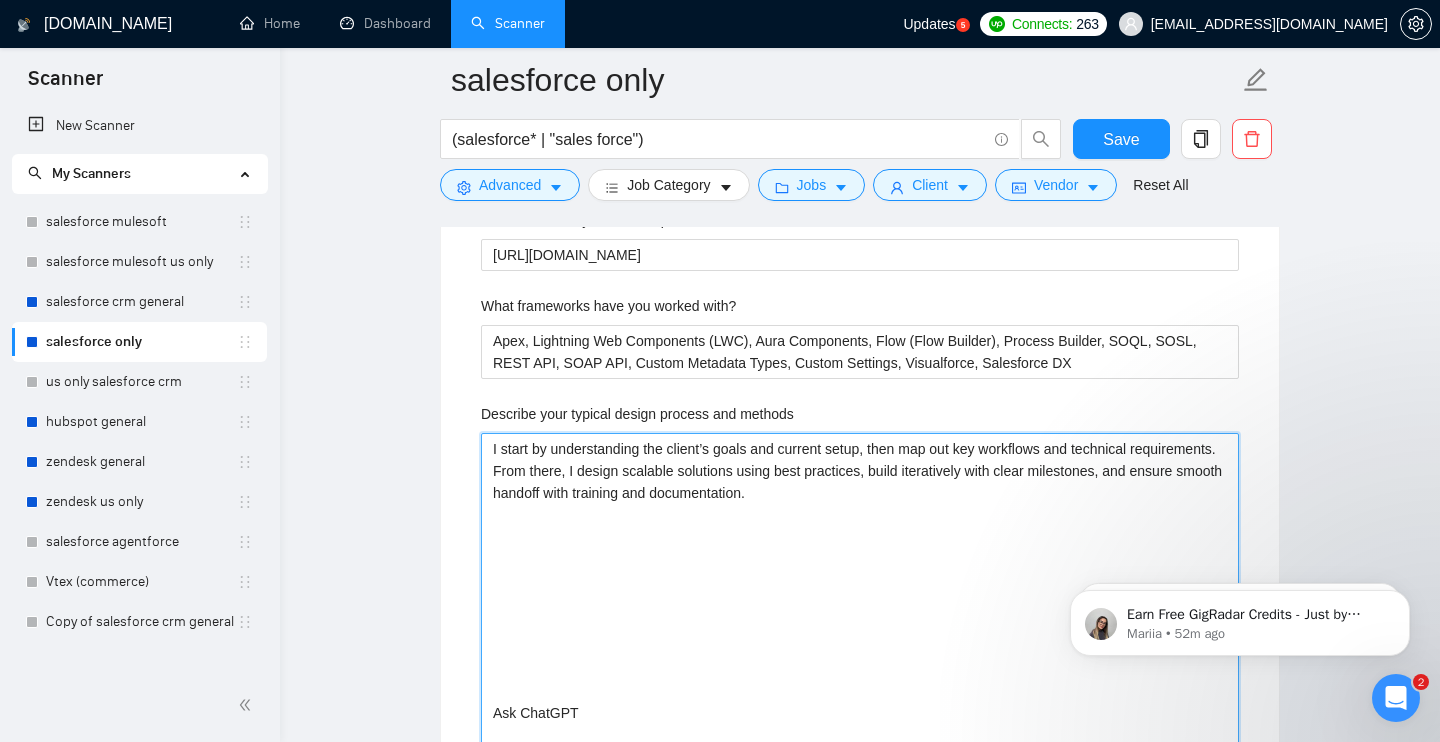 type 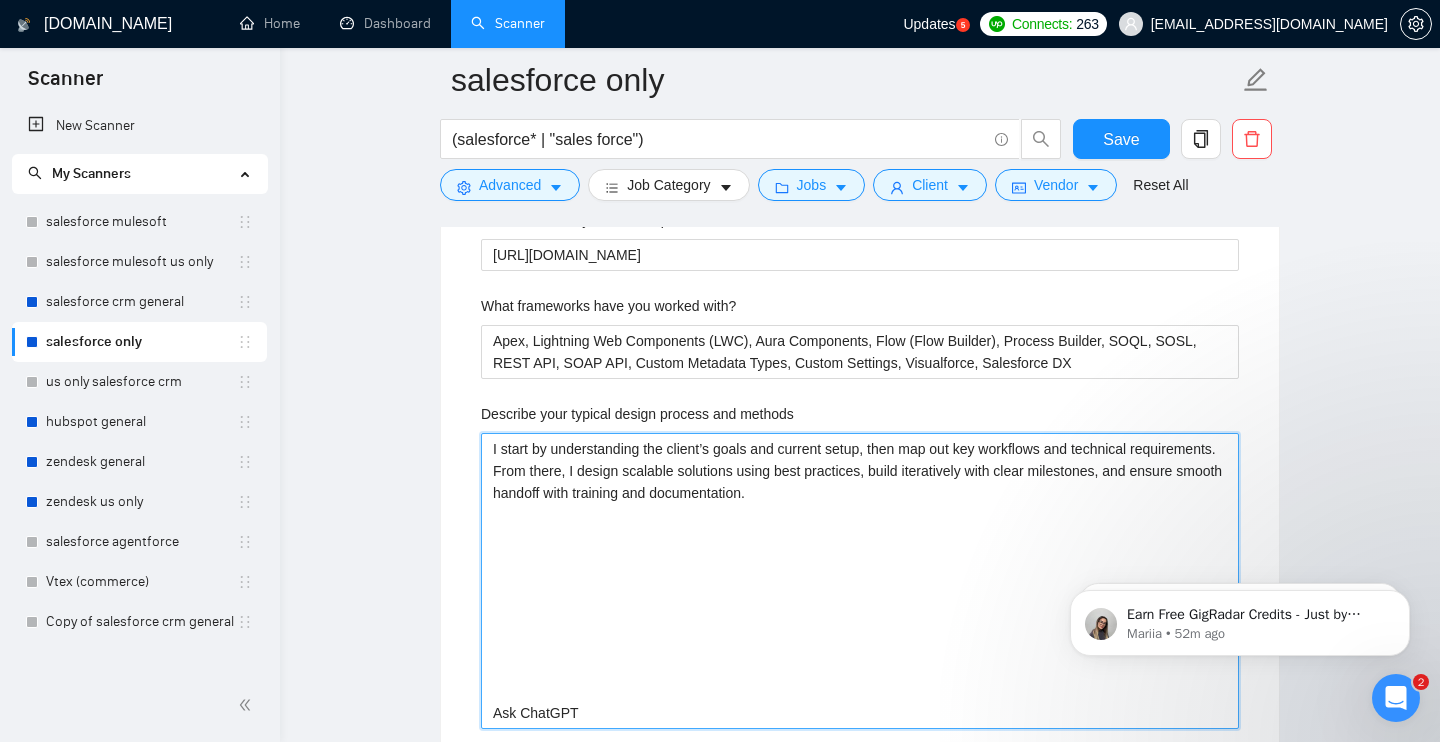 type 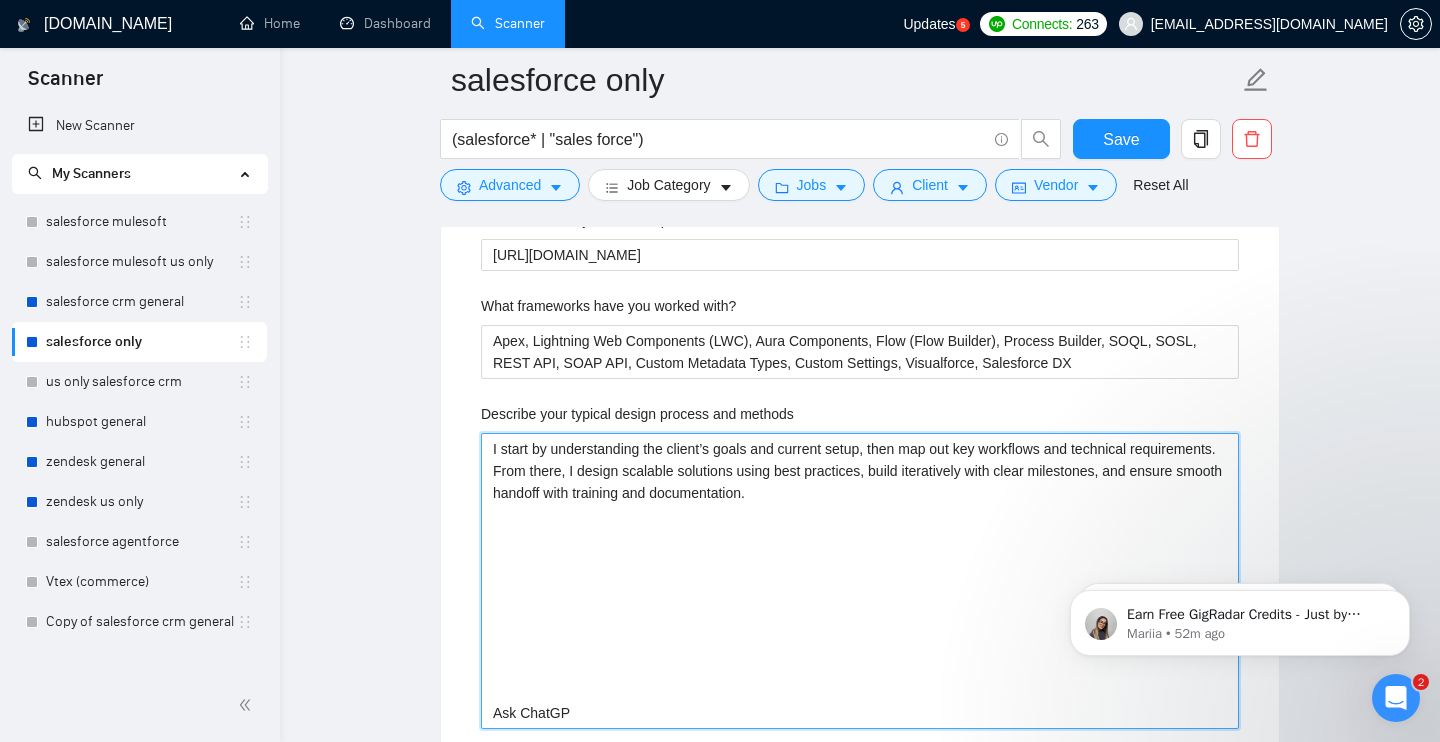 type 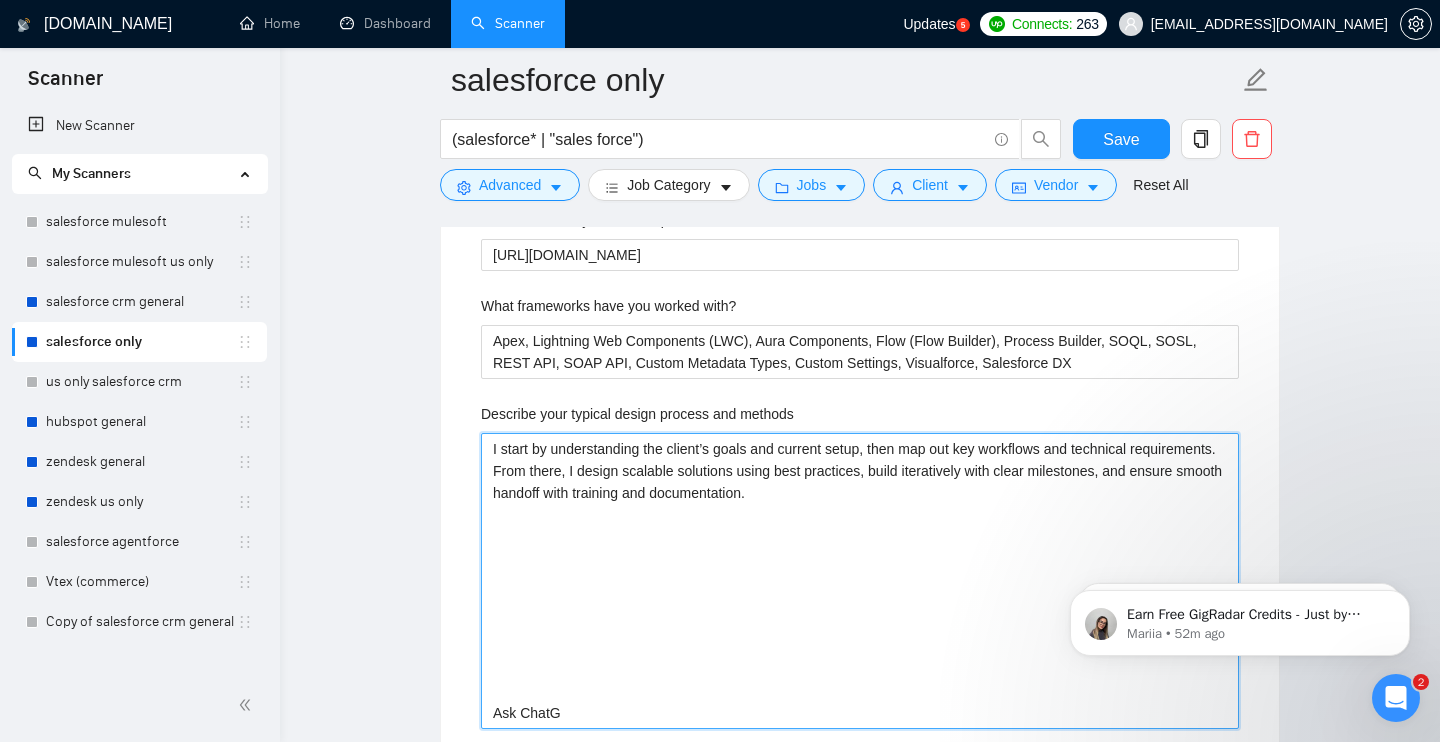 type 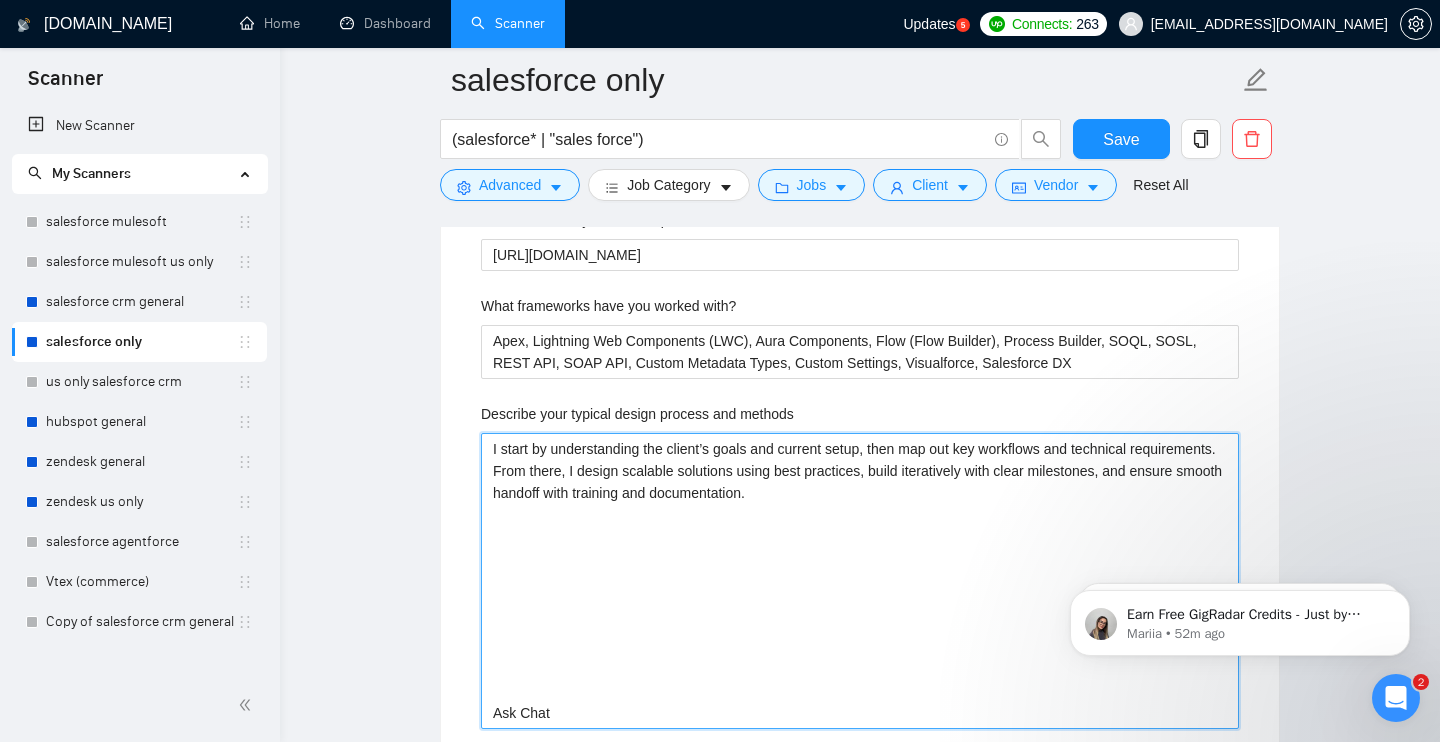 type 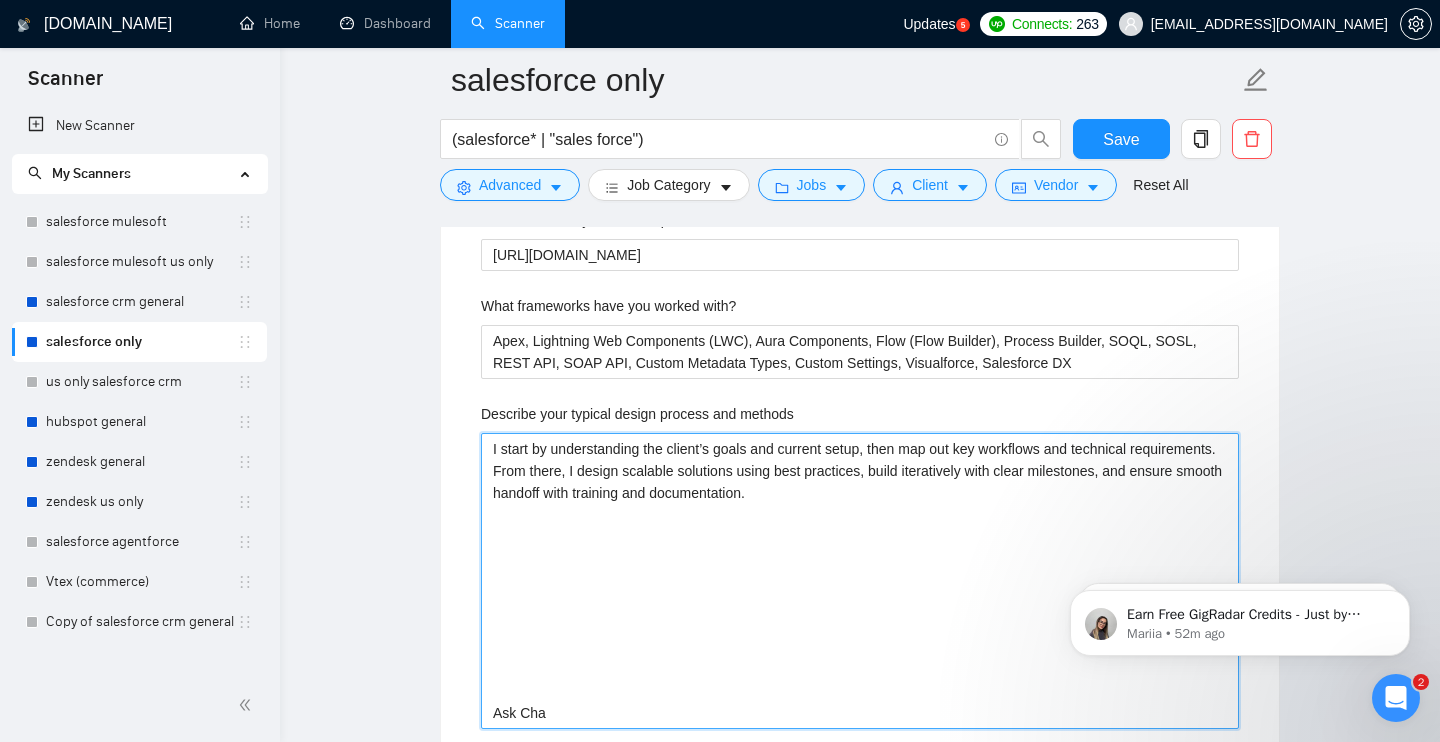 type 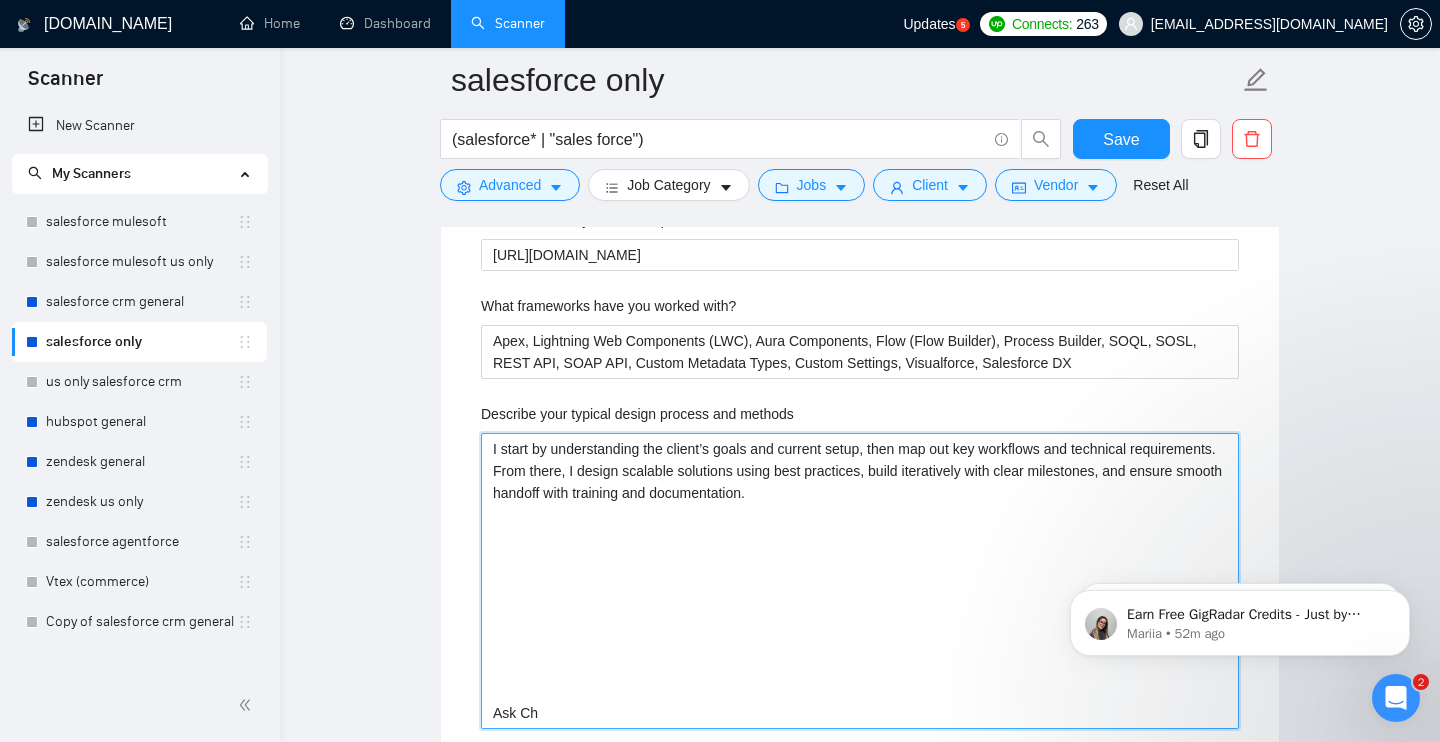 type 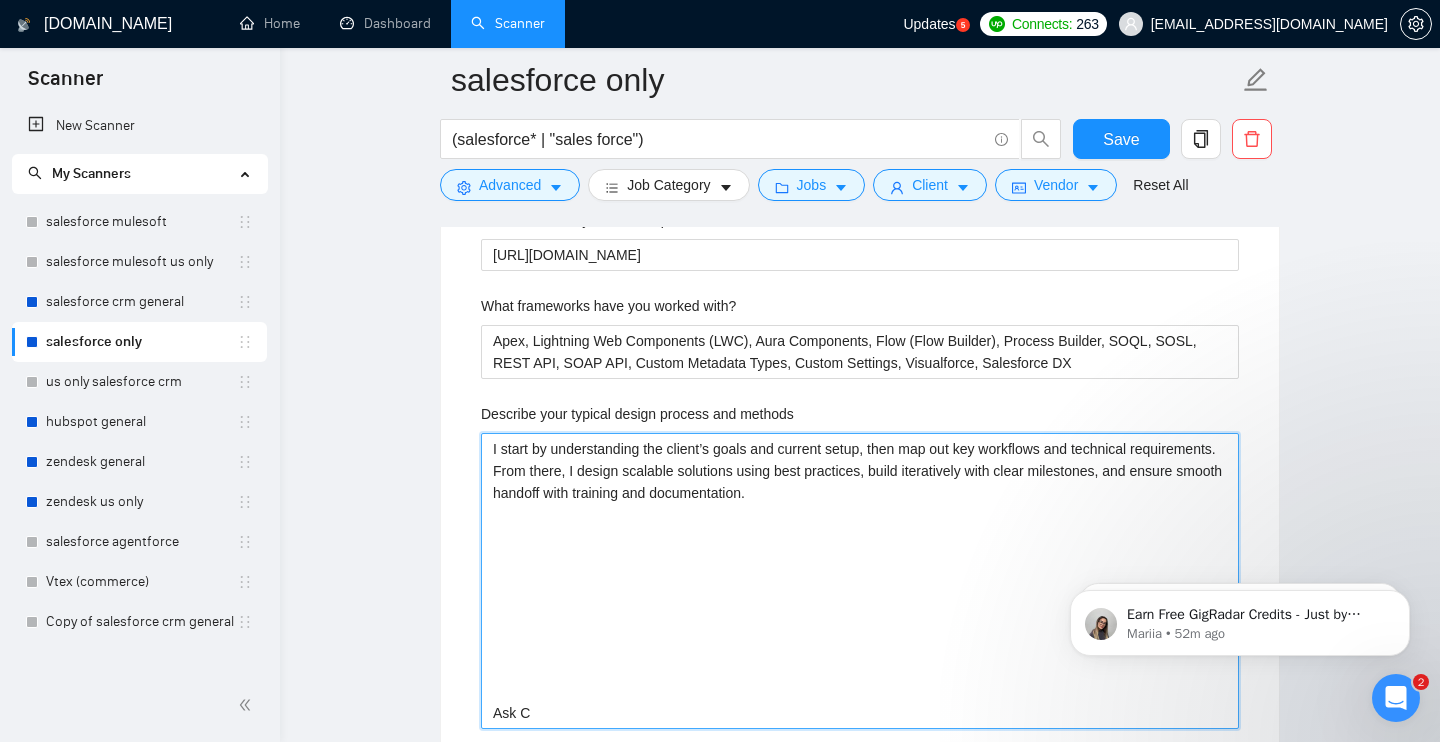 type 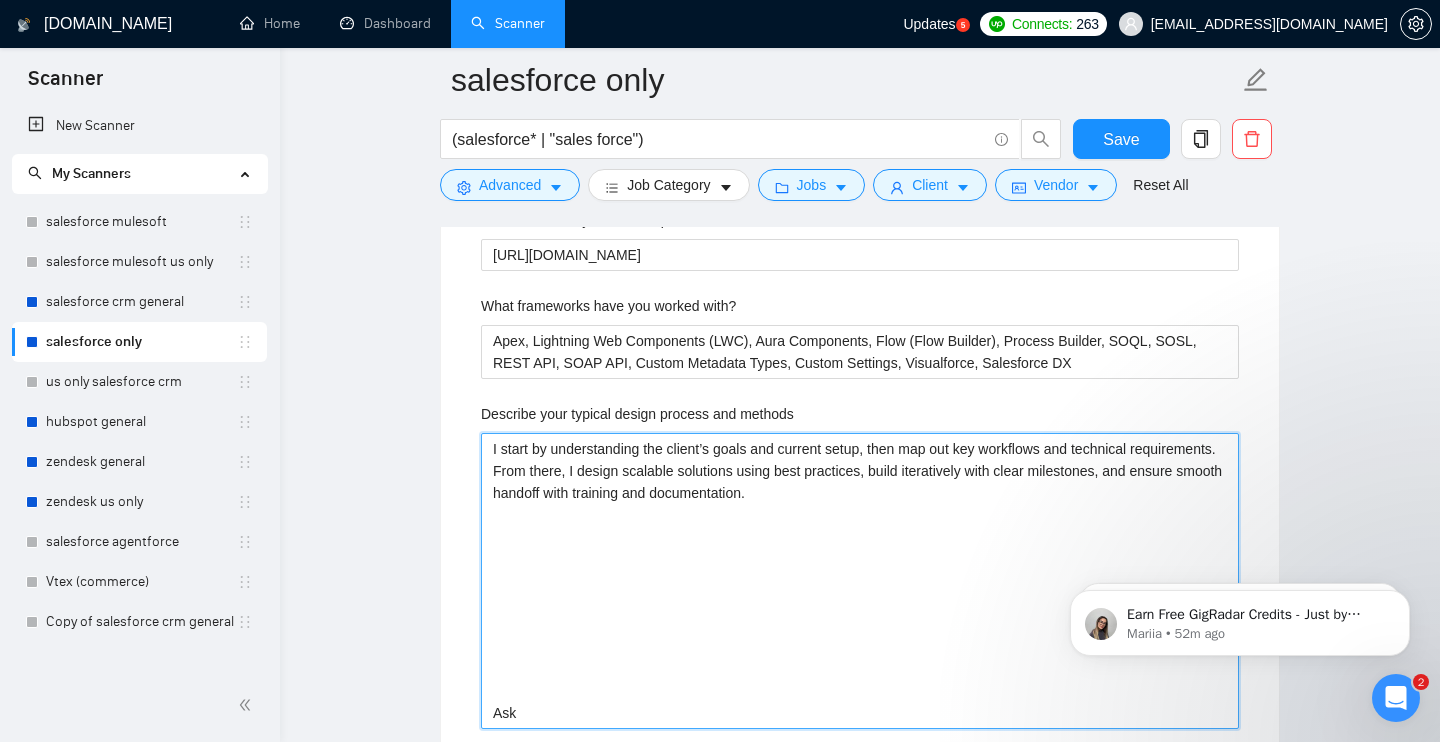 type 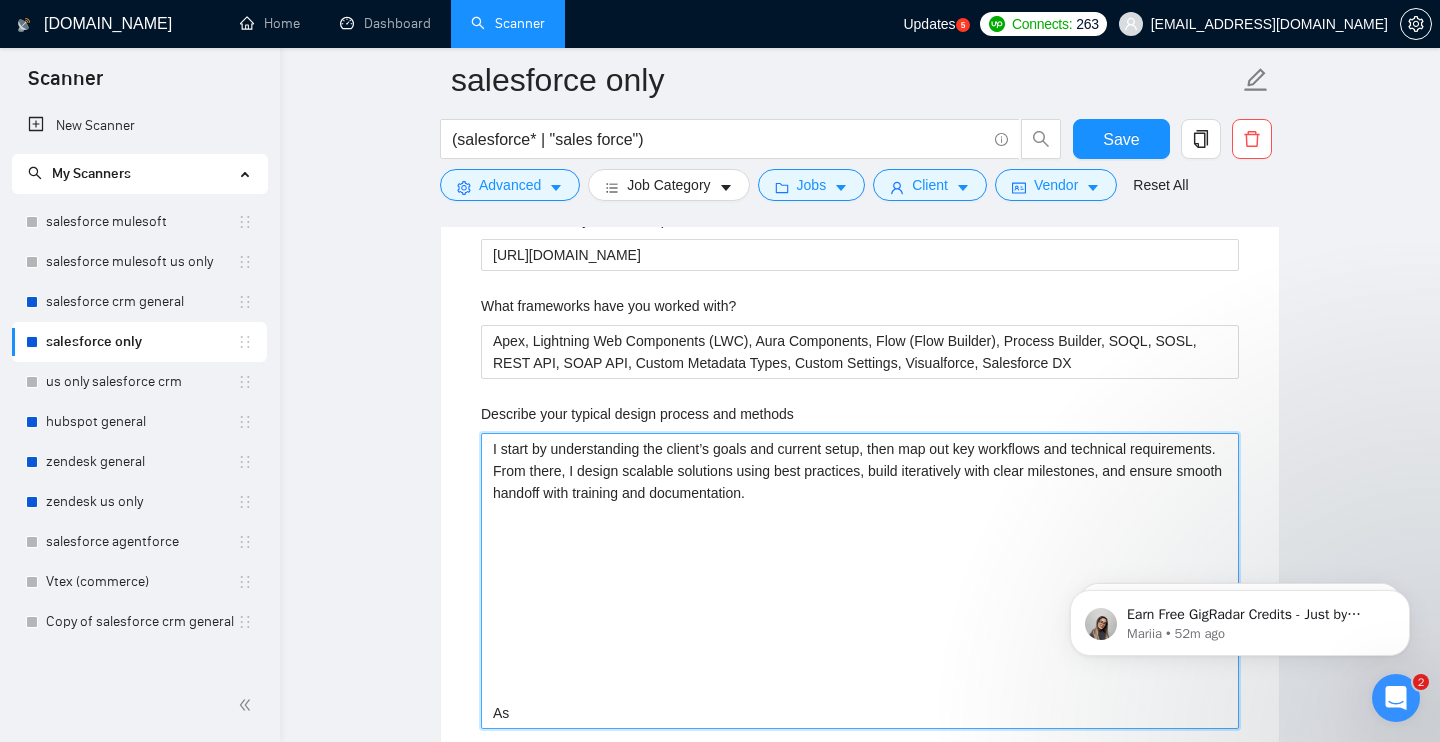 type 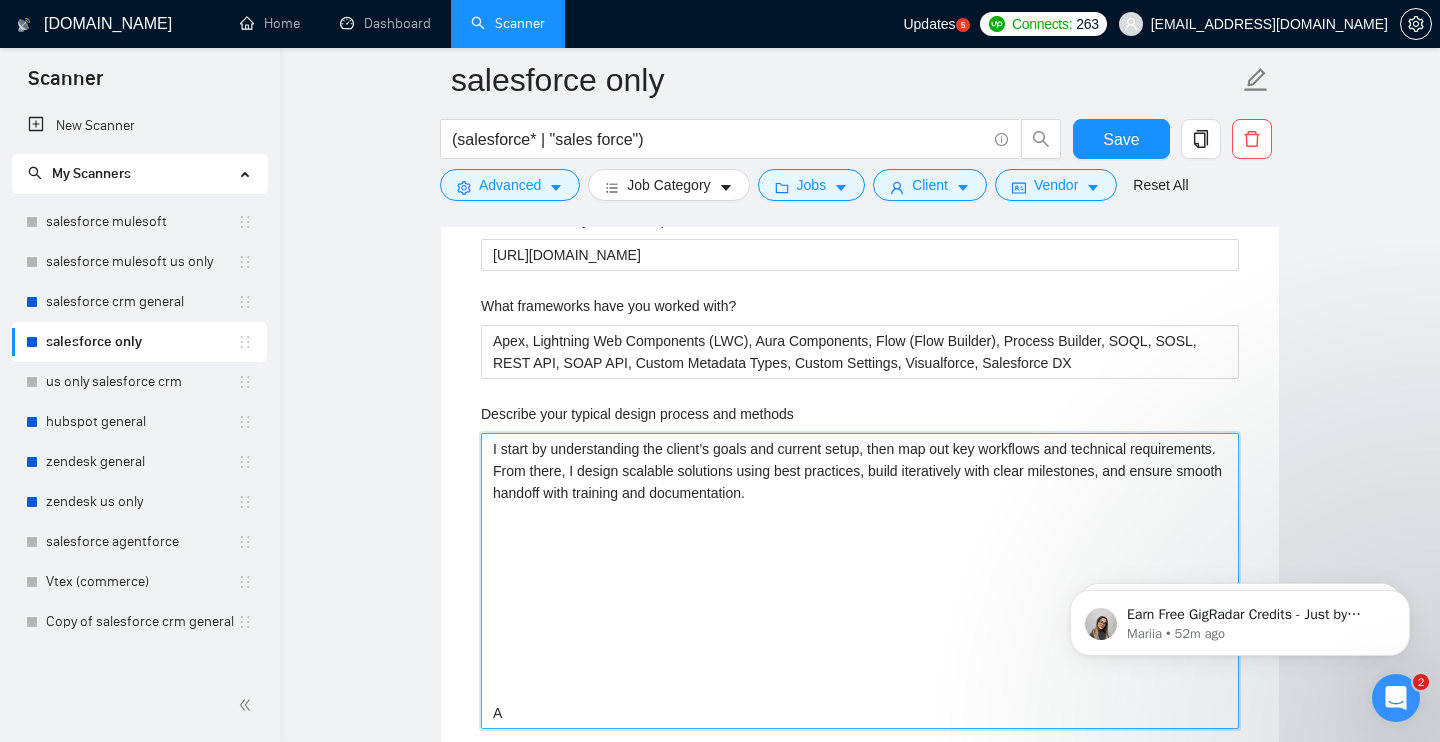 type 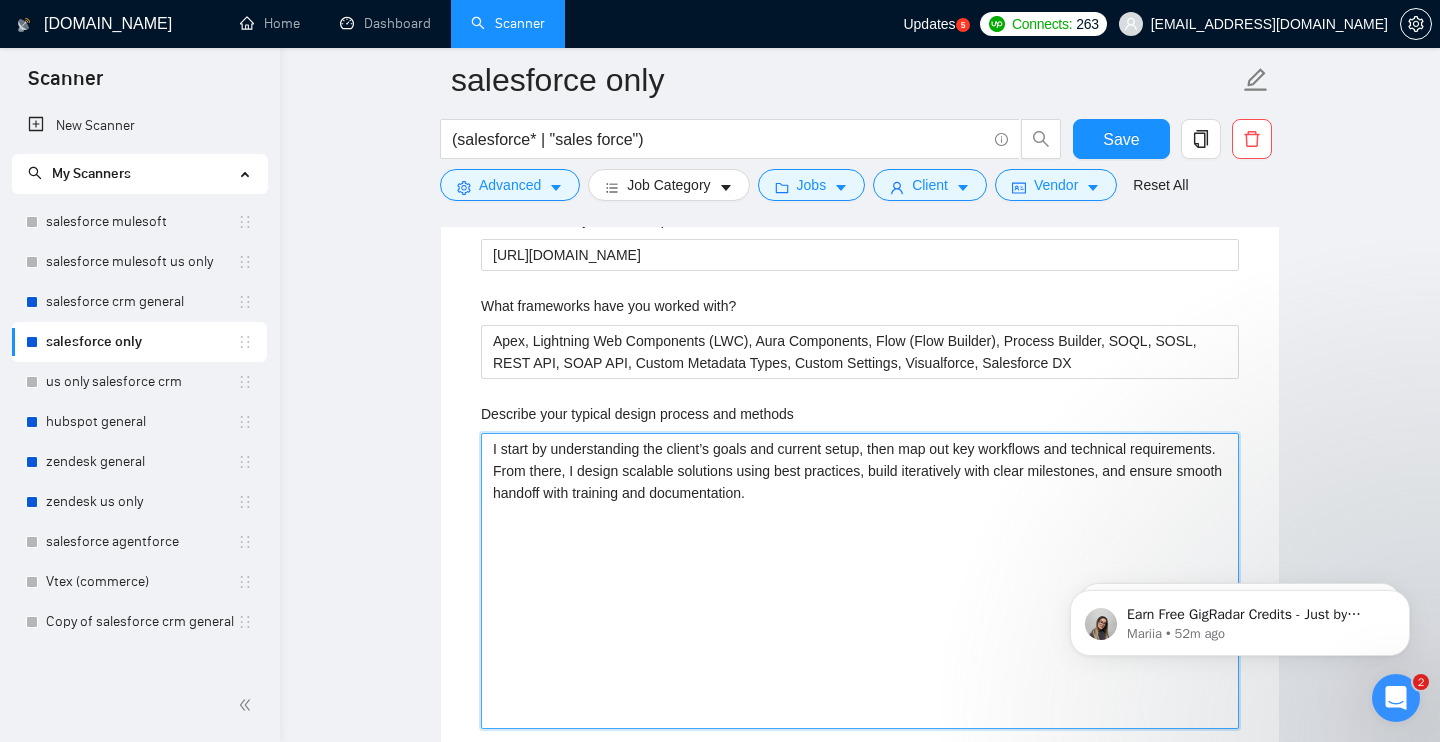 type 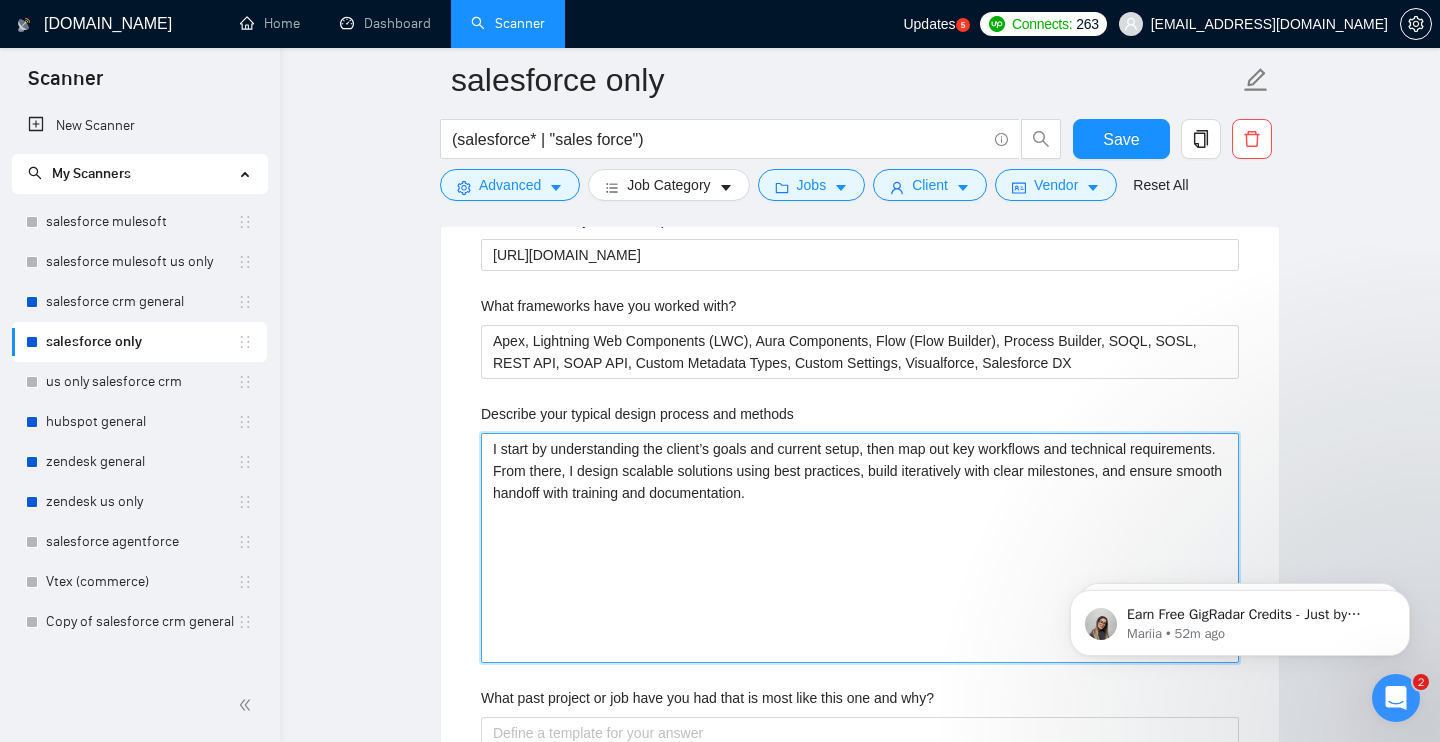 type 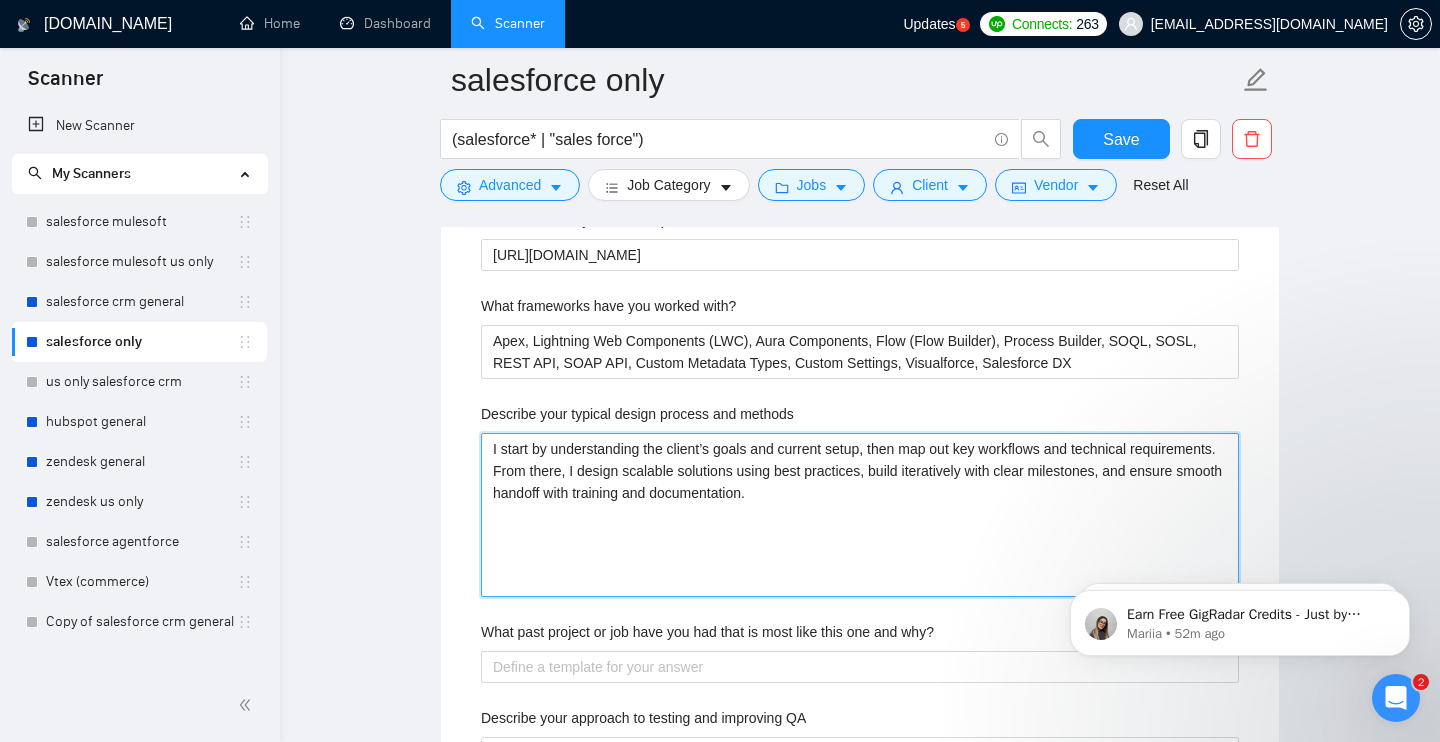 type 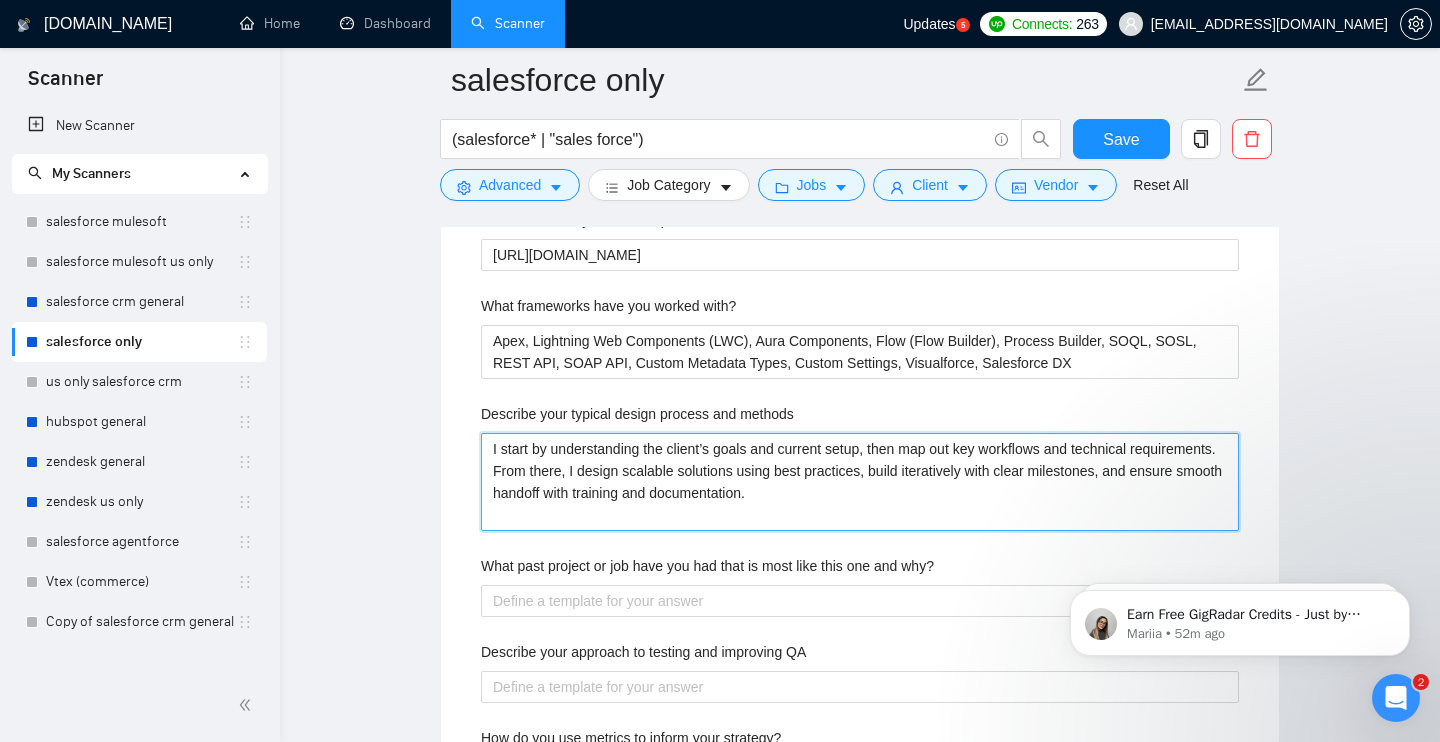 type on "I start by understanding the client’s goals and current setup, then map out key workflows and technical requirements. From there, I design scalable solutions using best practices, build iteratively with clear milestones, and ensure smooth handoff with training and documentation." 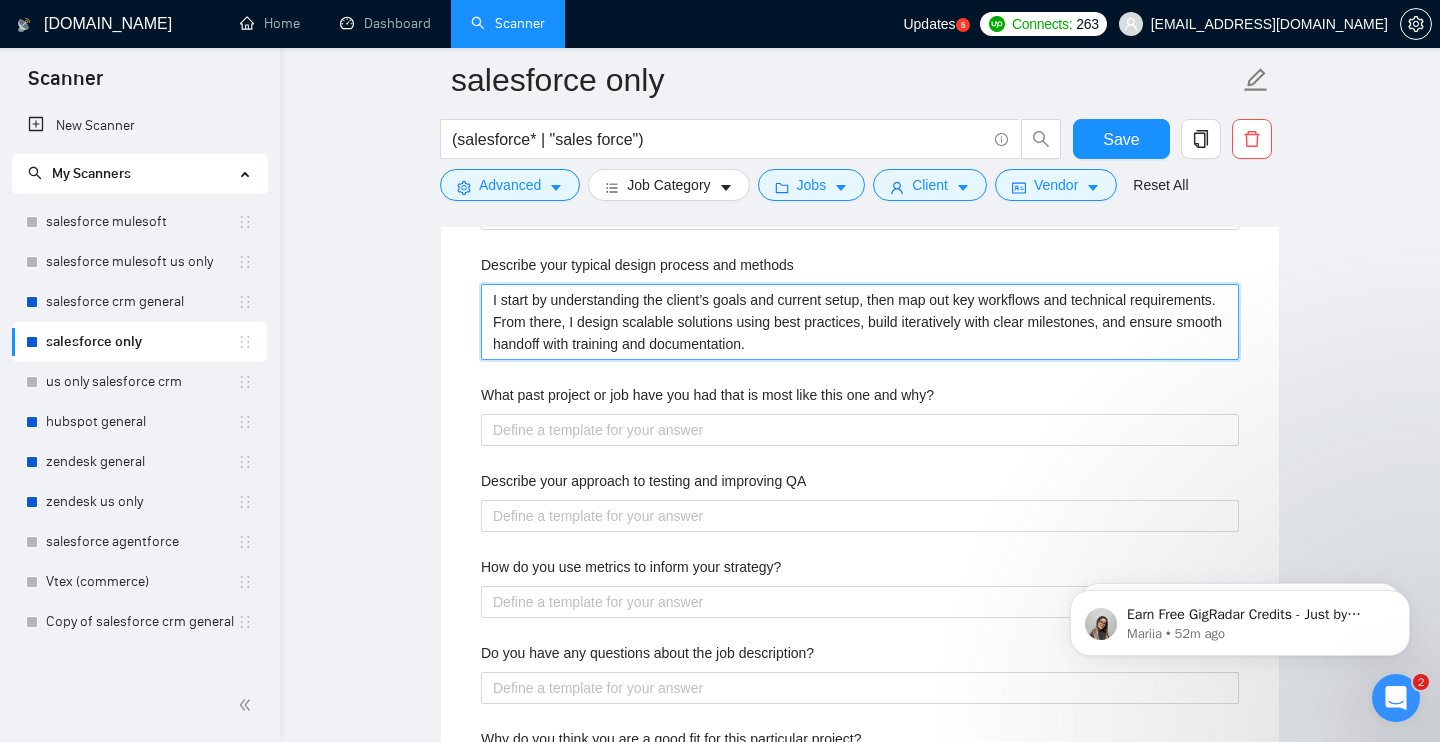 scroll, scrollTop: 3326, scrollLeft: 0, axis: vertical 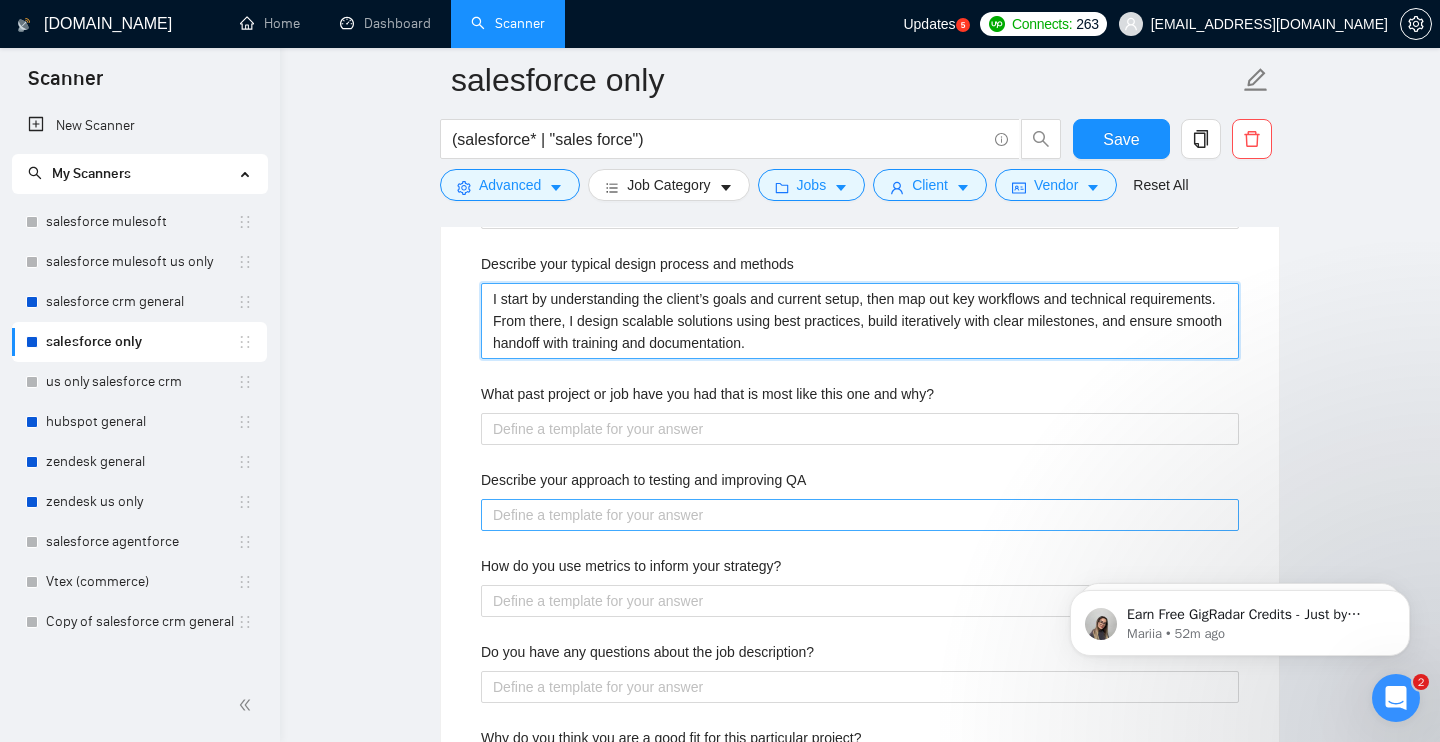 type on "I start by understanding the client’s goals and current setup, then map out key workflows and technical requirements. From there, I design scalable solutions using best practices, build iteratively with clear milestones, and ensure smooth handoff with training and documentation." 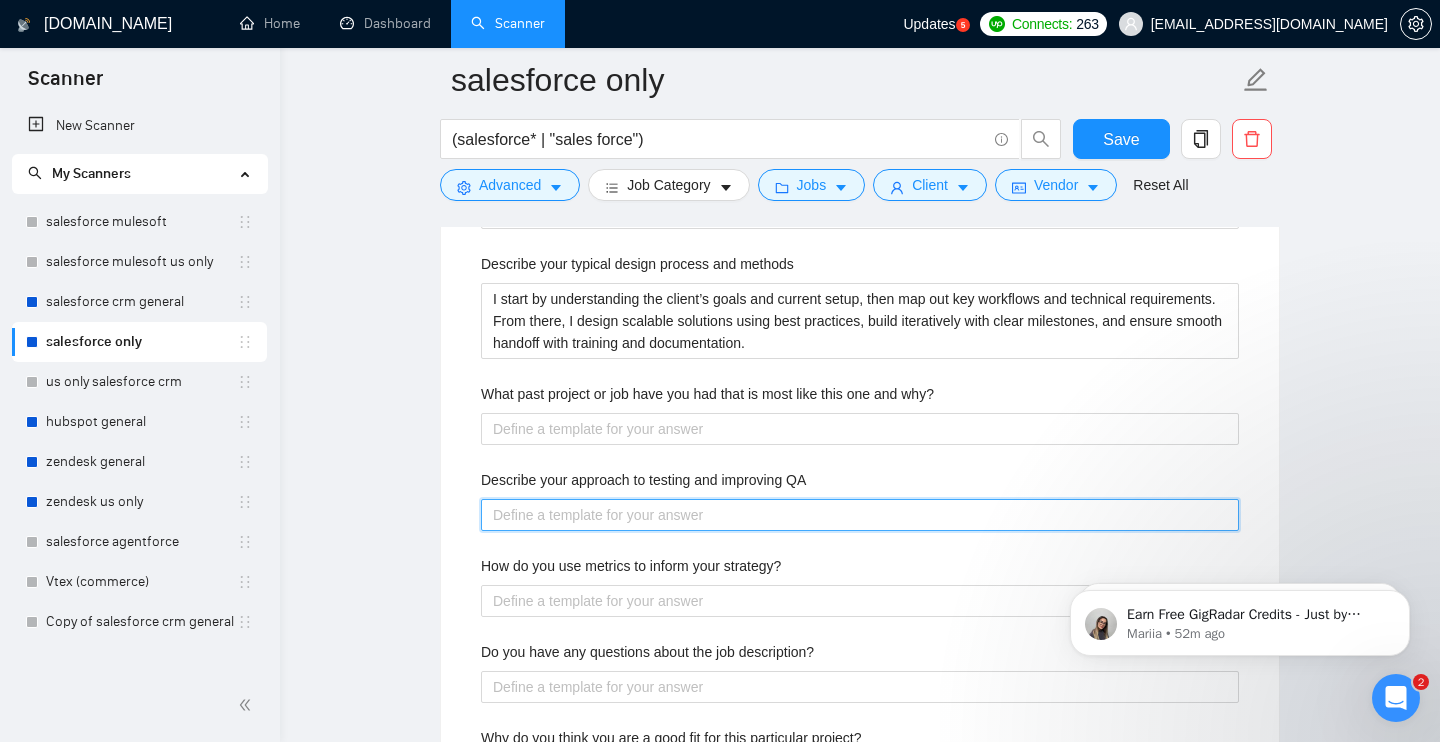click on "Describe your approach to testing and improving QA" at bounding box center (860, 515) 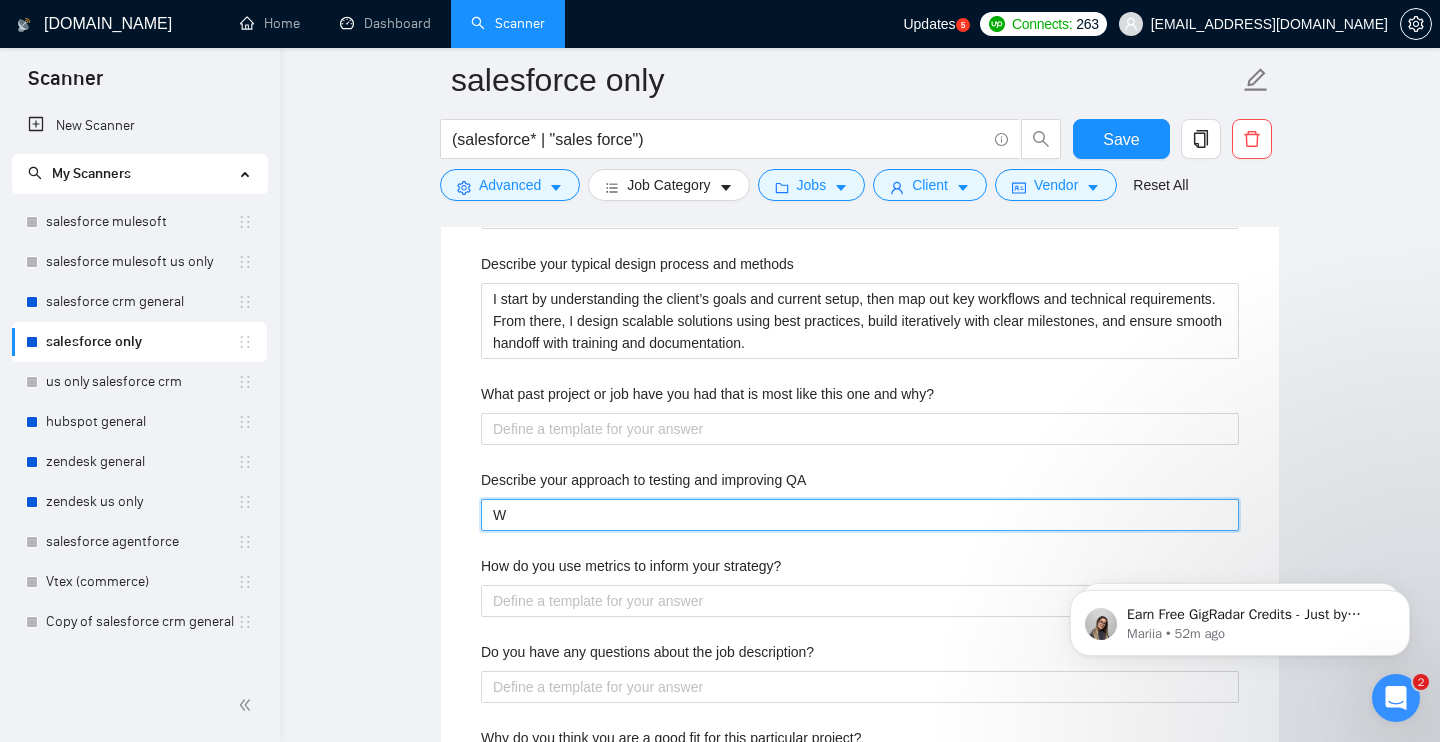 type 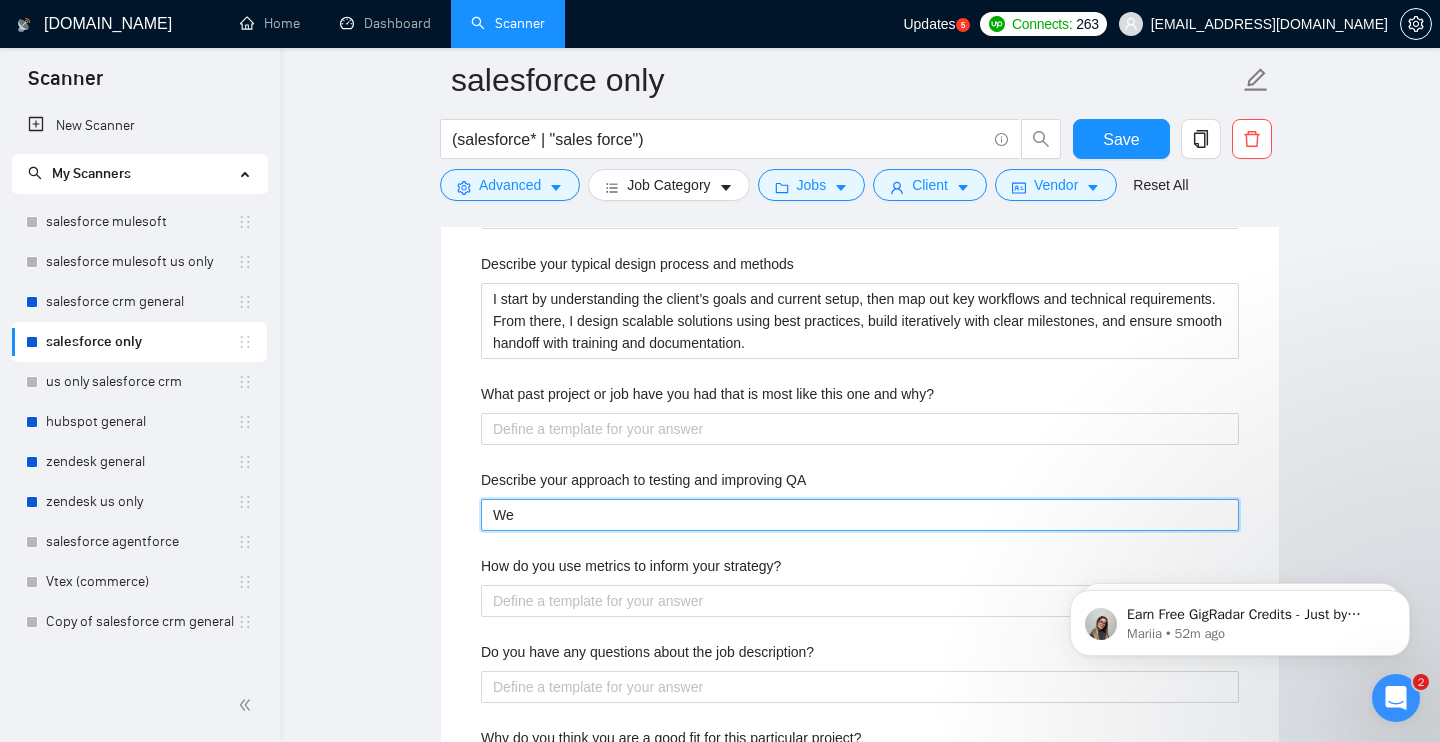 type 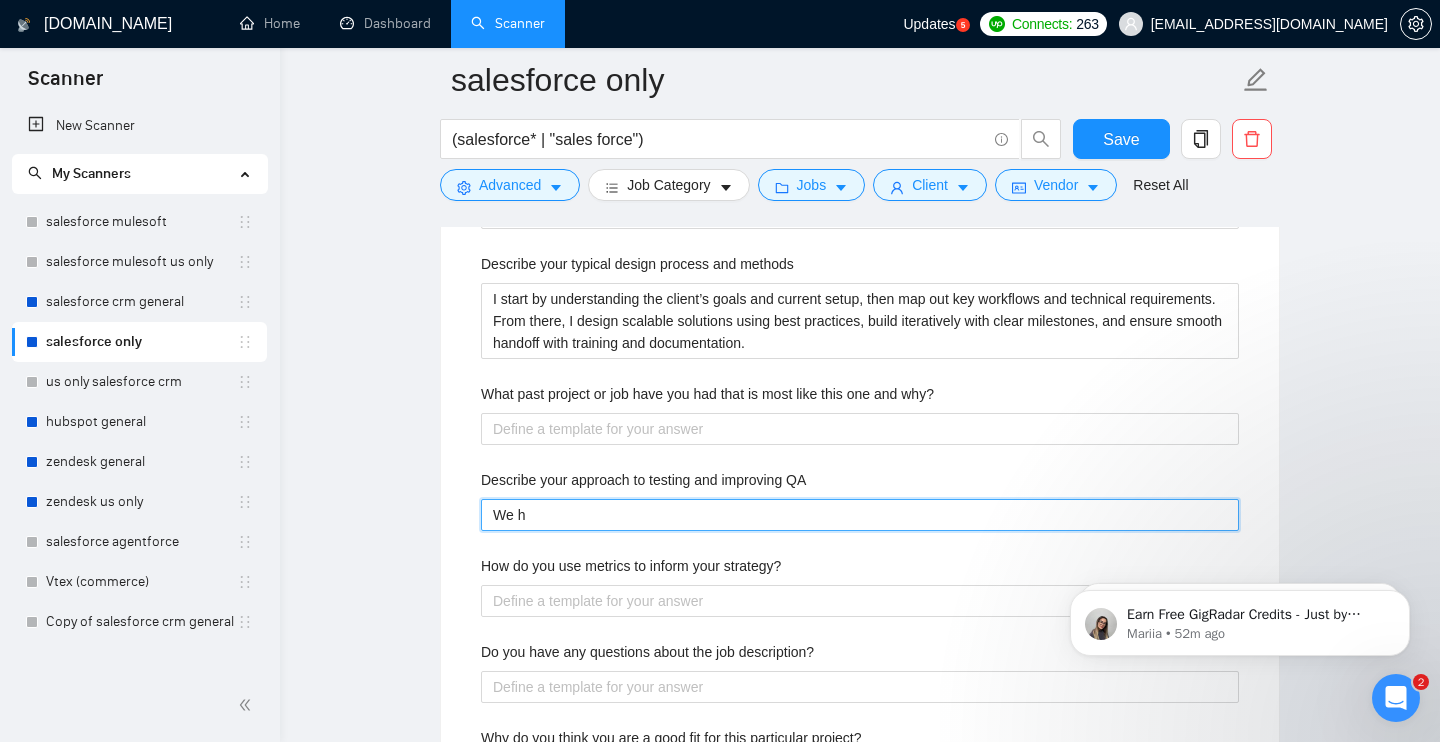type on "We ha" 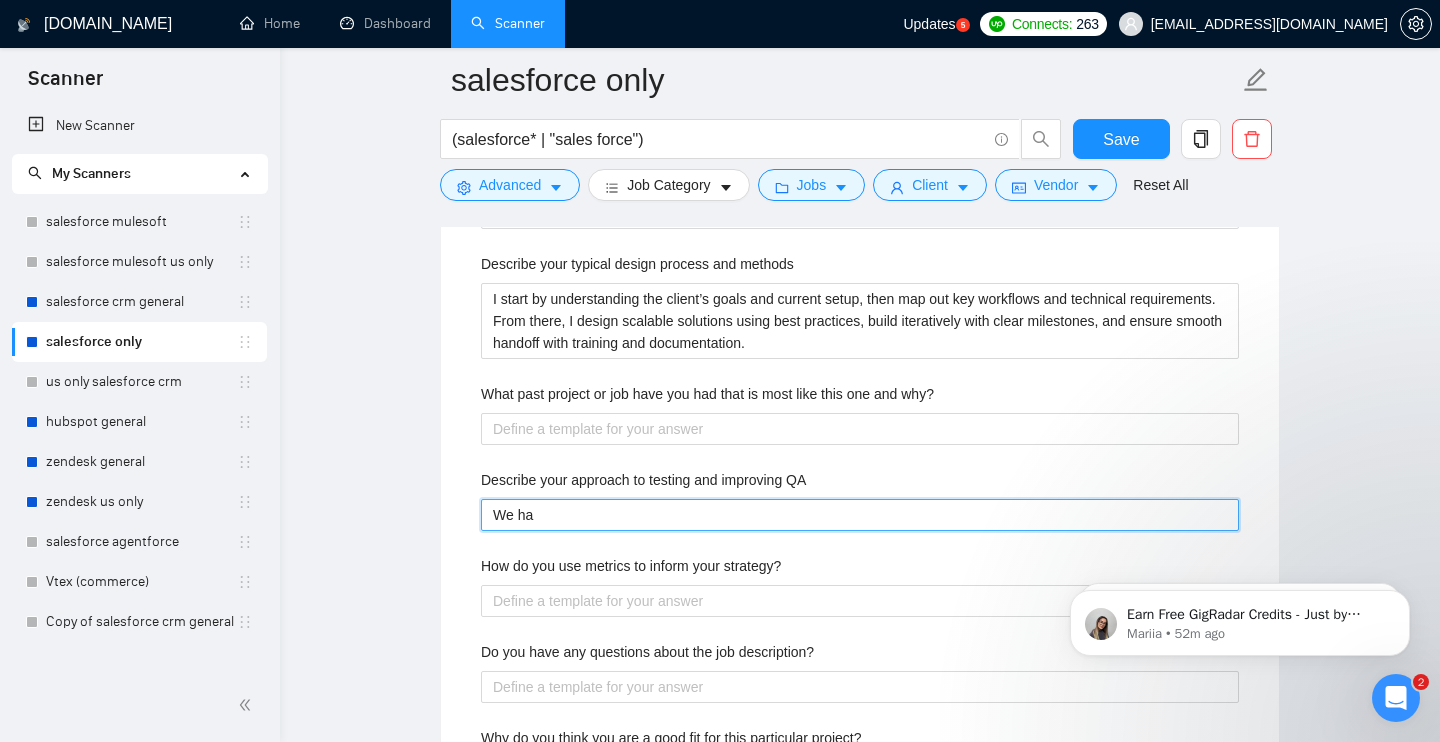 type 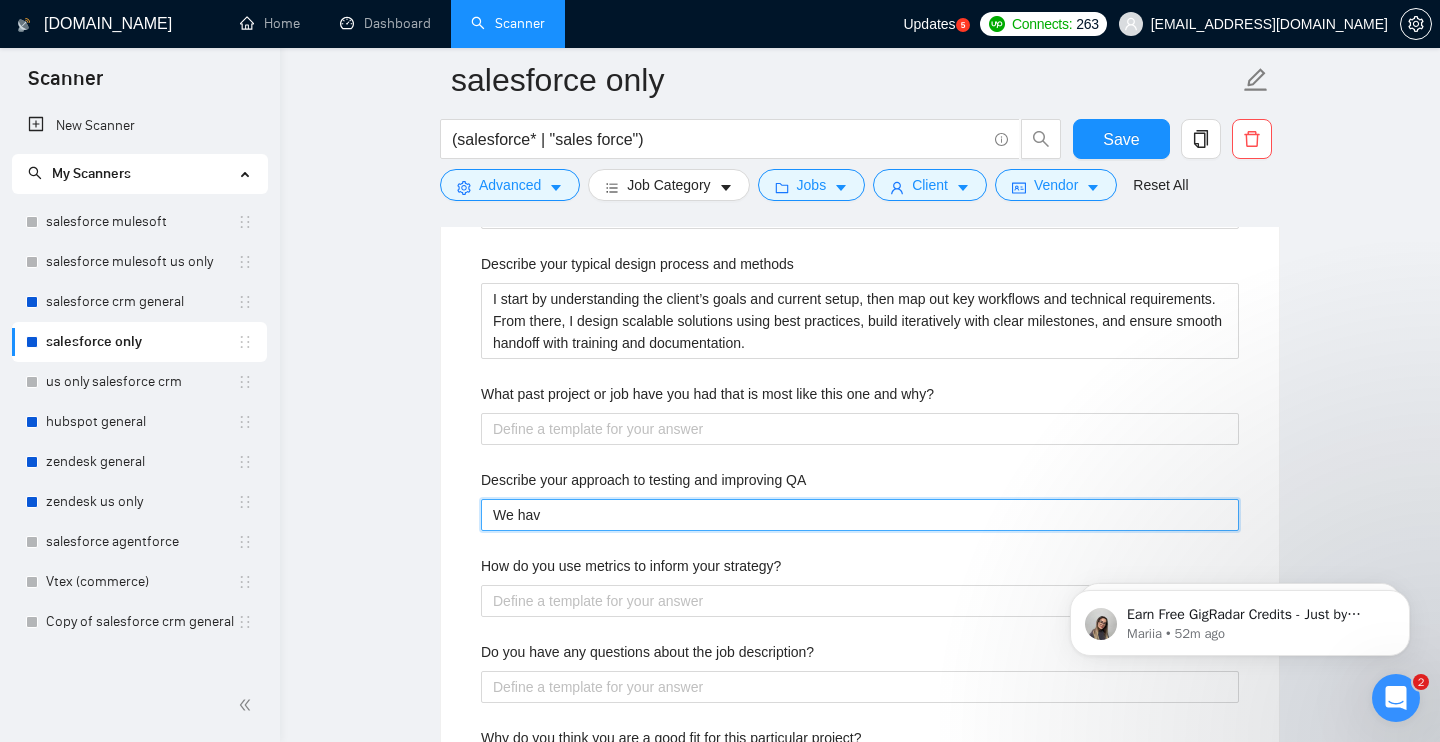 type on "We have" 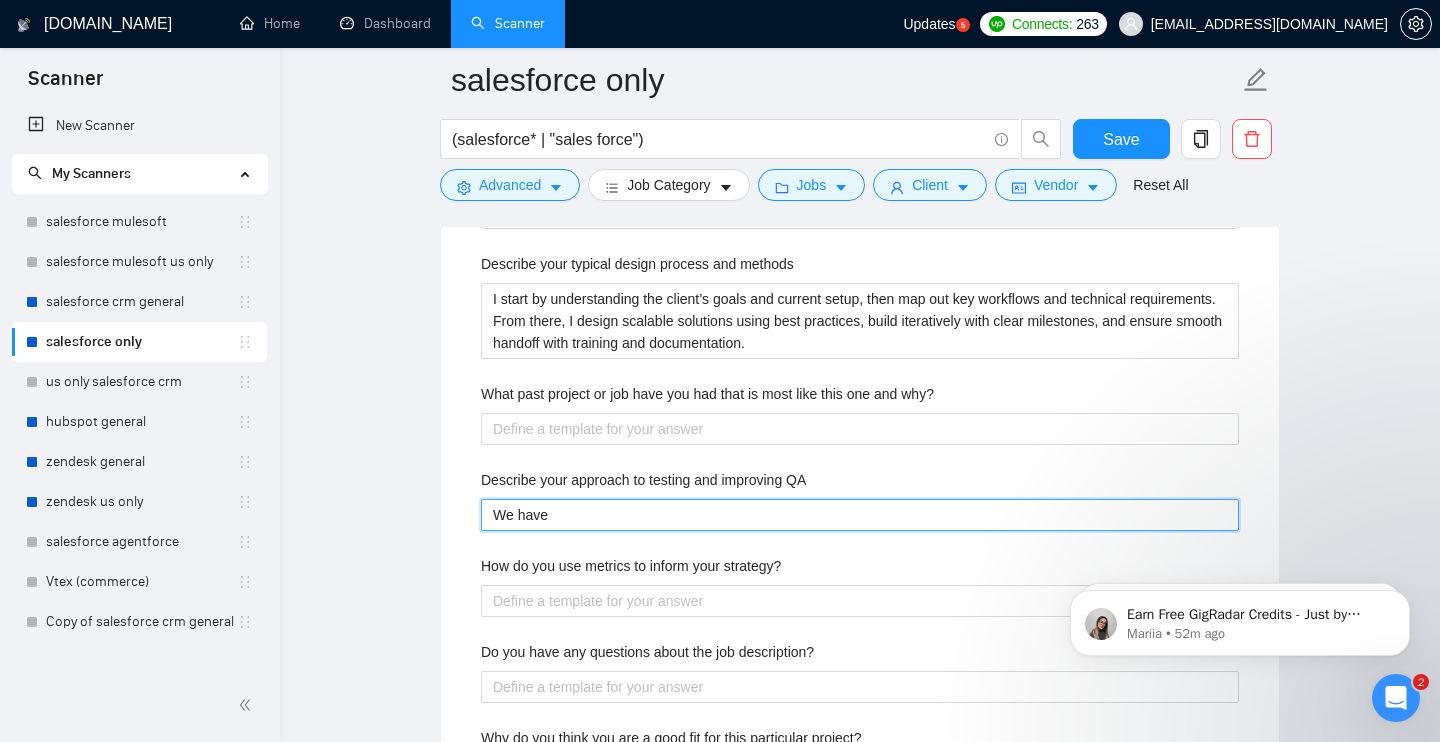 type 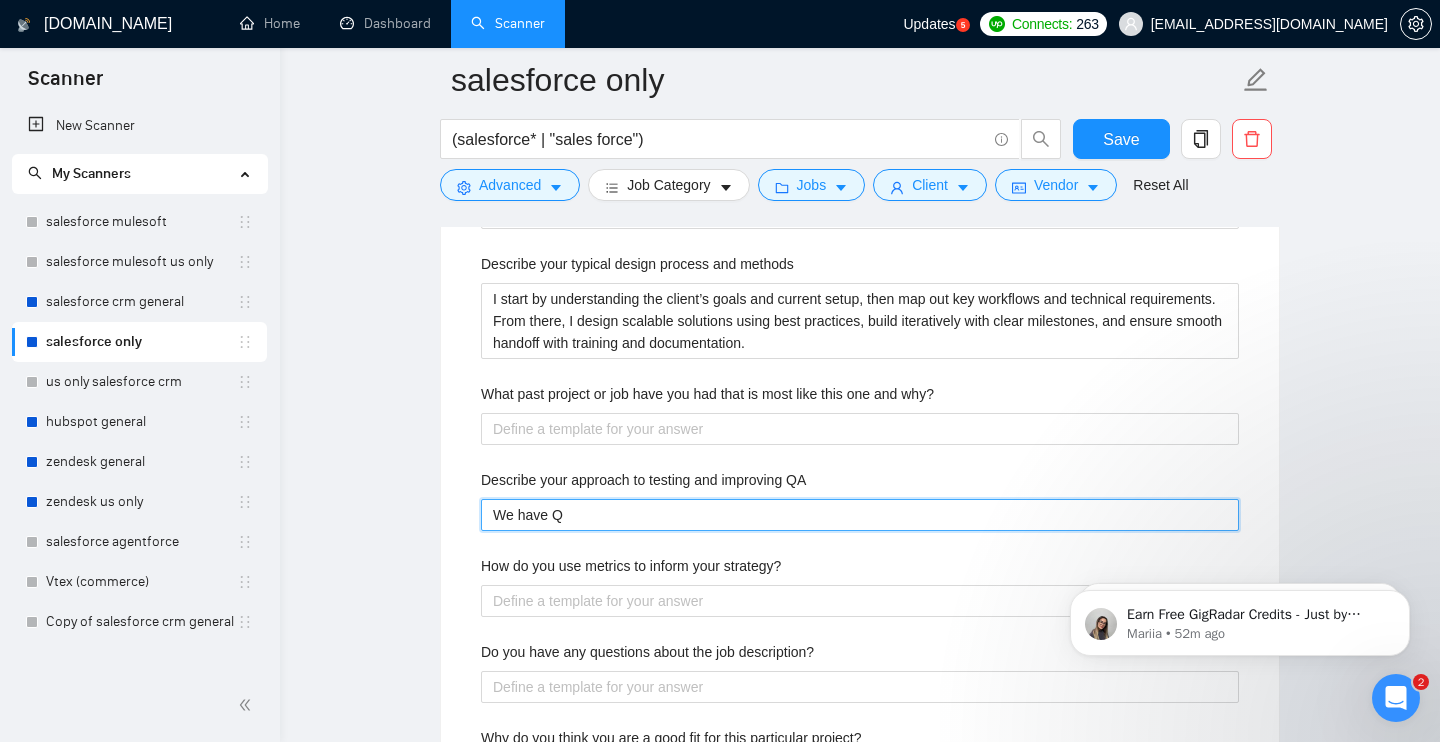 type 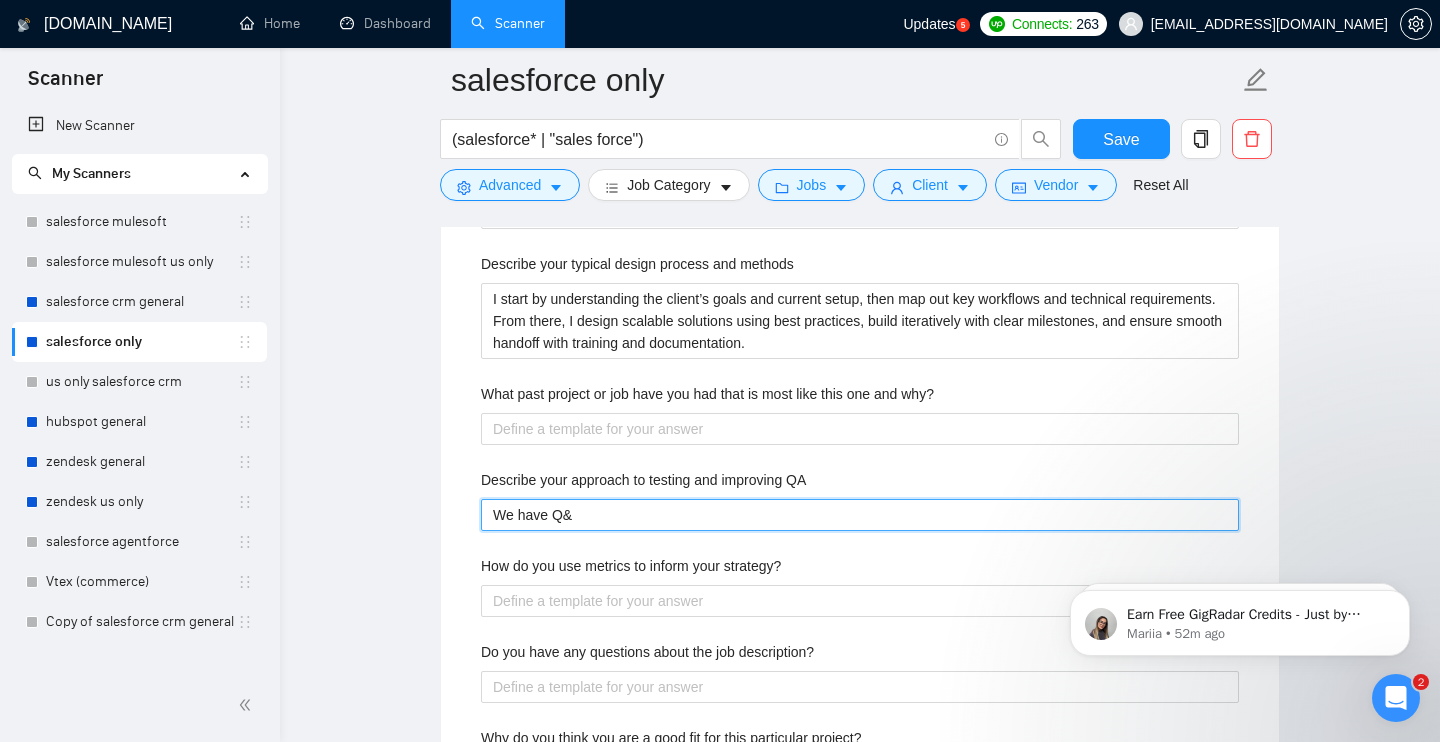 type 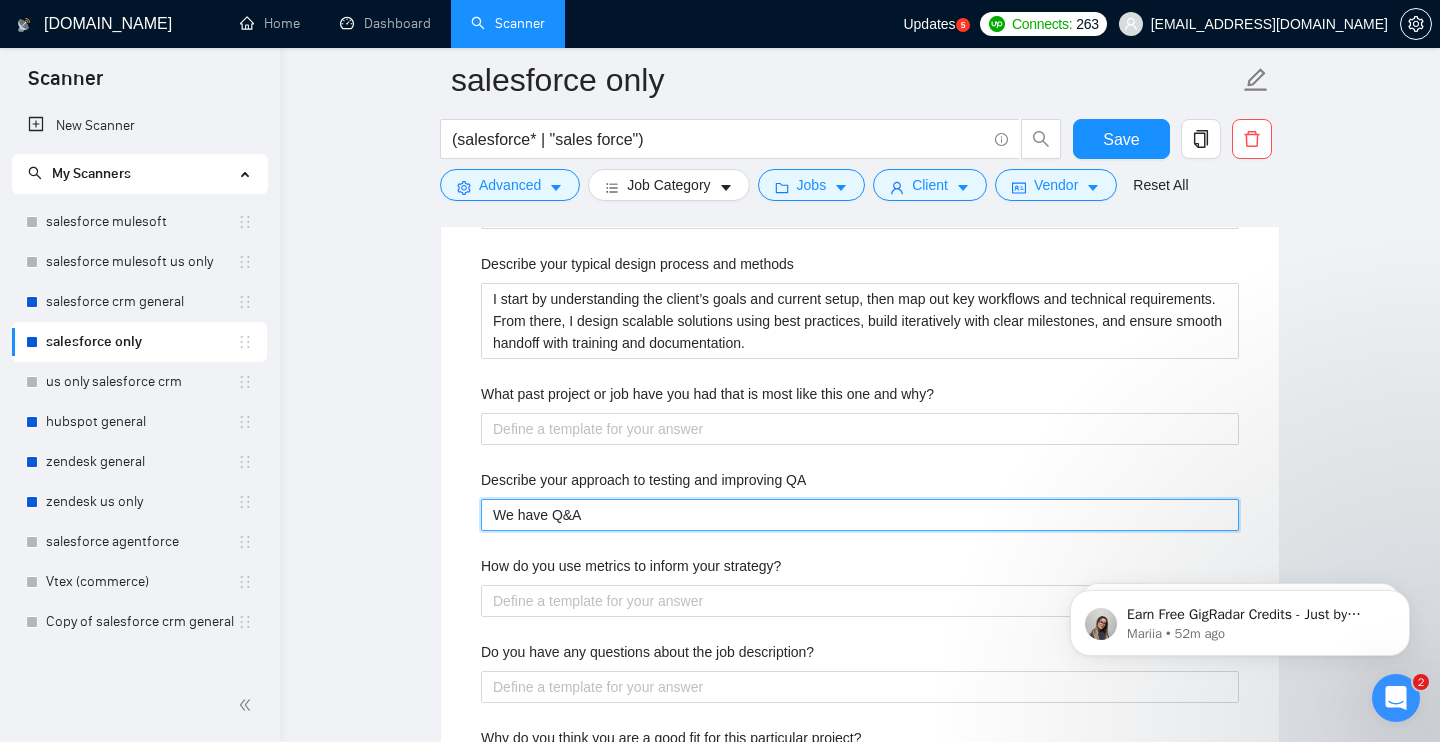 type 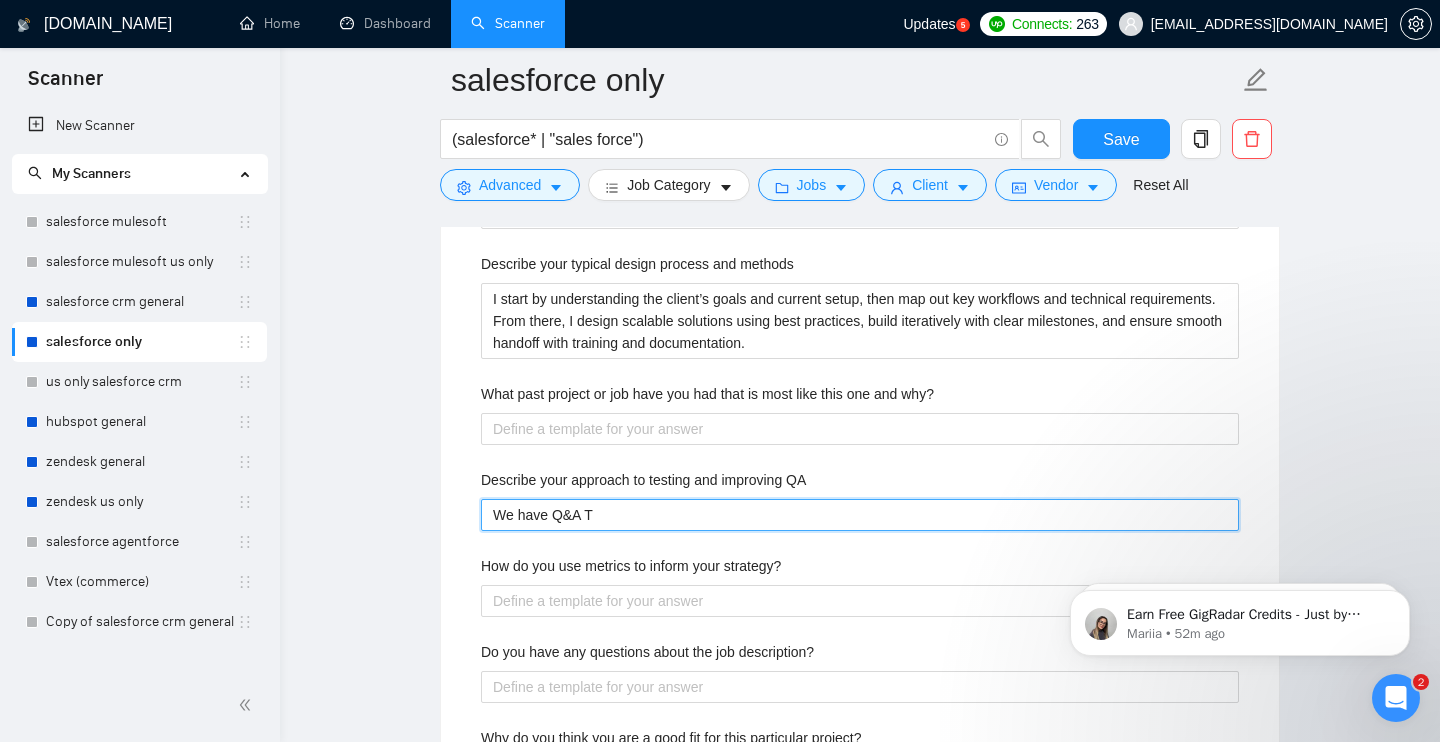 type 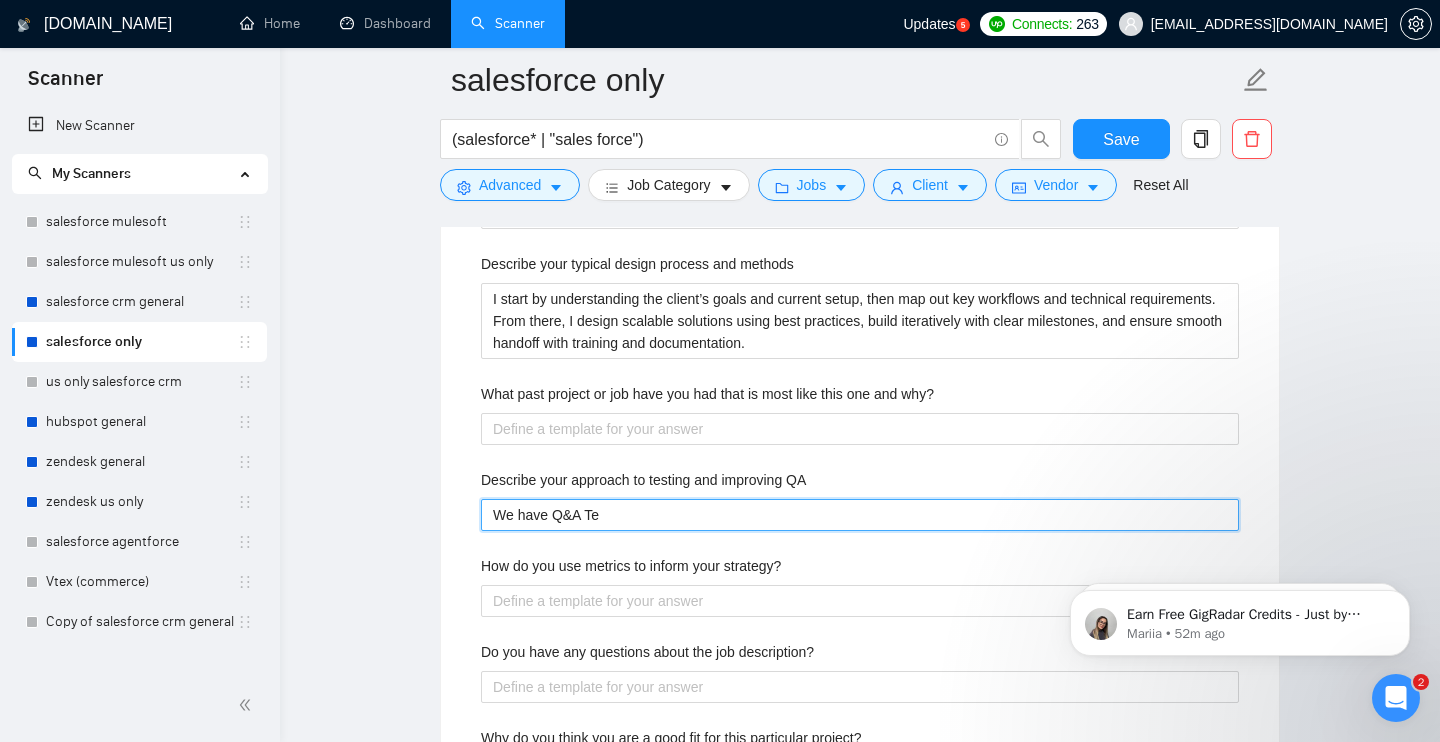 type 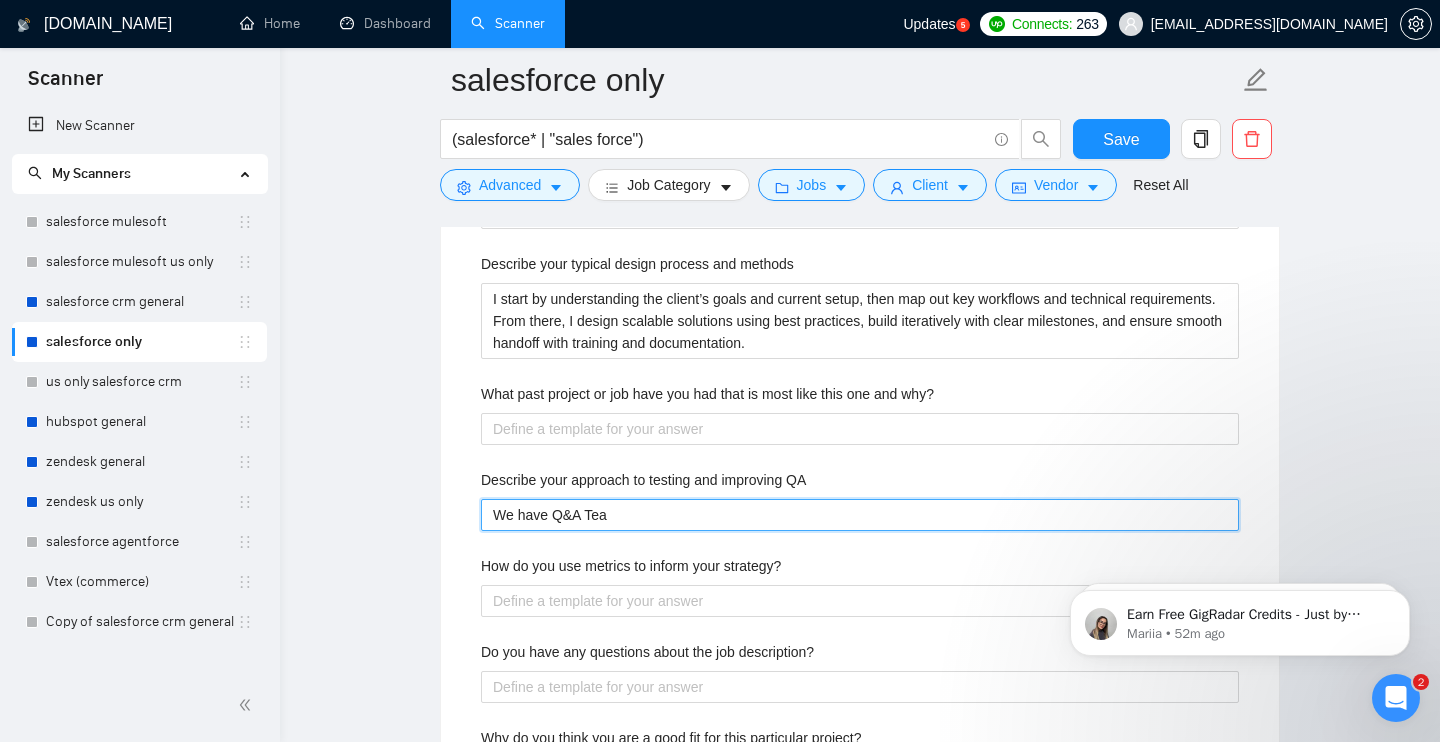 type 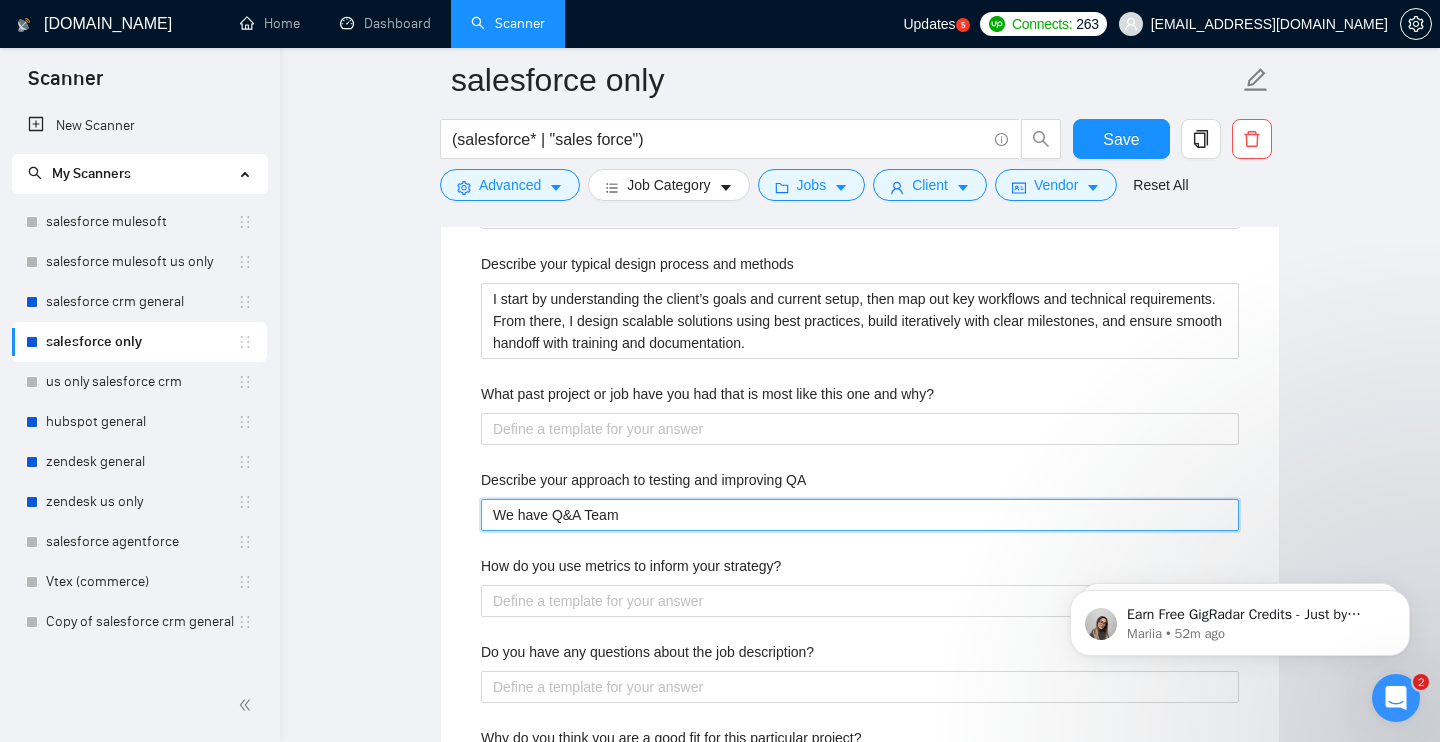 type 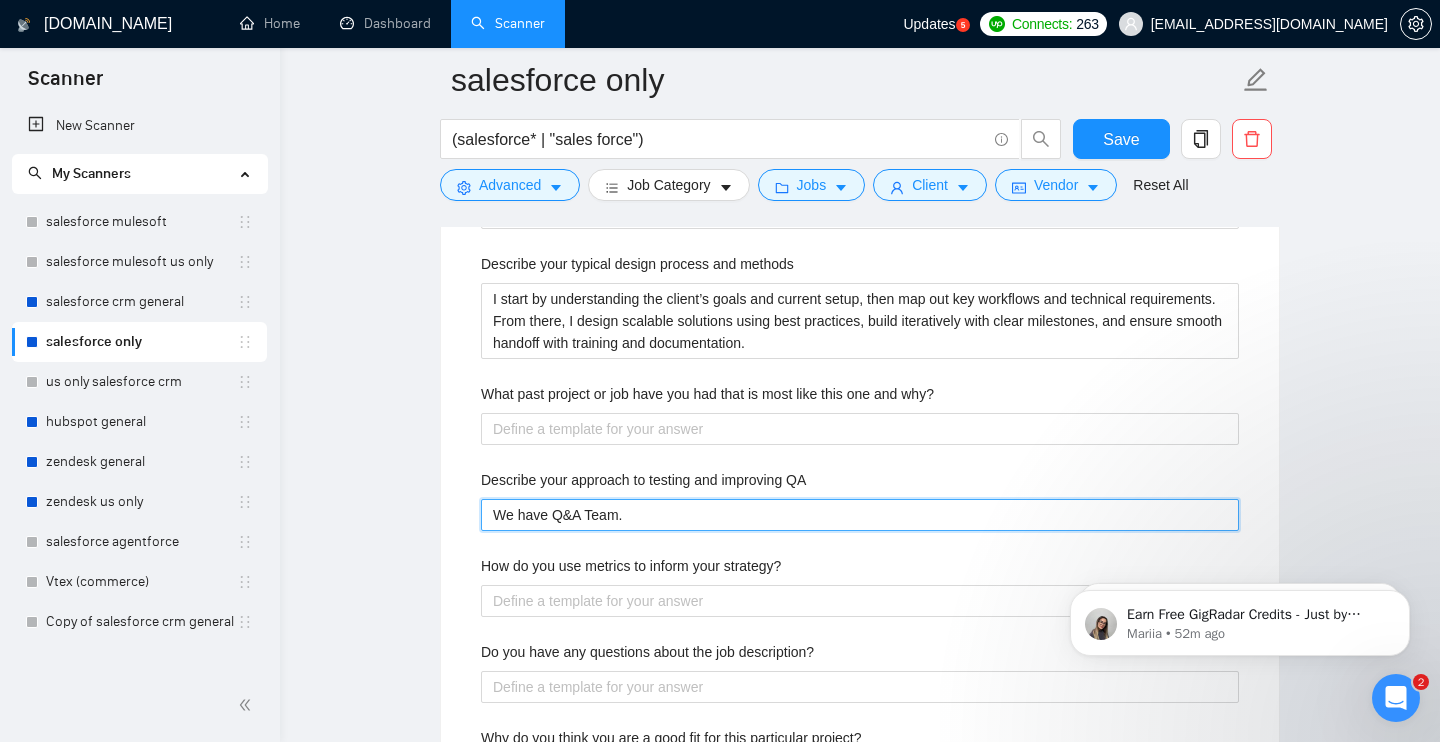 click on "We have Q&A Team." at bounding box center (860, 515) 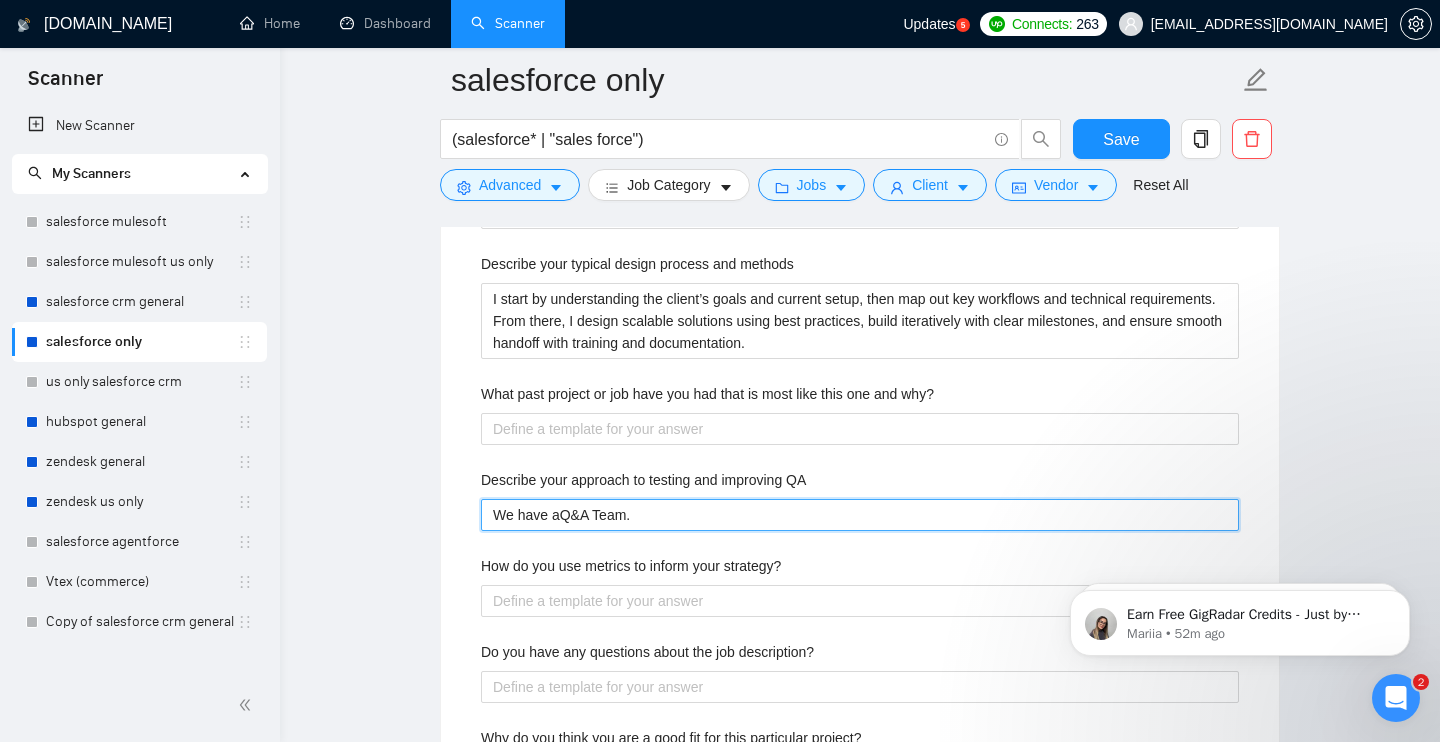 type 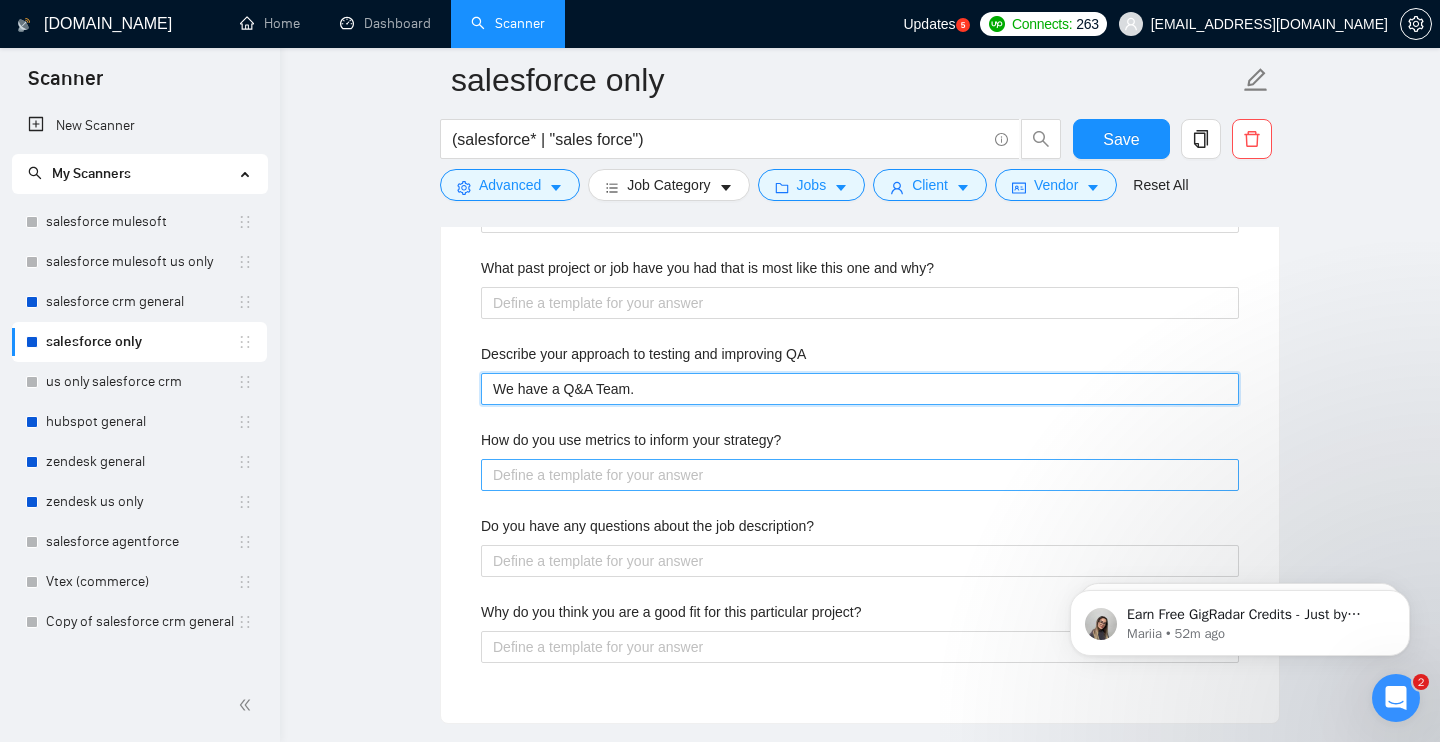 scroll, scrollTop: 3453, scrollLeft: 0, axis: vertical 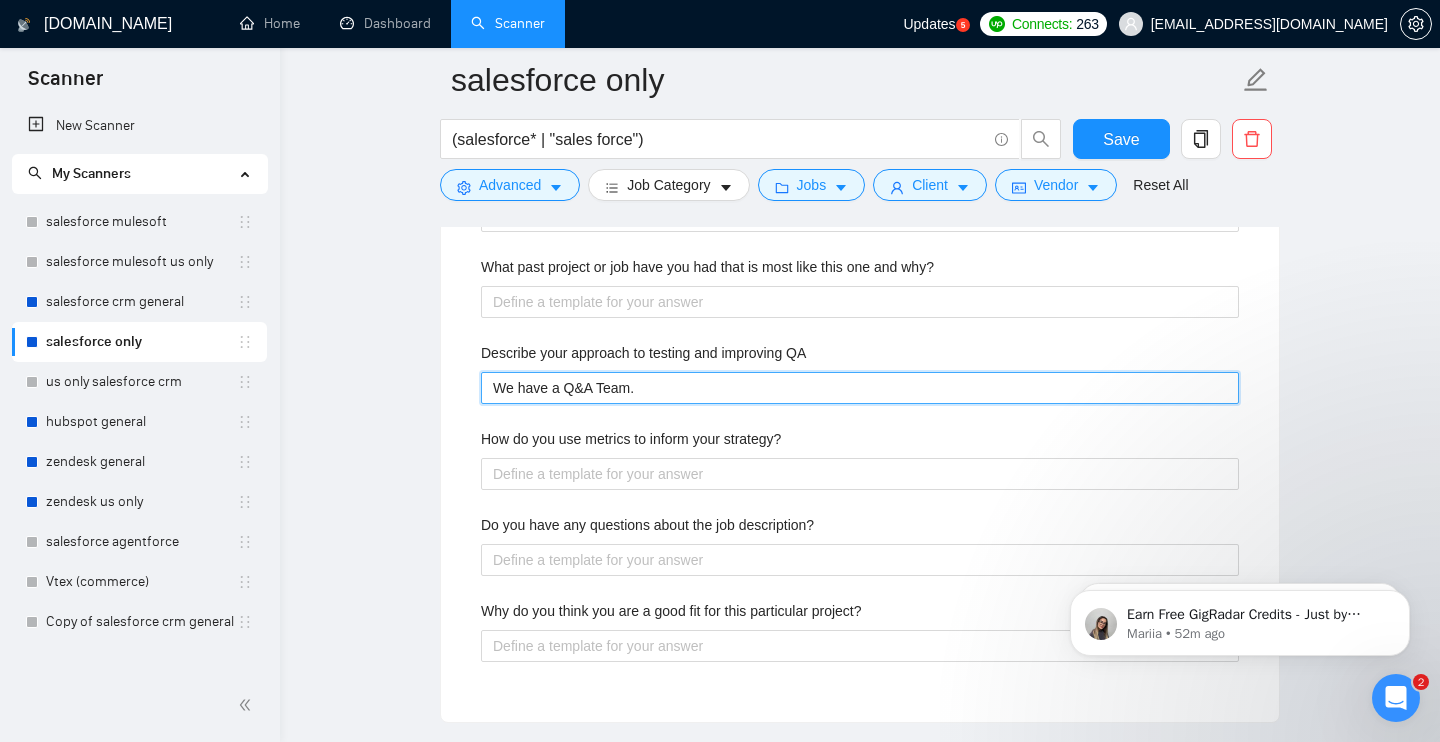 type on "We have a Q&A Team." 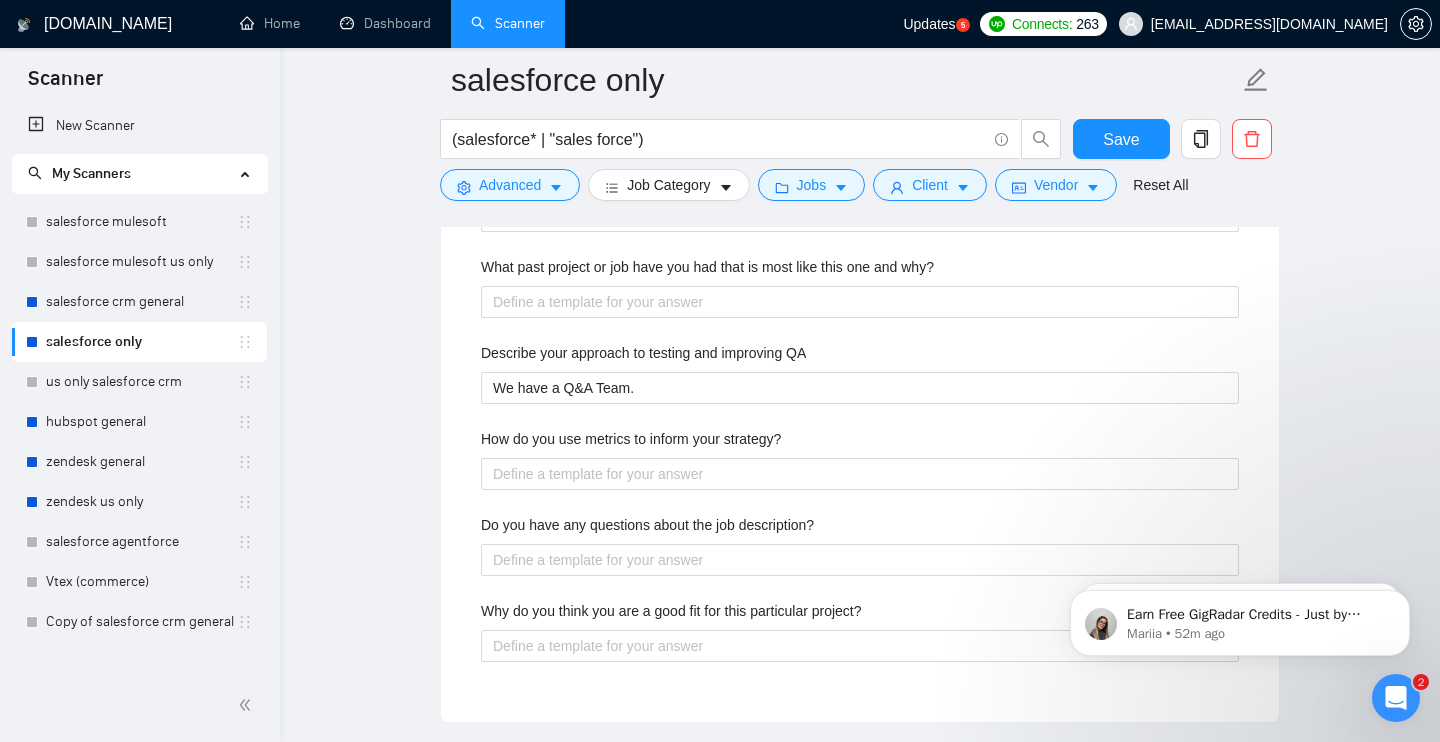 click on "How do you use metrics to inform your strategy?" at bounding box center [631, 439] 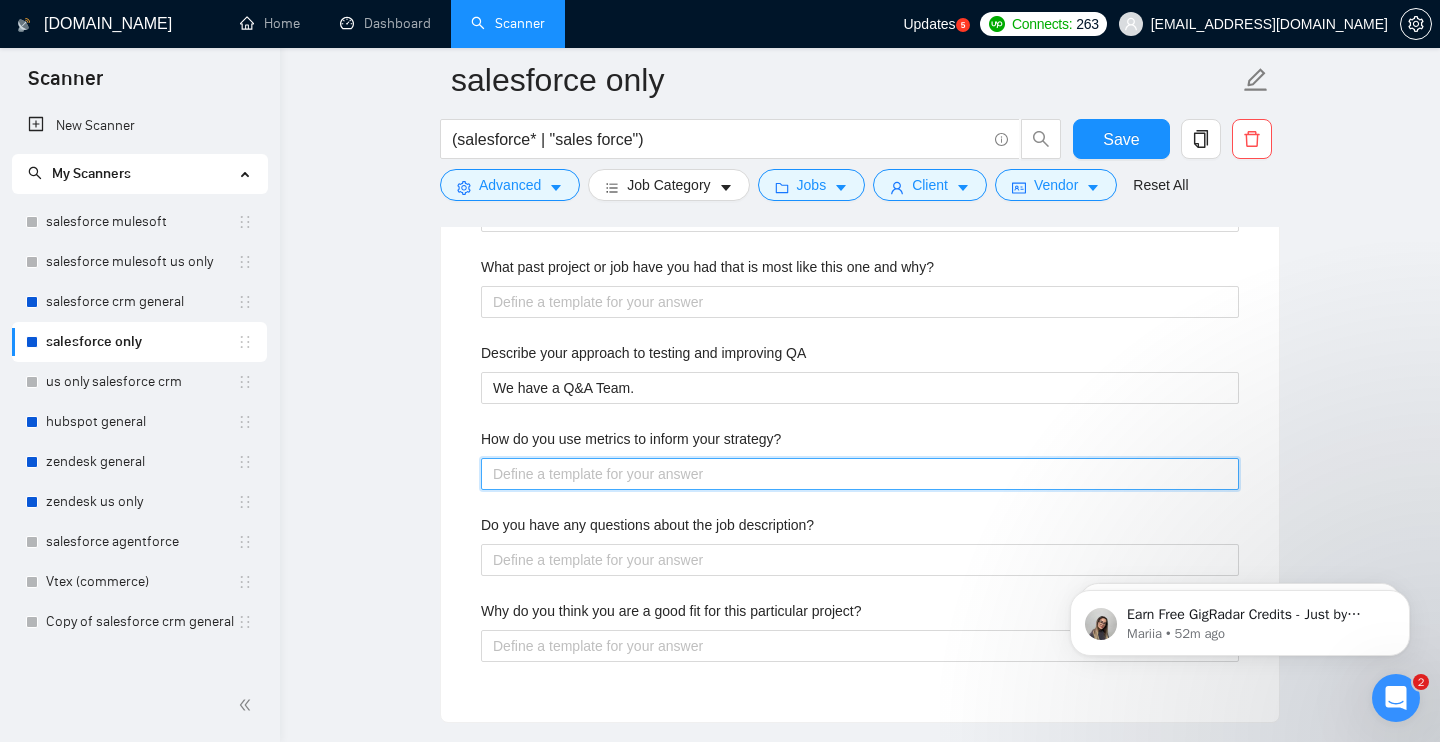 click on "How do you use metrics to inform your strategy?" at bounding box center [860, 474] 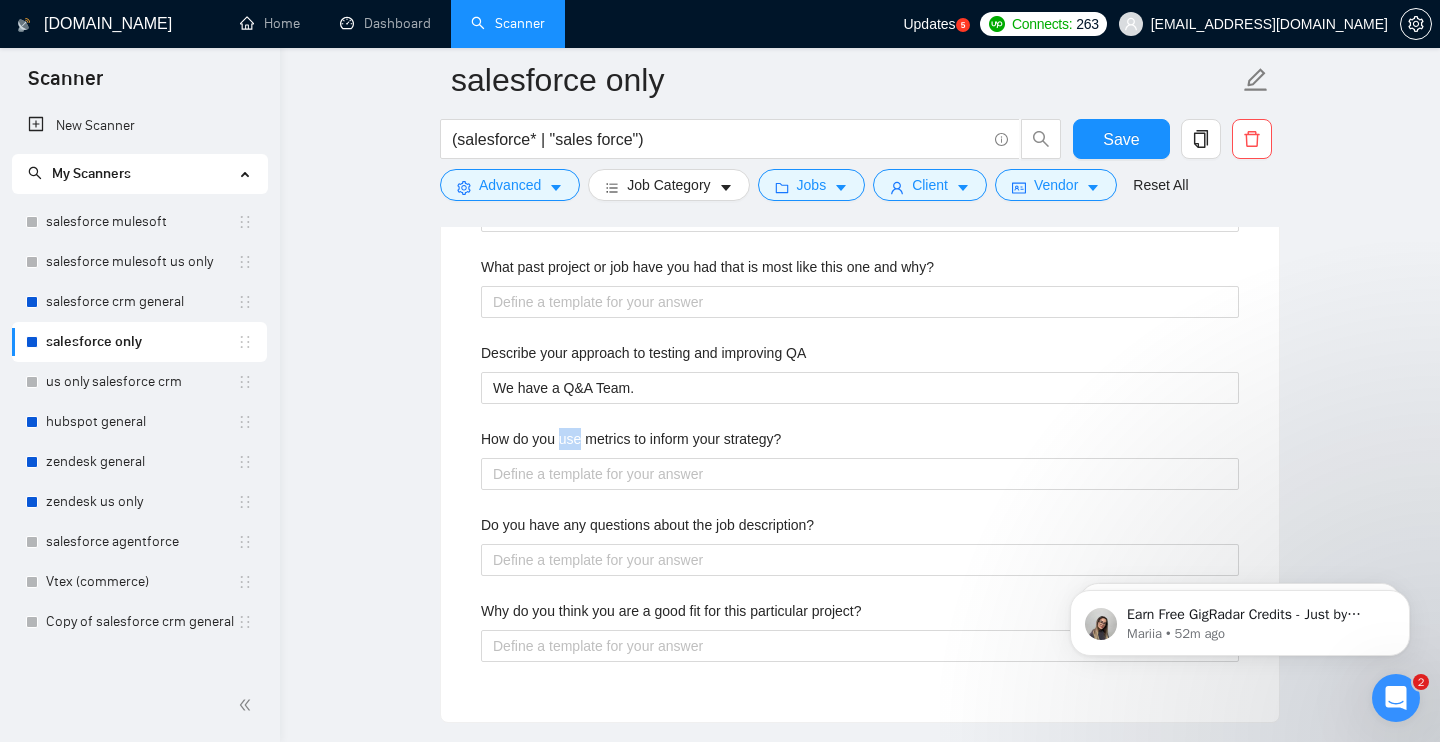 click on "How do you use metrics to inform your strategy?" at bounding box center (631, 439) 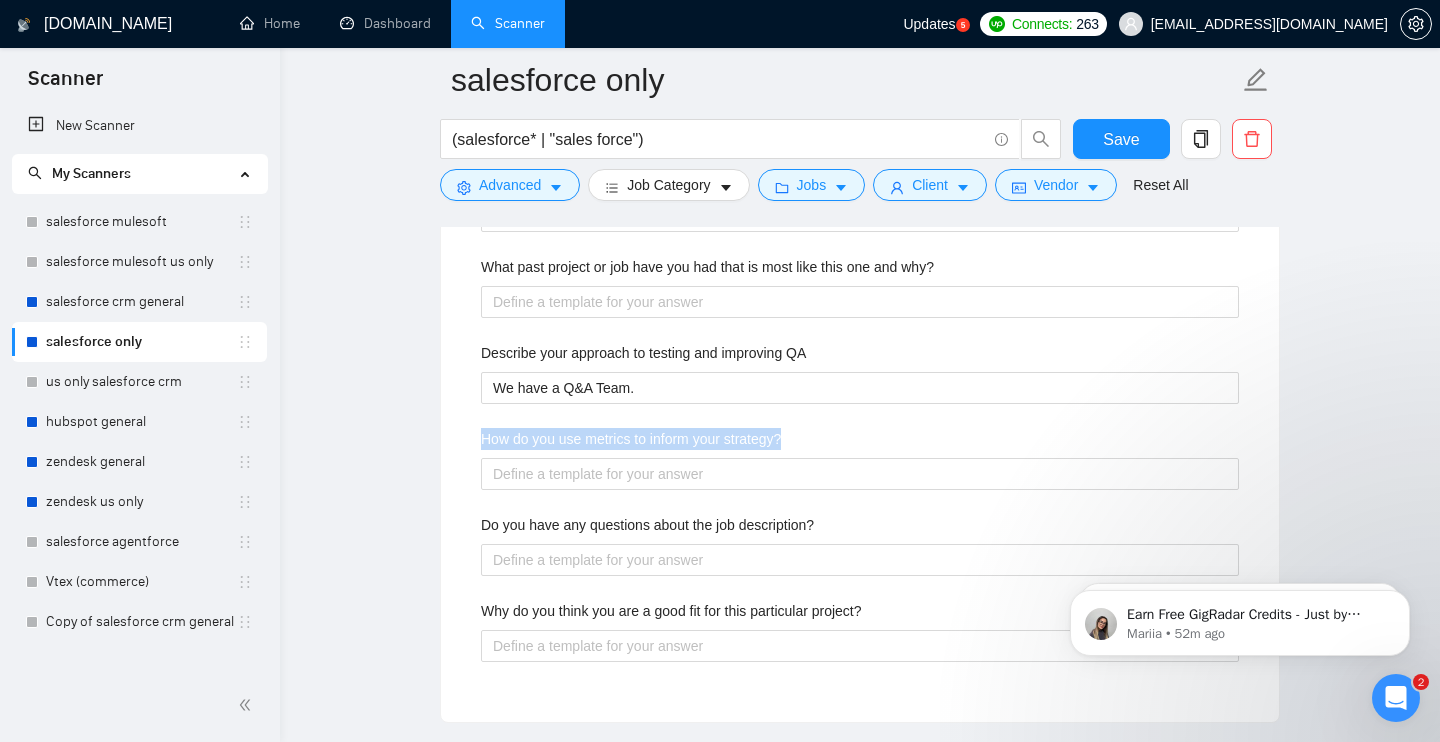 click on "How do you use metrics to inform your strategy?" at bounding box center (631, 439) 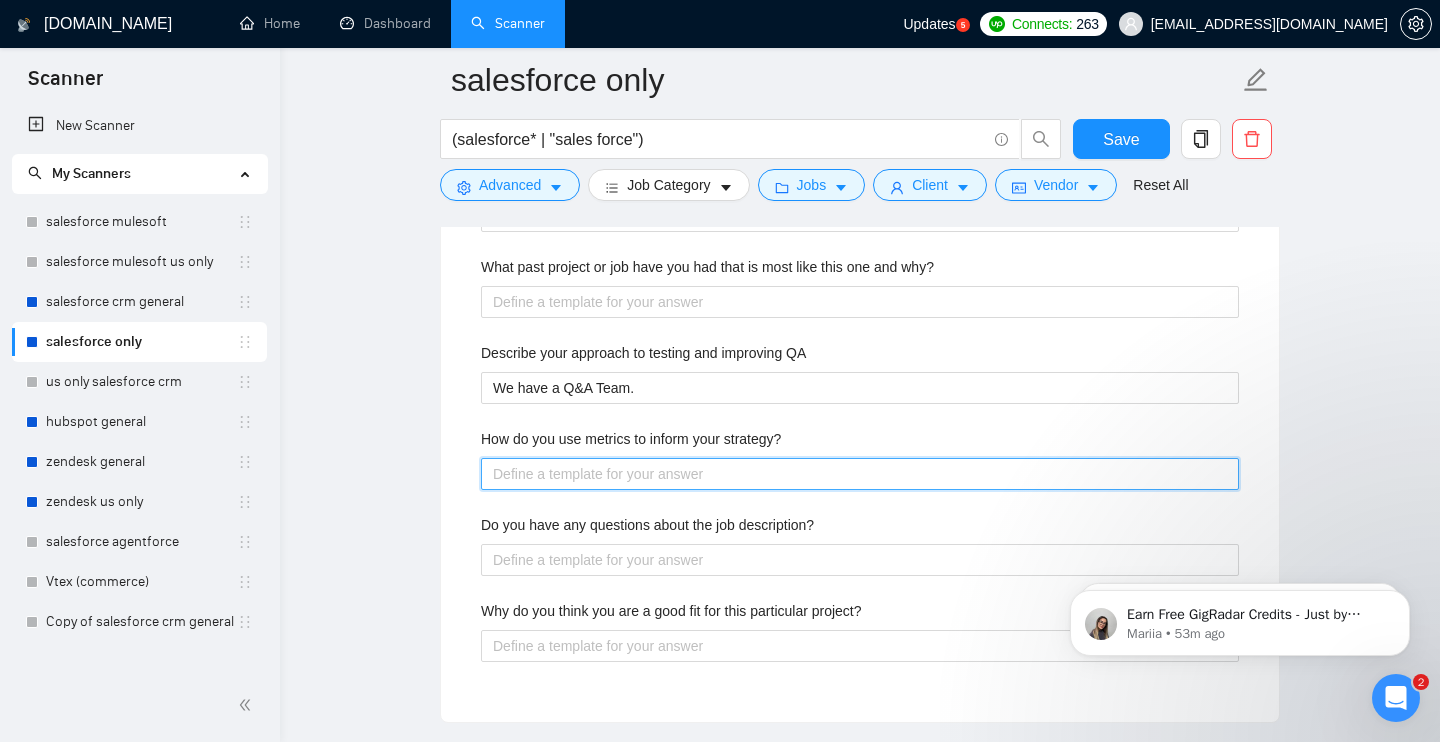 click on "How do you use metrics to inform your strategy?" at bounding box center [860, 474] 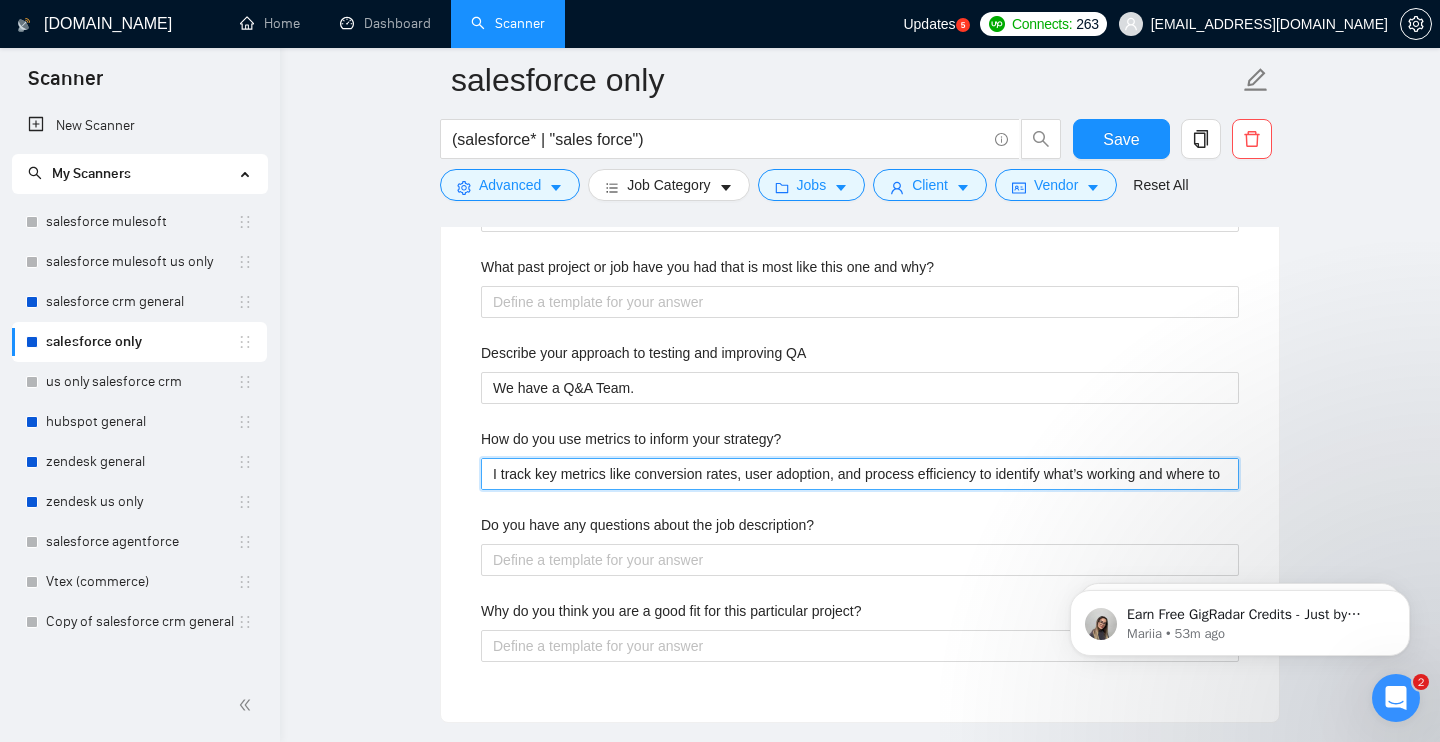 scroll, scrollTop: 3478, scrollLeft: 0, axis: vertical 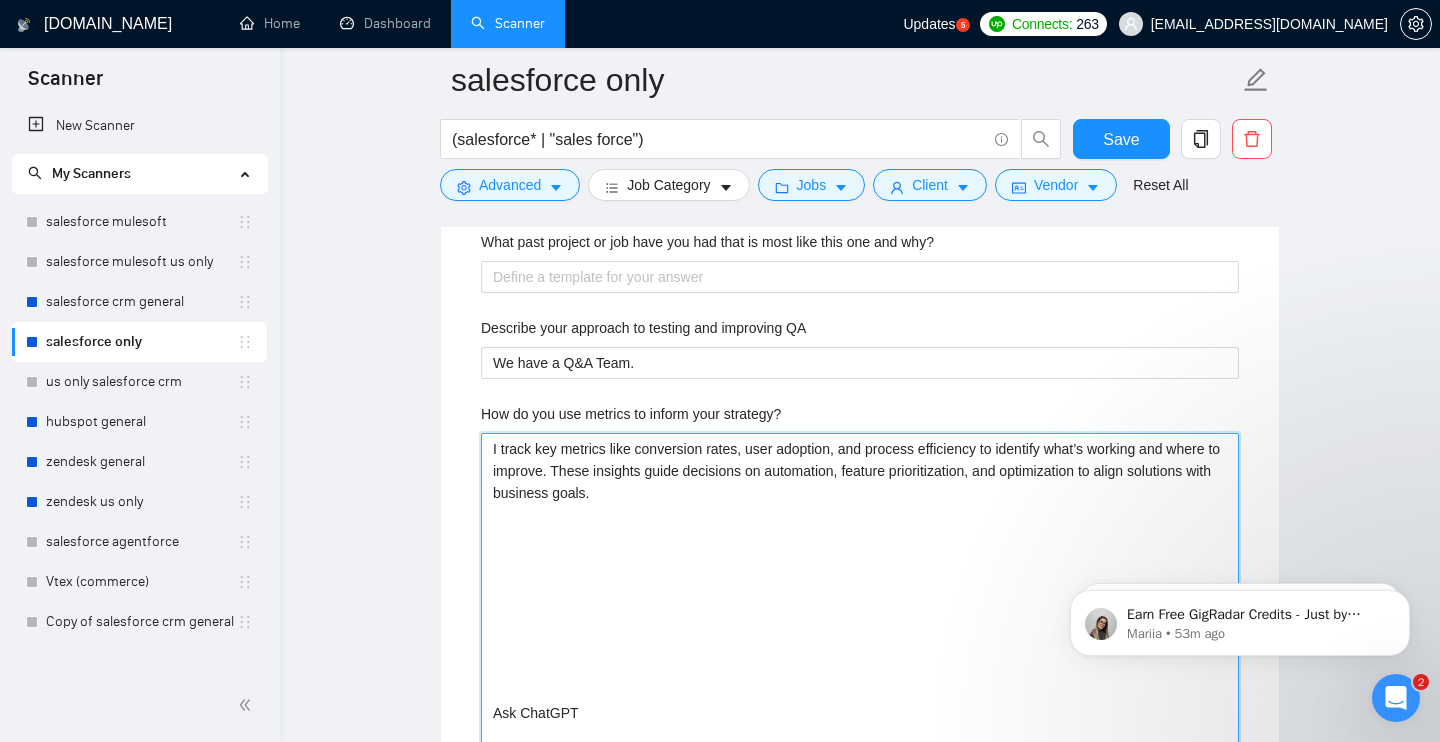 type 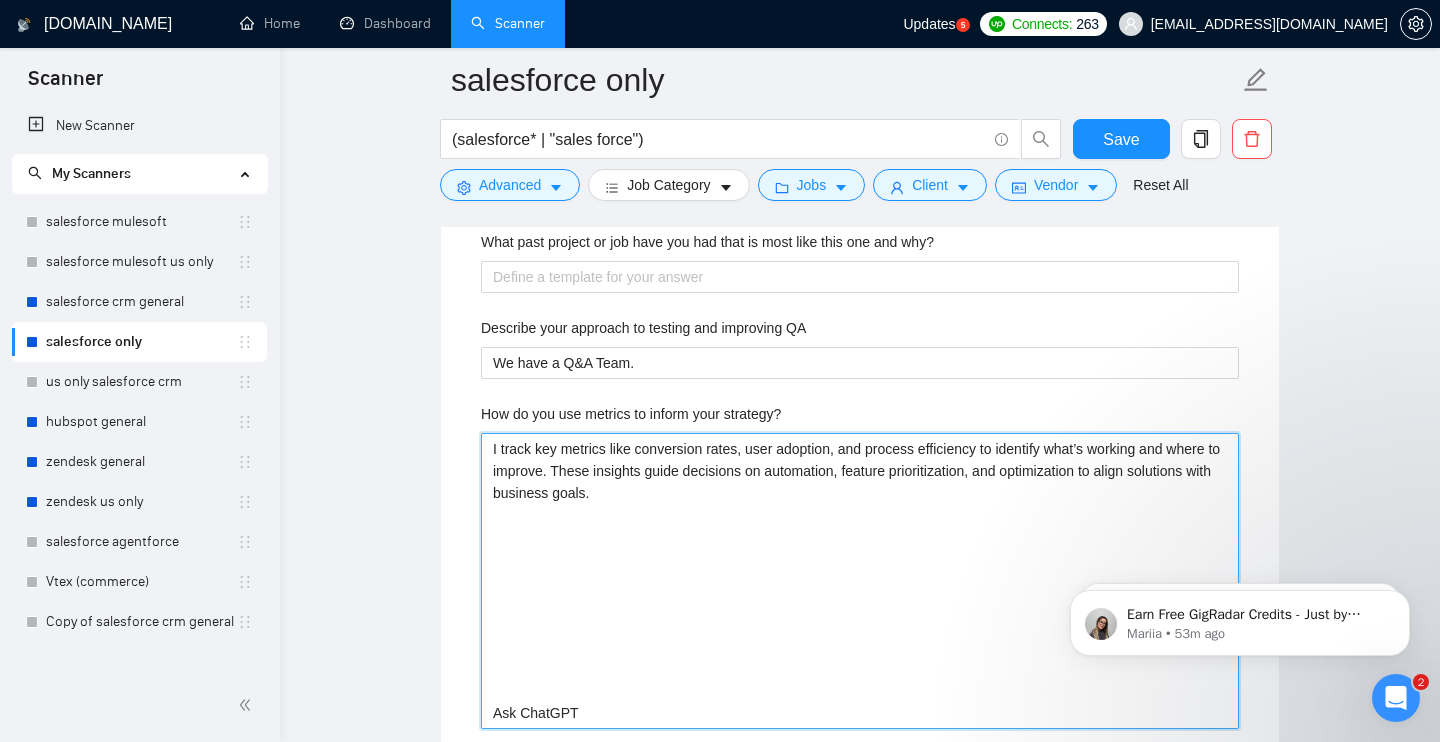 drag, startPoint x: 597, startPoint y: 715, endPoint x: 443, endPoint y: 522, distance: 246.91092 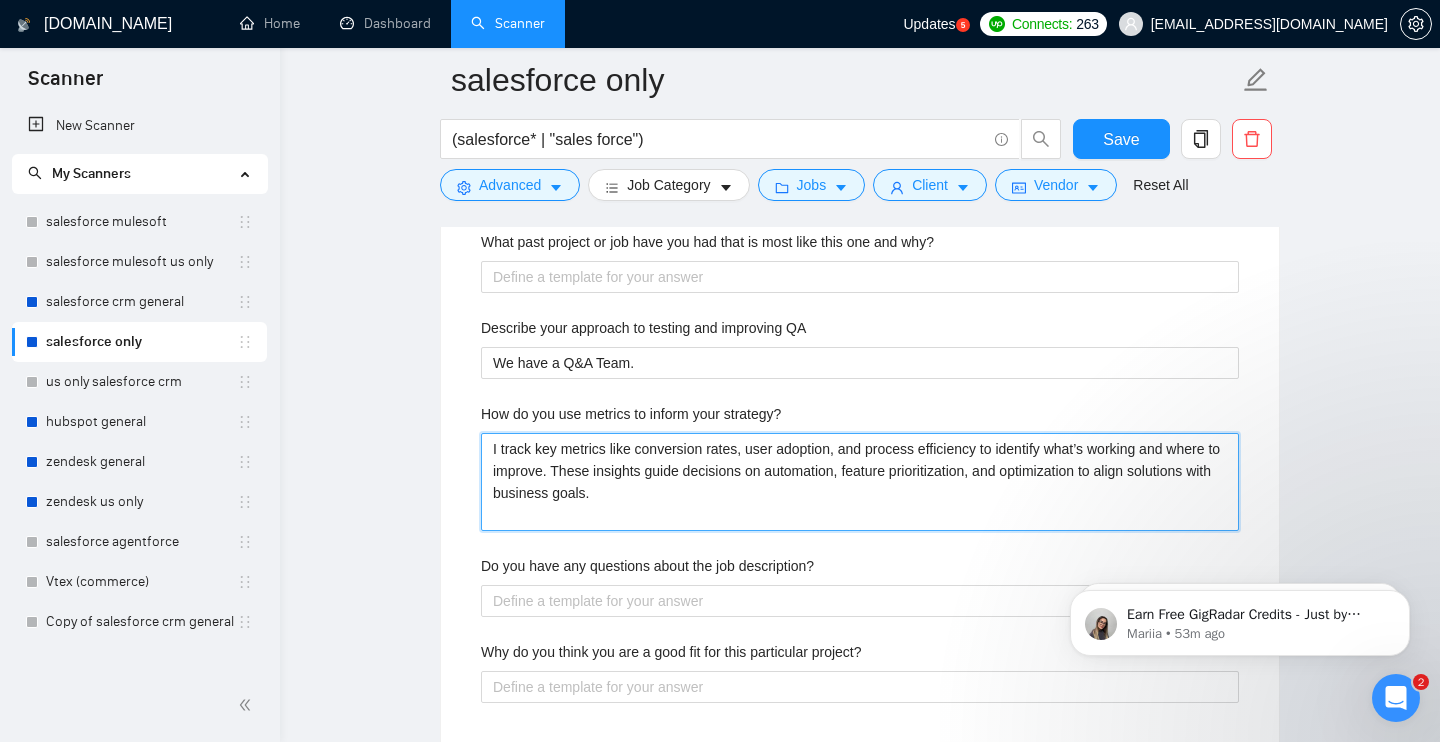 type 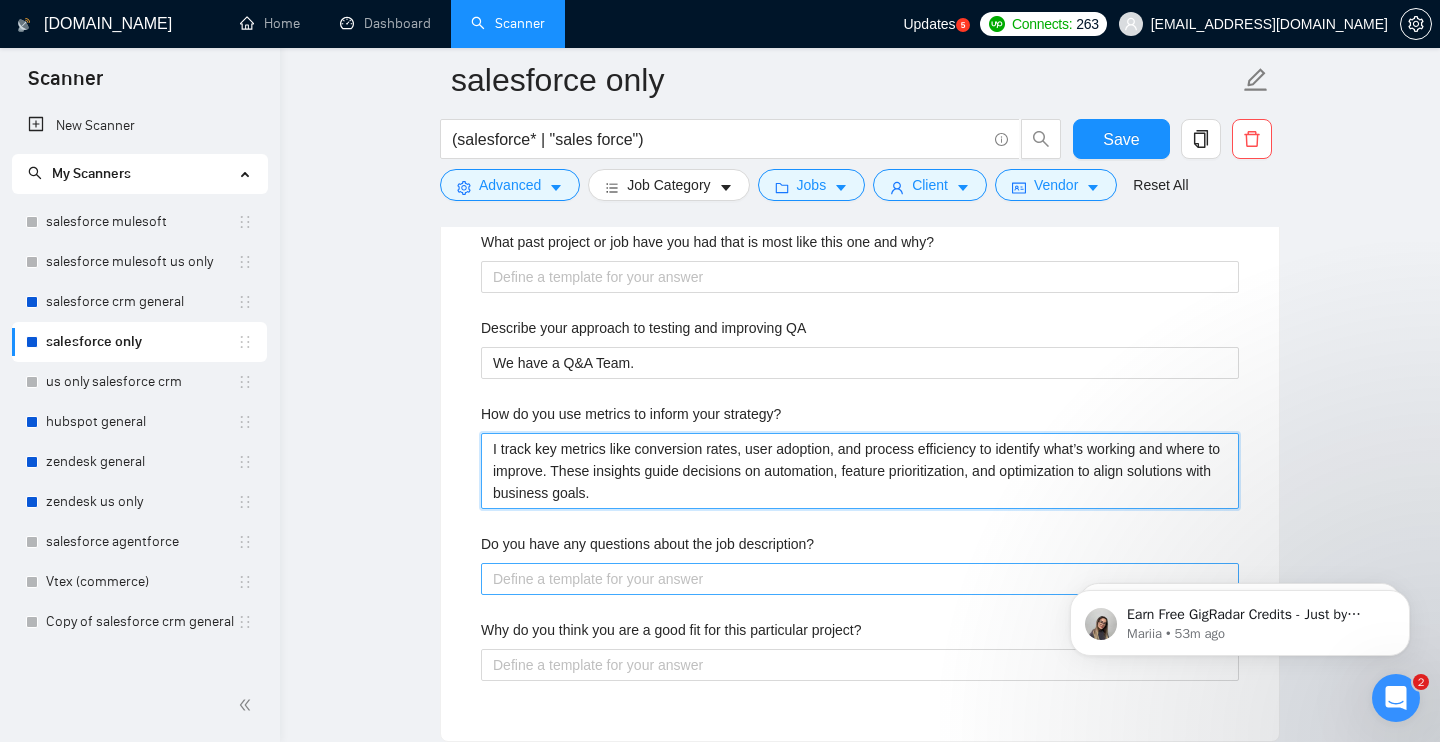 type on "I track key metrics like conversion rates, user adoption, and process efficiency to identify what’s working and where to improve. These insights guide decisions on automation, feature prioritization, and optimization to align solutions with business goals." 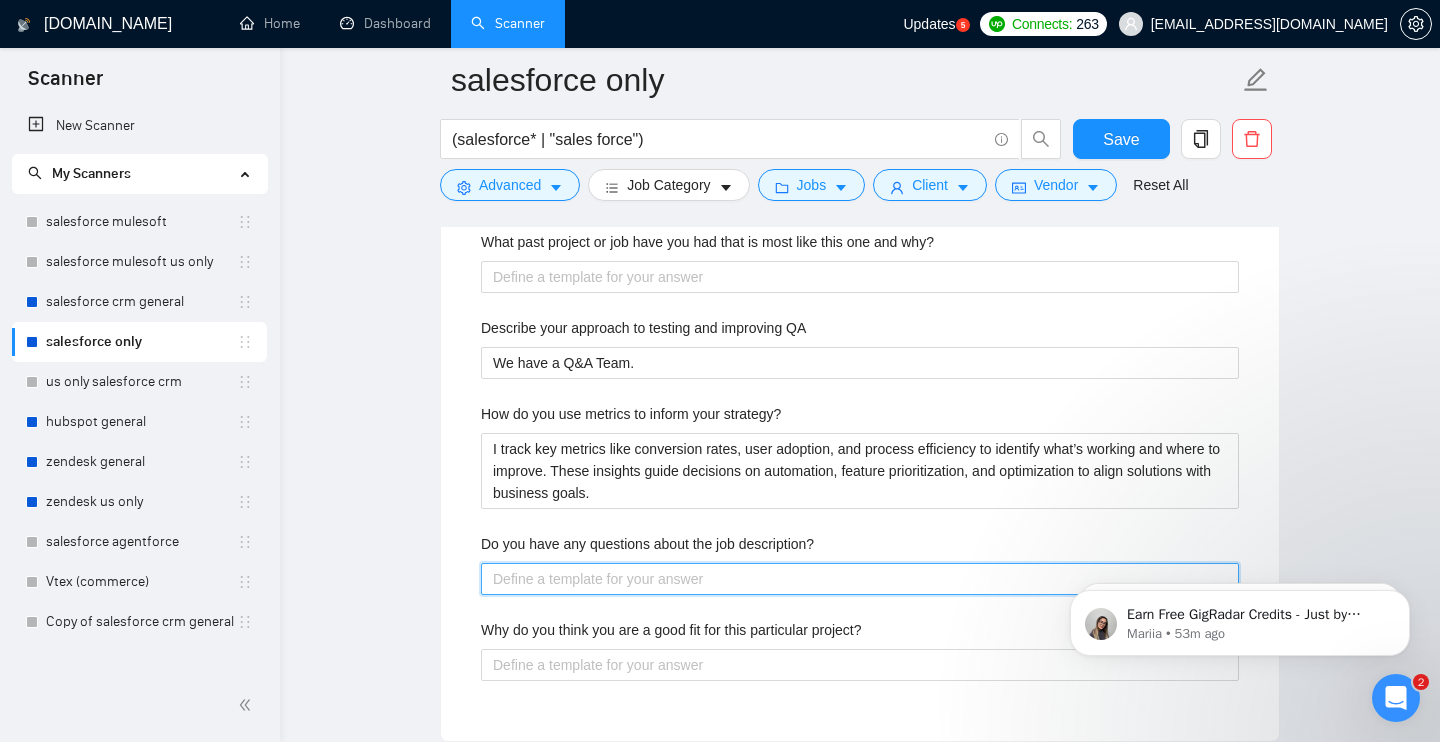 click on "Do you have any questions about the job description?" at bounding box center (860, 579) 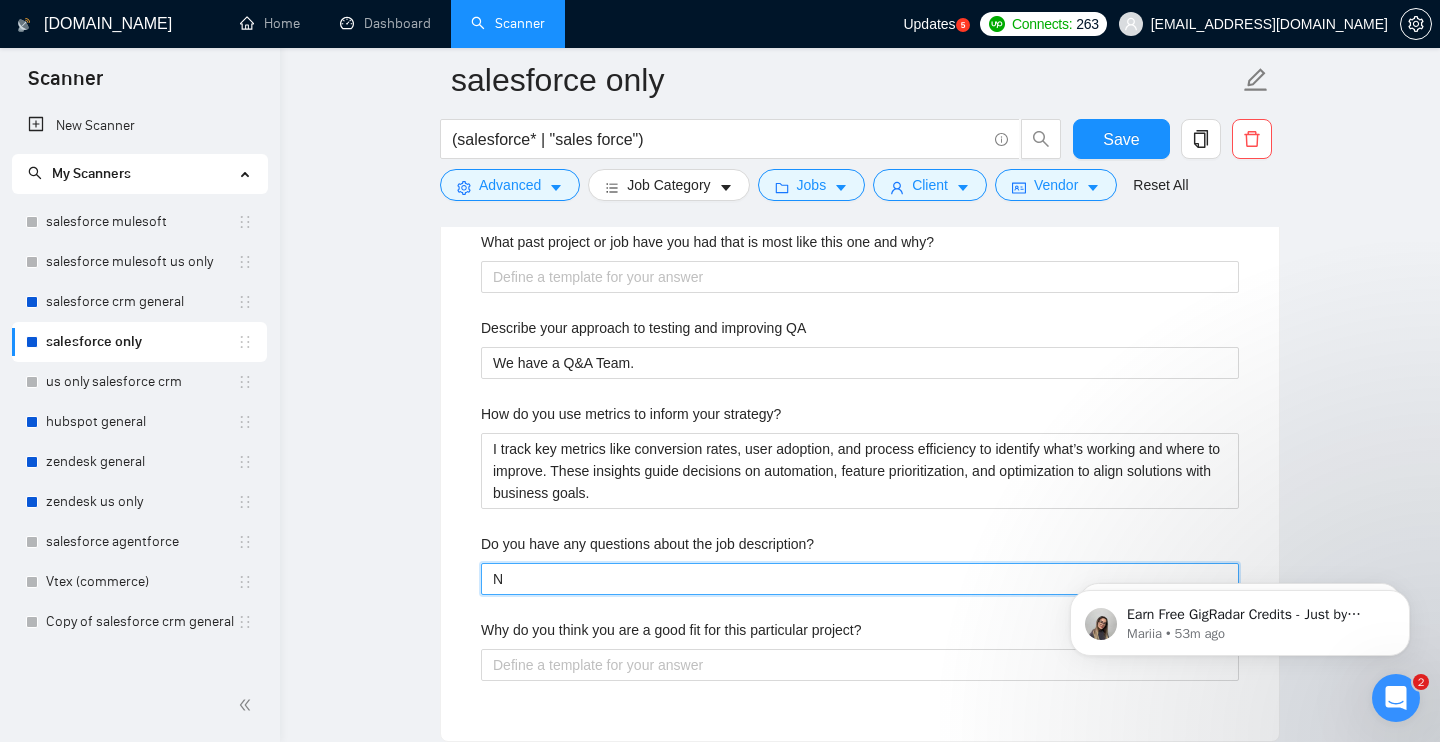 type 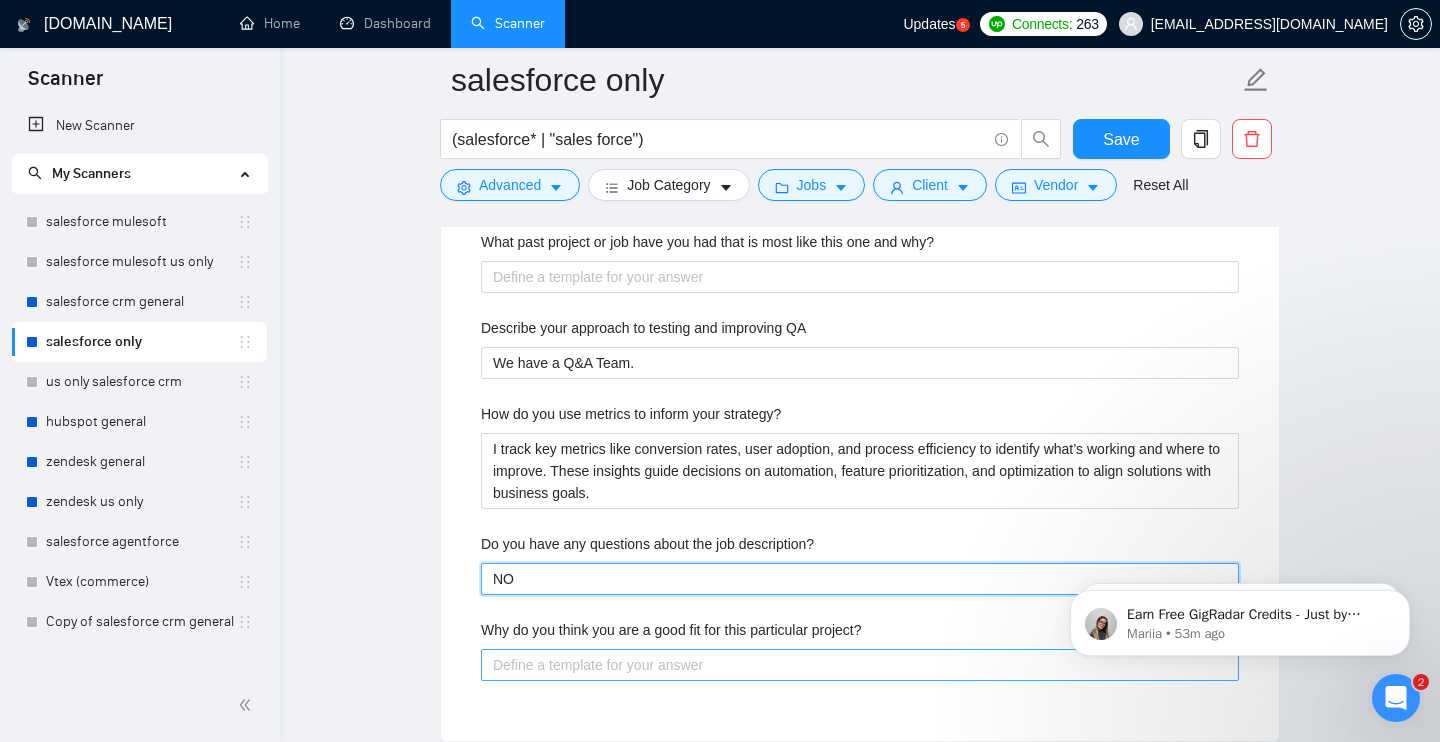 type 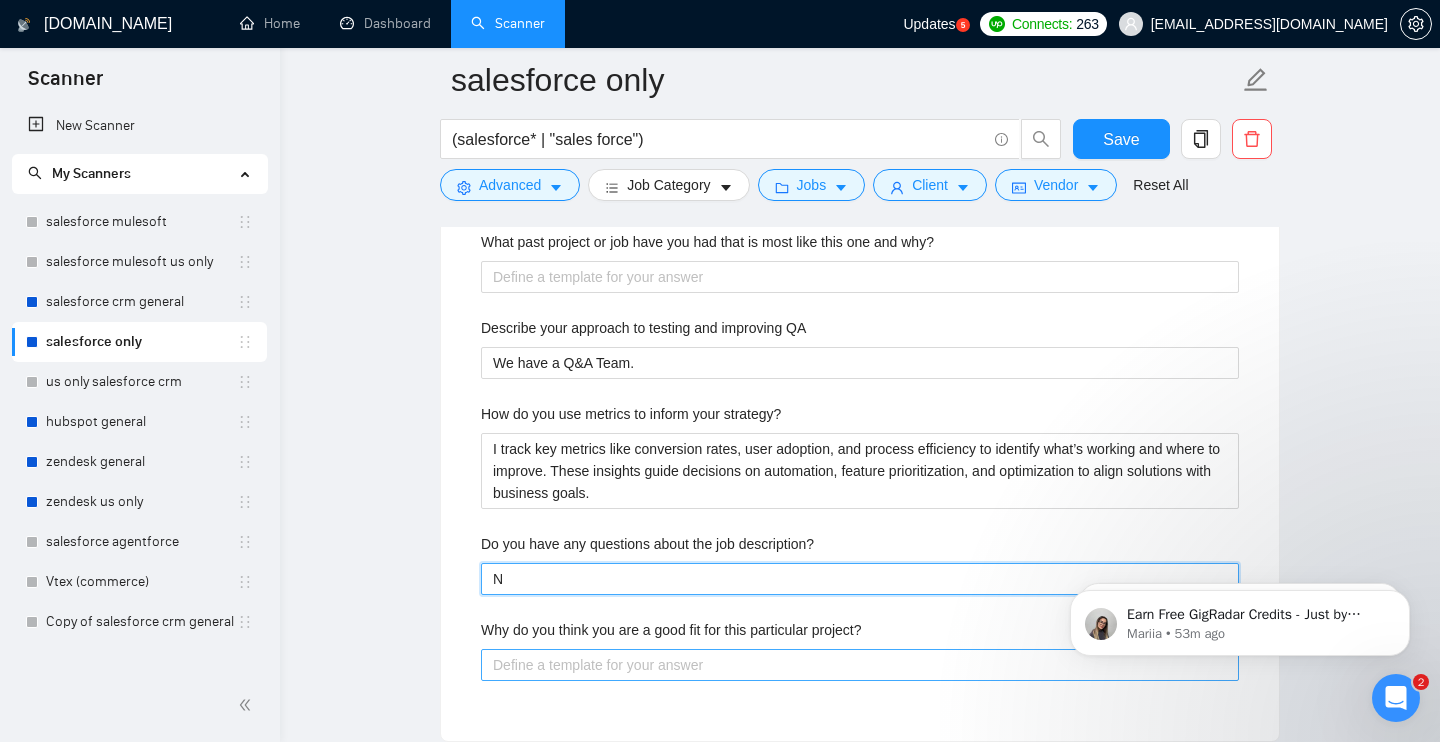 type 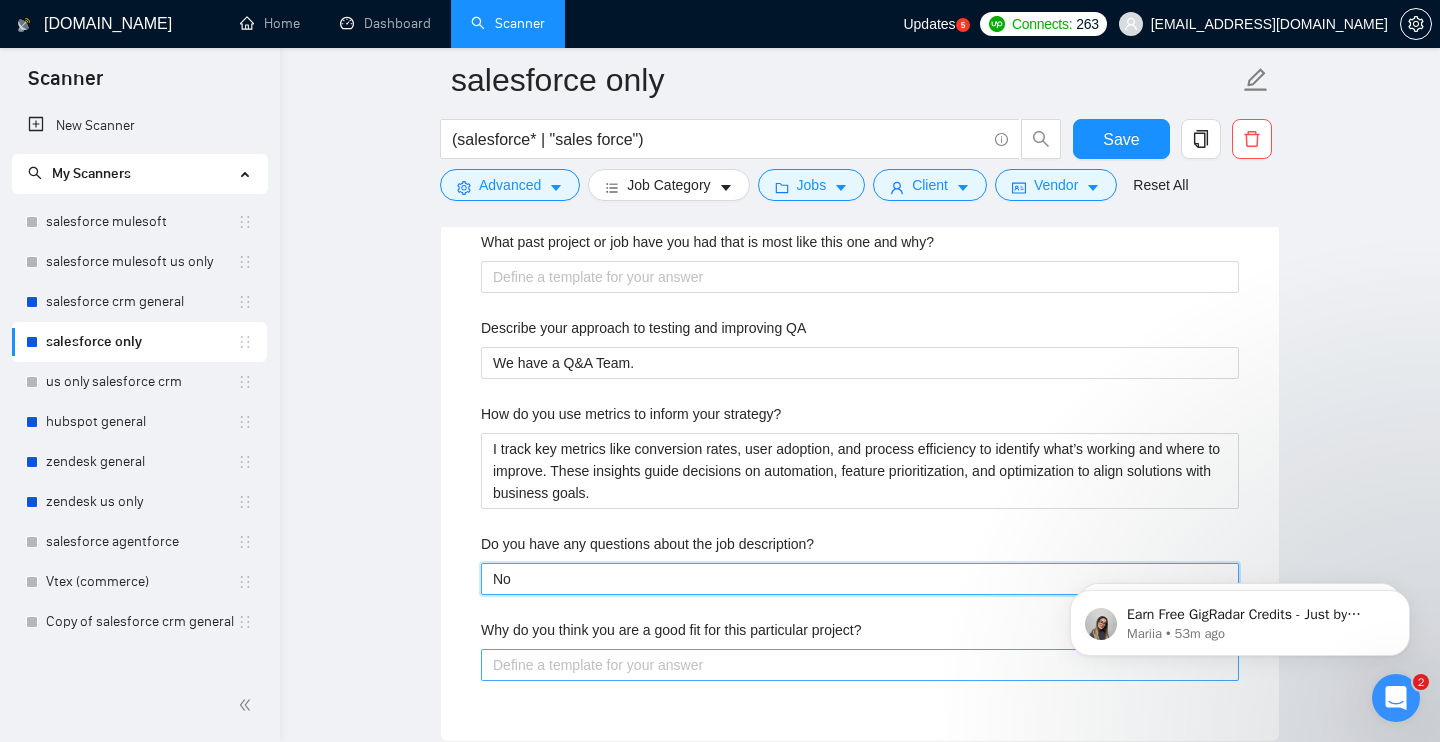 type 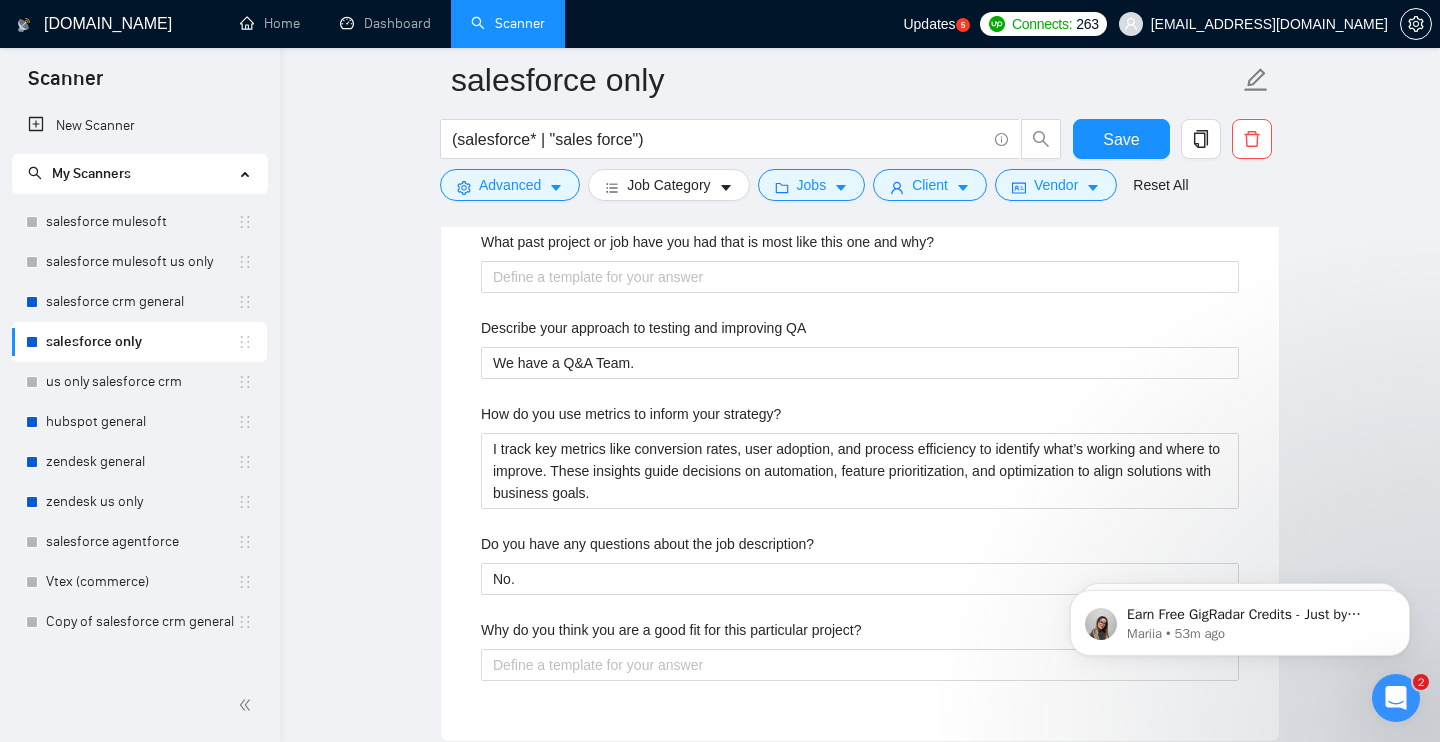 click on "Why do you think you are a good fit for this particular project?" at bounding box center [671, 630] 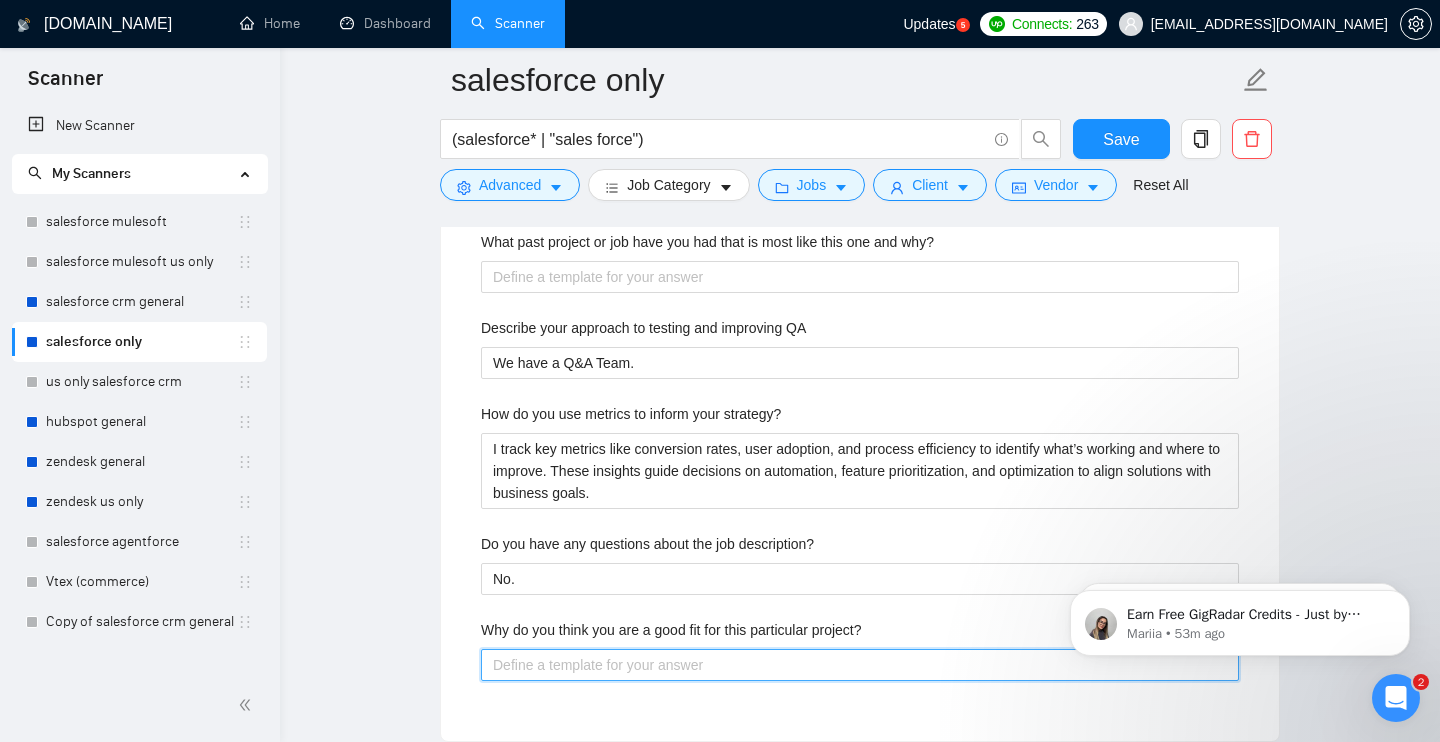 click on "Why do you think you are a good fit for this particular project?" at bounding box center (860, 665) 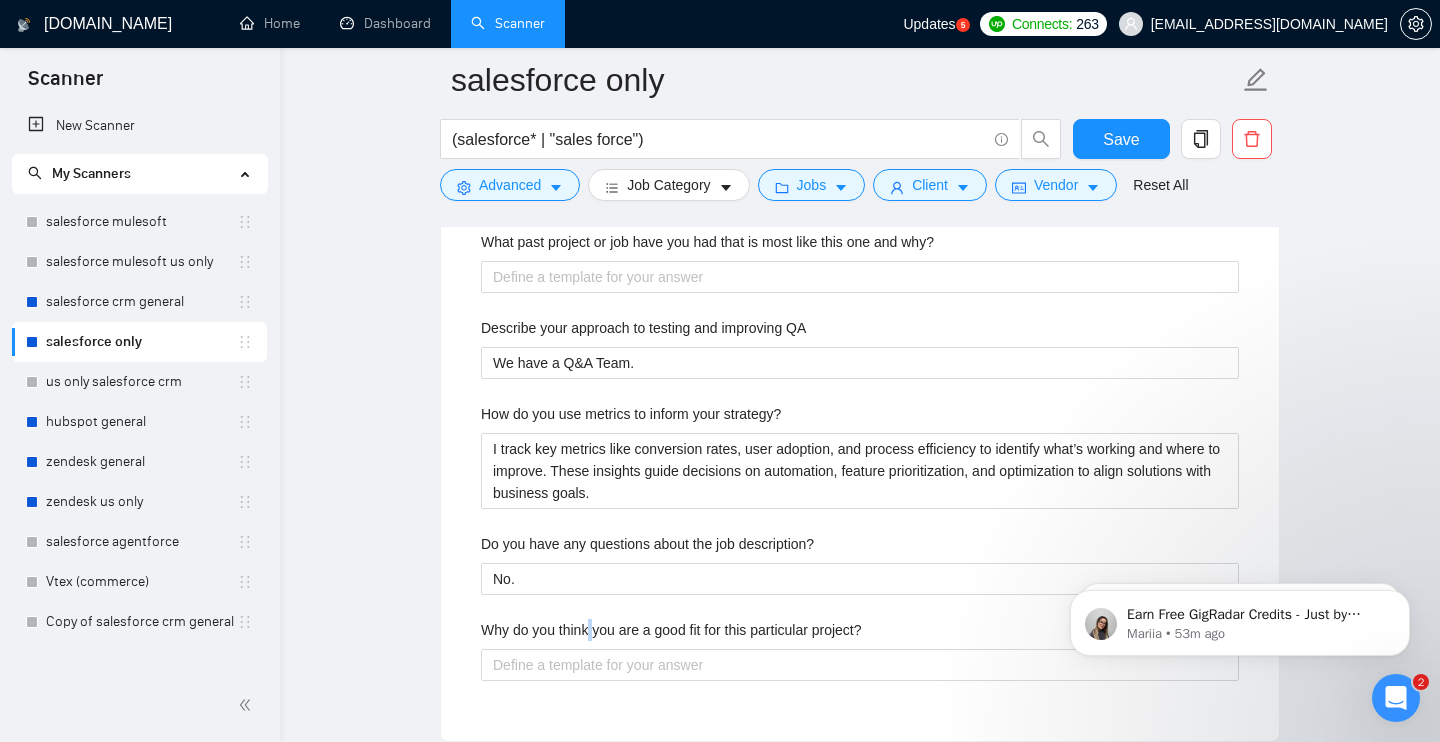 click on "Why do you think you are a good fit for this particular project?" at bounding box center (671, 630) 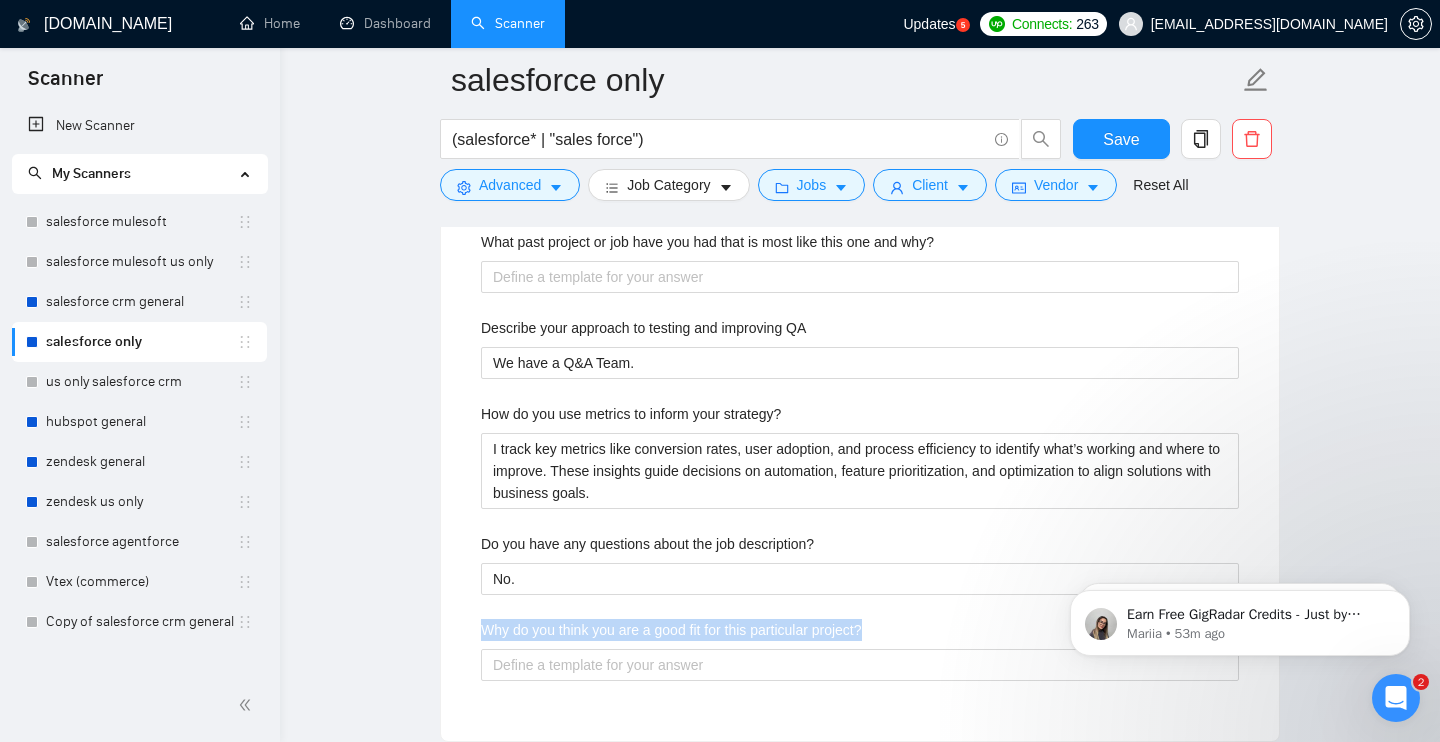 click on "Why do you think you are a good fit for this particular project?" at bounding box center (671, 630) 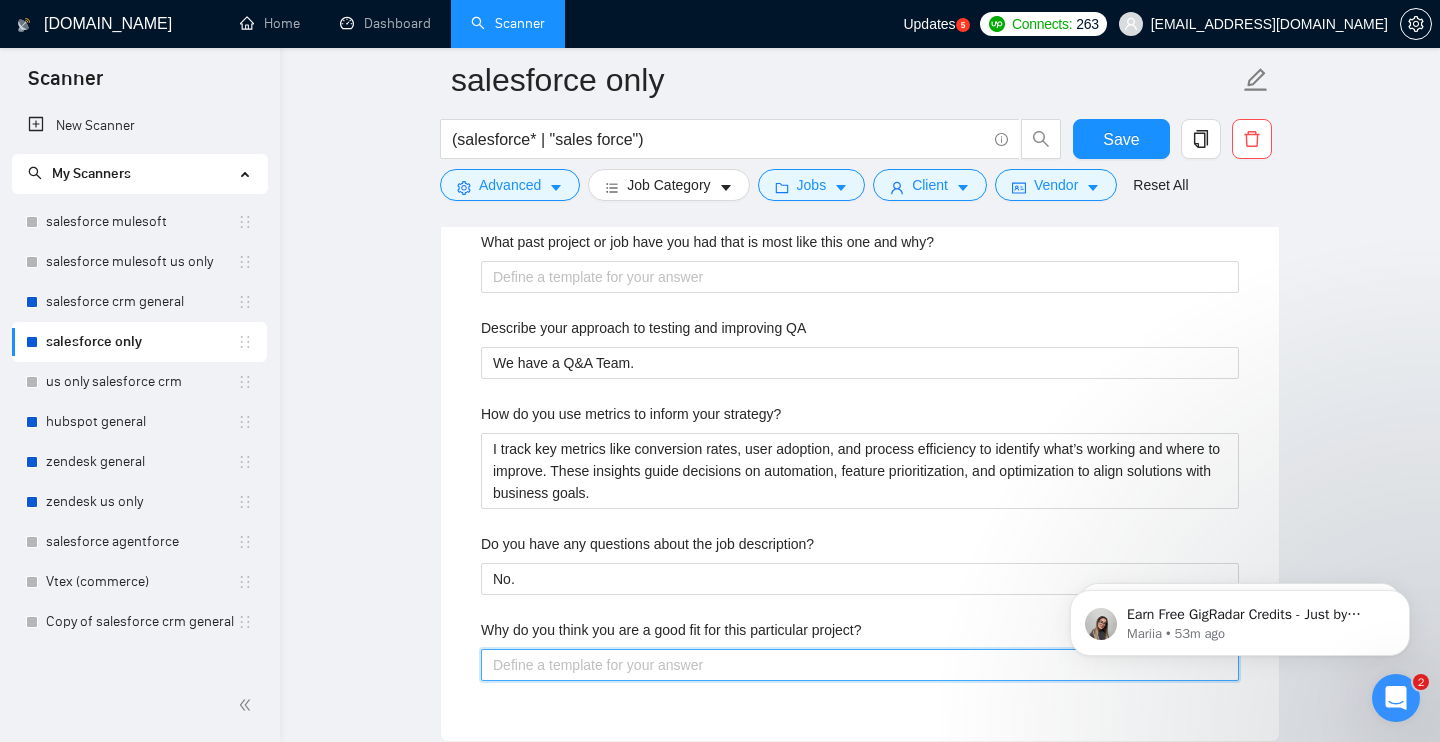 click on "Why do you think you are a good fit for this particular project?" at bounding box center [860, 665] 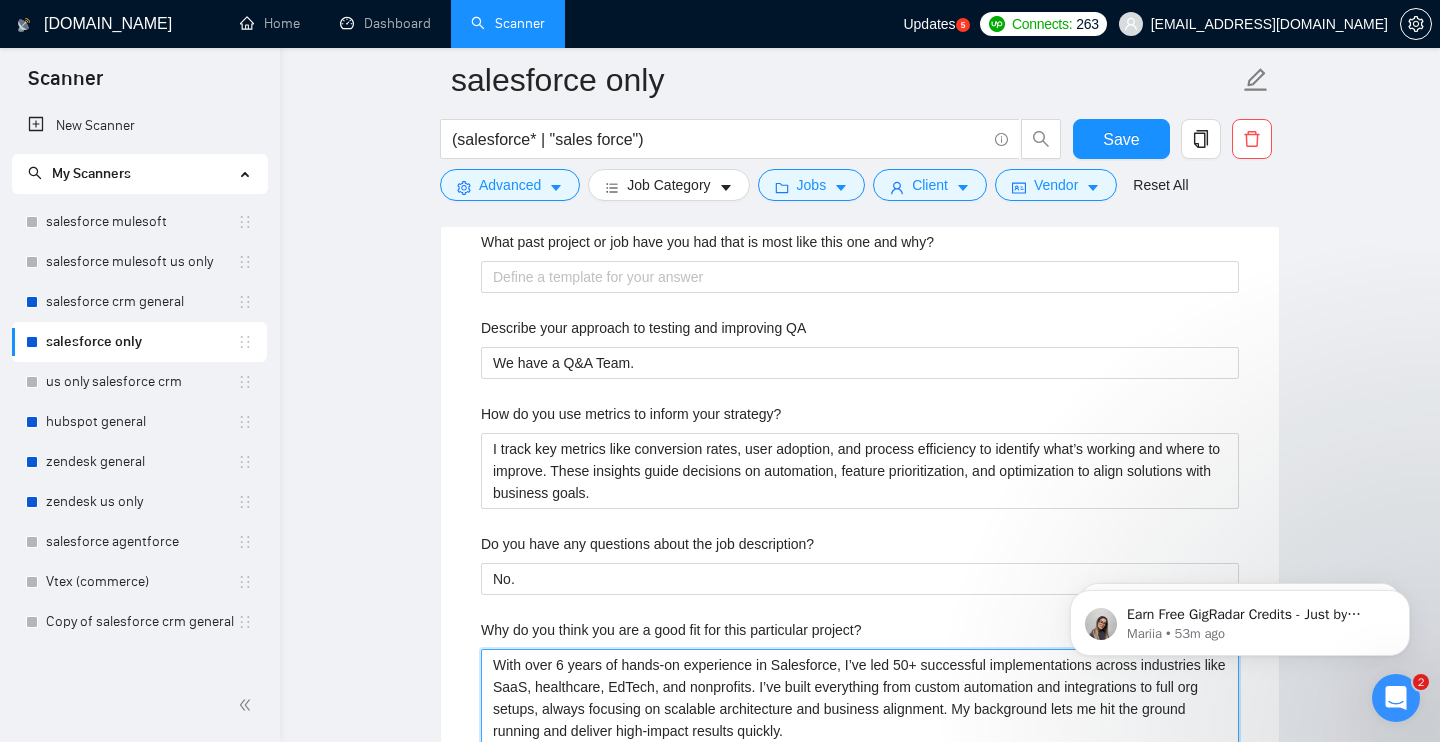 scroll, scrollTop: 3716, scrollLeft: 0, axis: vertical 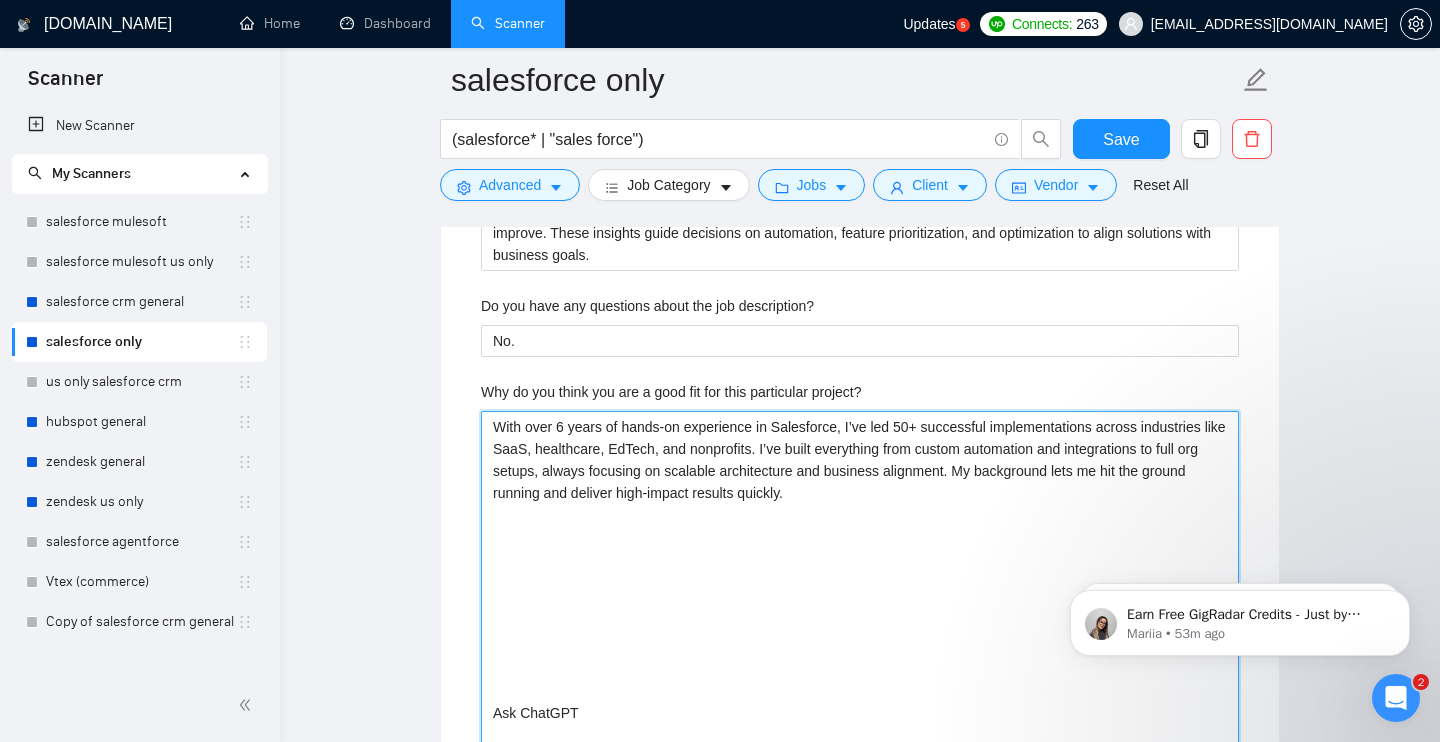 drag, startPoint x: 494, startPoint y: 727, endPoint x: 461, endPoint y: 507, distance: 222.46123 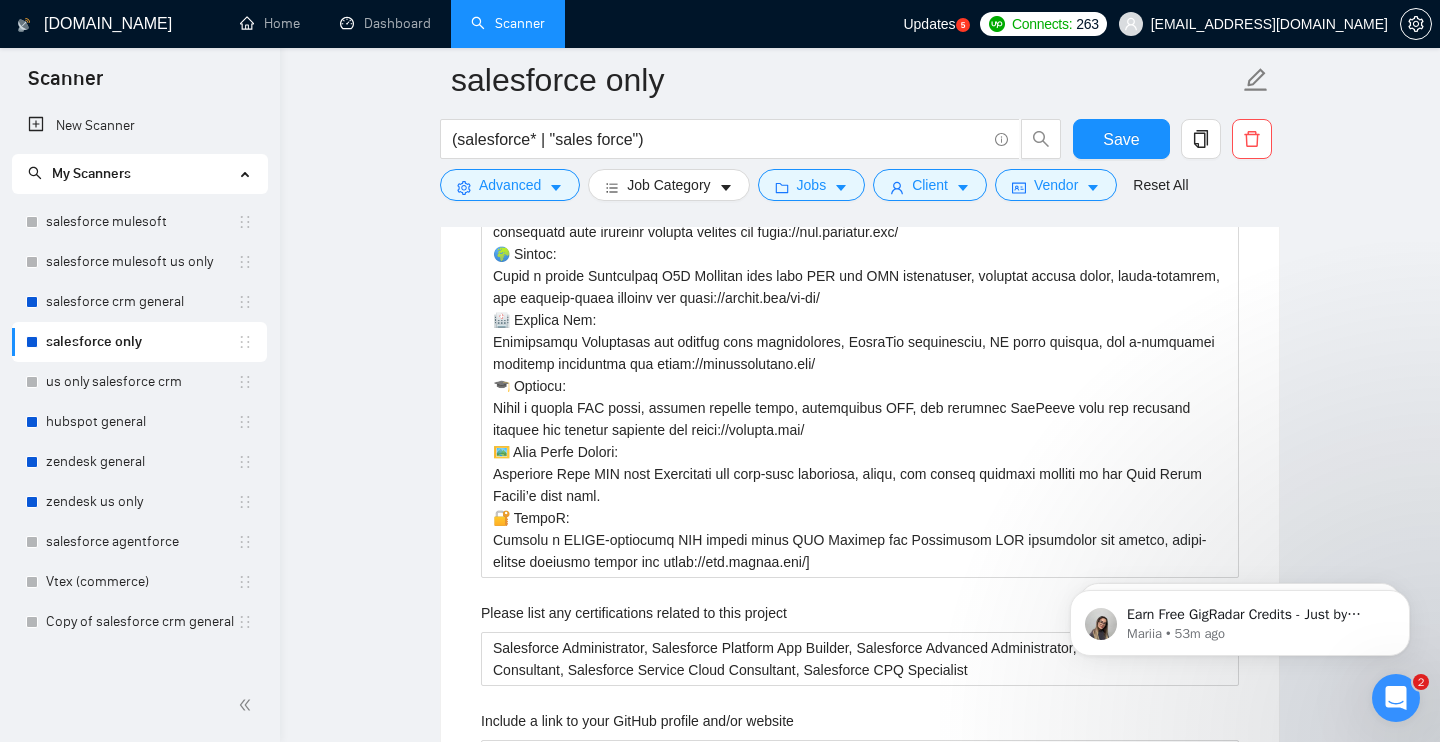 scroll, scrollTop: 2571, scrollLeft: 0, axis: vertical 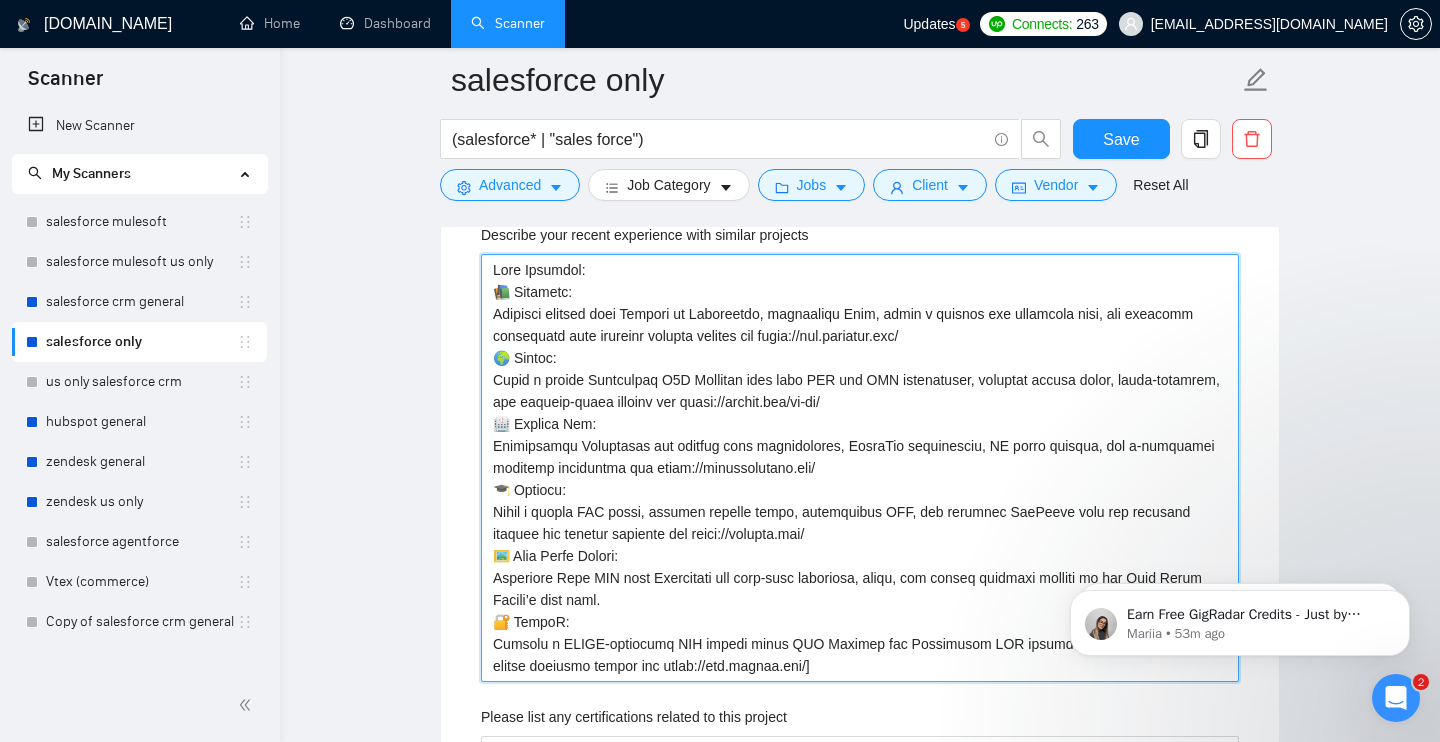 drag, startPoint x: 513, startPoint y: 293, endPoint x: 1008, endPoint y: 326, distance: 496.0988 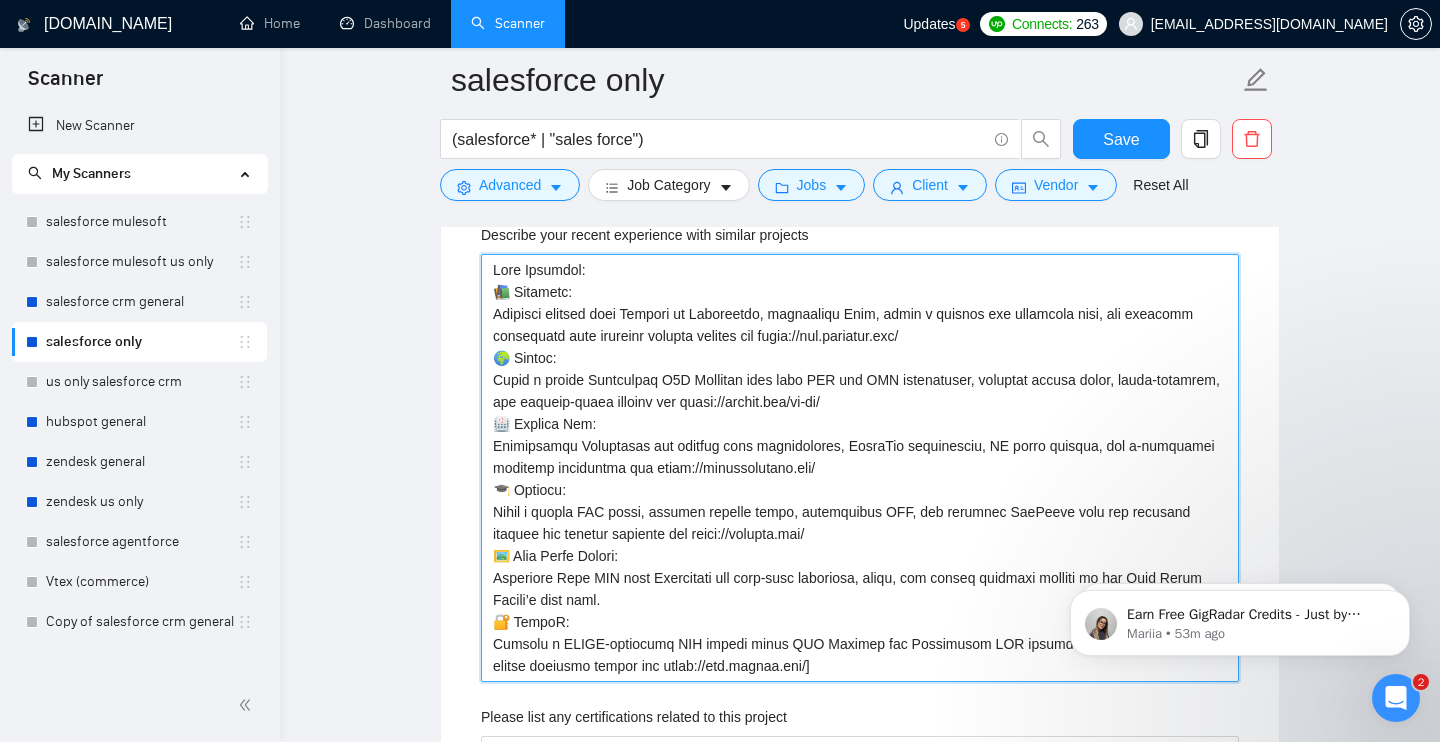 click on "Describe your recent experience with similar projects" at bounding box center (860, 468) 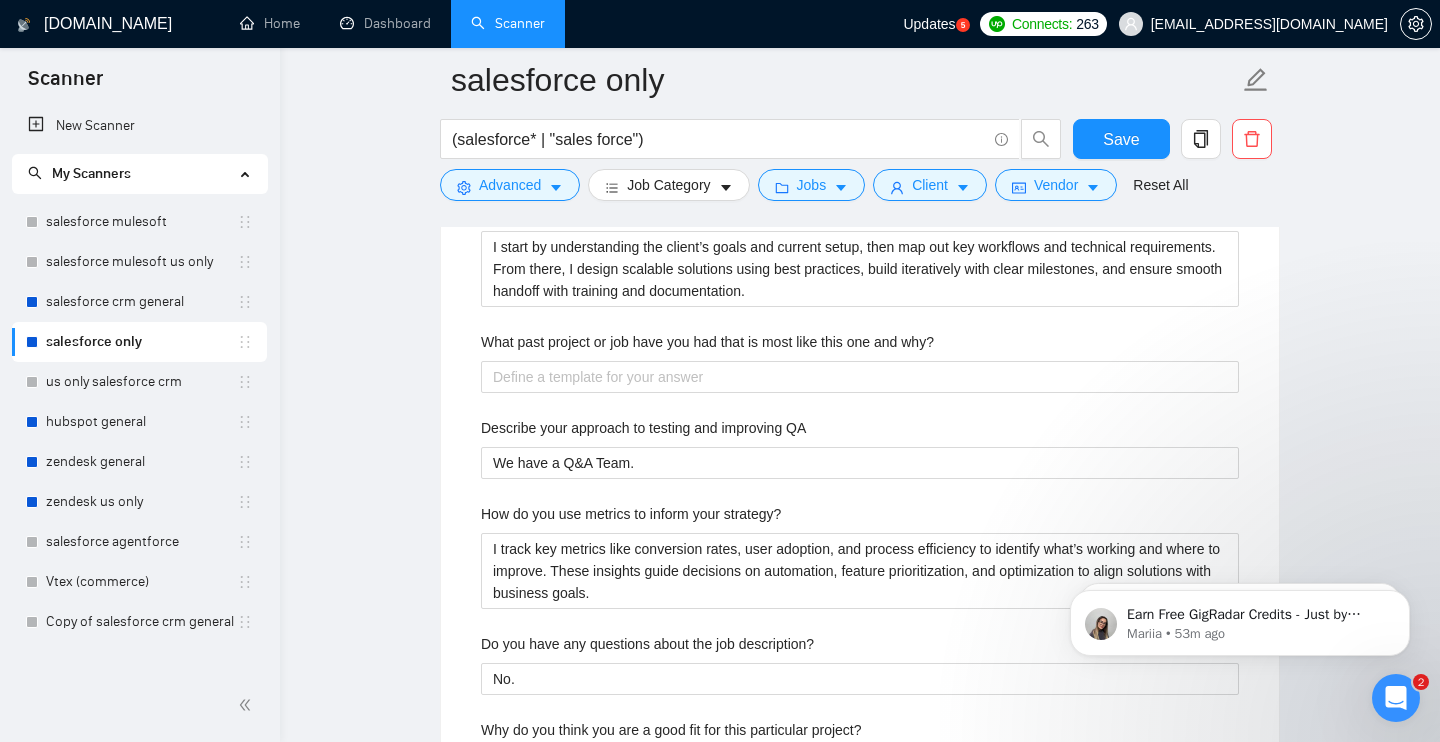 scroll, scrollTop: 3379, scrollLeft: 0, axis: vertical 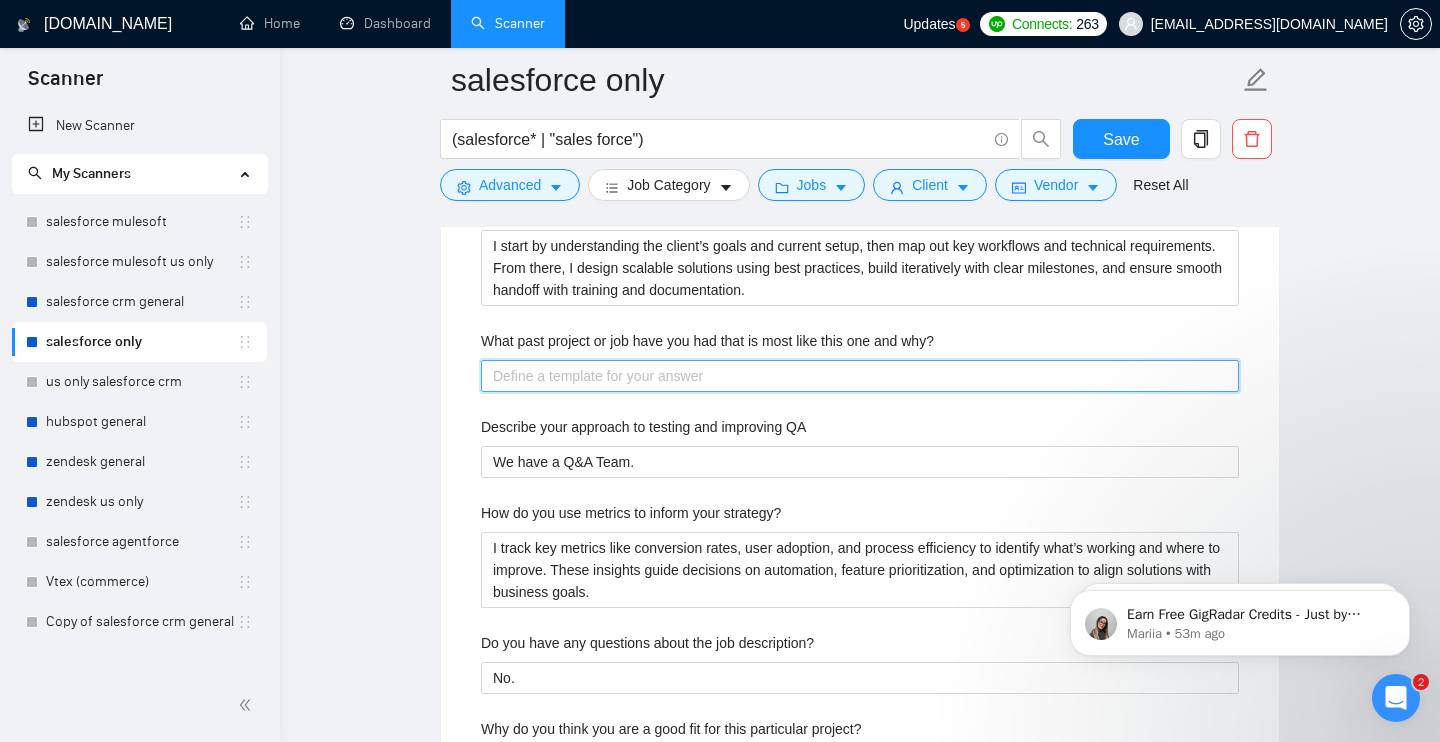 click on "What past project or job have you had that is most like this one and why?" at bounding box center (860, 376) 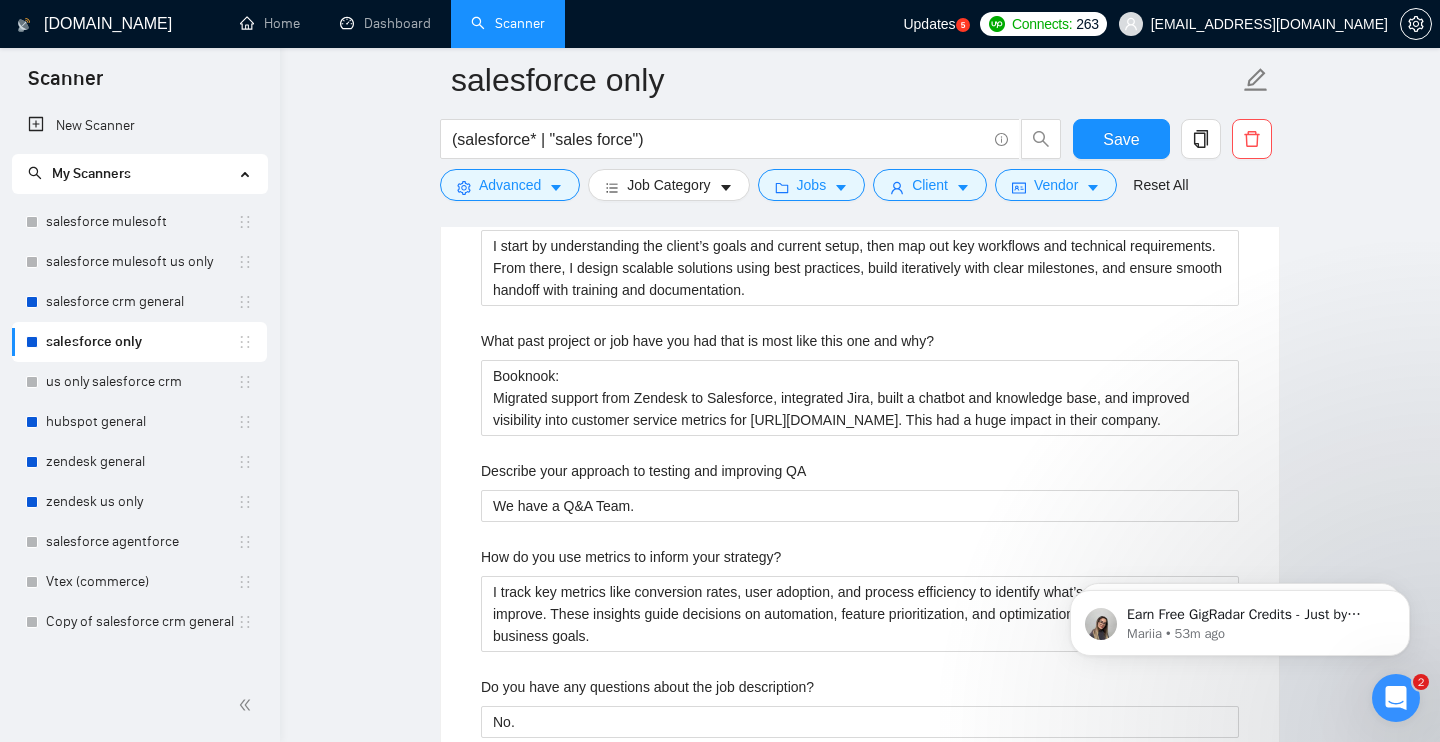 click on "salesforce only (salesforce* | "sales force") Save Advanced   Job Category   Jobs   Client   Vendor   Reset All Preview Results Insights NEW Alerts Auto Bidder Auto Bidding Enabled Auto Bidding Enabled: OFF Auto Bidder Schedule Auto Bidding Type: Automated (recommended) Semi-automated Auto Bidding Schedule: 24/7 Custom Custom Auto Bidder Schedule Repeat every week [DATE] [DATE] [DATE] [DATE] [DATE] [DATE] [DATE] Active Hours ( [GEOGRAPHIC_DATA]/[GEOGRAPHIC_DATA] ): From: To: ( 24  hours) [GEOGRAPHIC_DATA]/[GEOGRAPHIC_DATA] Auto Bidding Type Select your bidding algorithm: Choose the algorithm for you bidding. The price per proposal does not include your connects expenditure. Template Bidder Works great for narrow segments and short cover letters that don't change. 0.50  credits / proposal Sardor AI 🤖 Personalise your cover letter with ai [placeholders] 1.00  credits / proposal Experimental Laziza AI  👑   NEW   Learn more 2.00  credits / proposal 35.02 credits savings Team & Freelancer Select team: Inforge Select freelancer: [PERSON_NAME] 2" at bounding box center [860, 196] 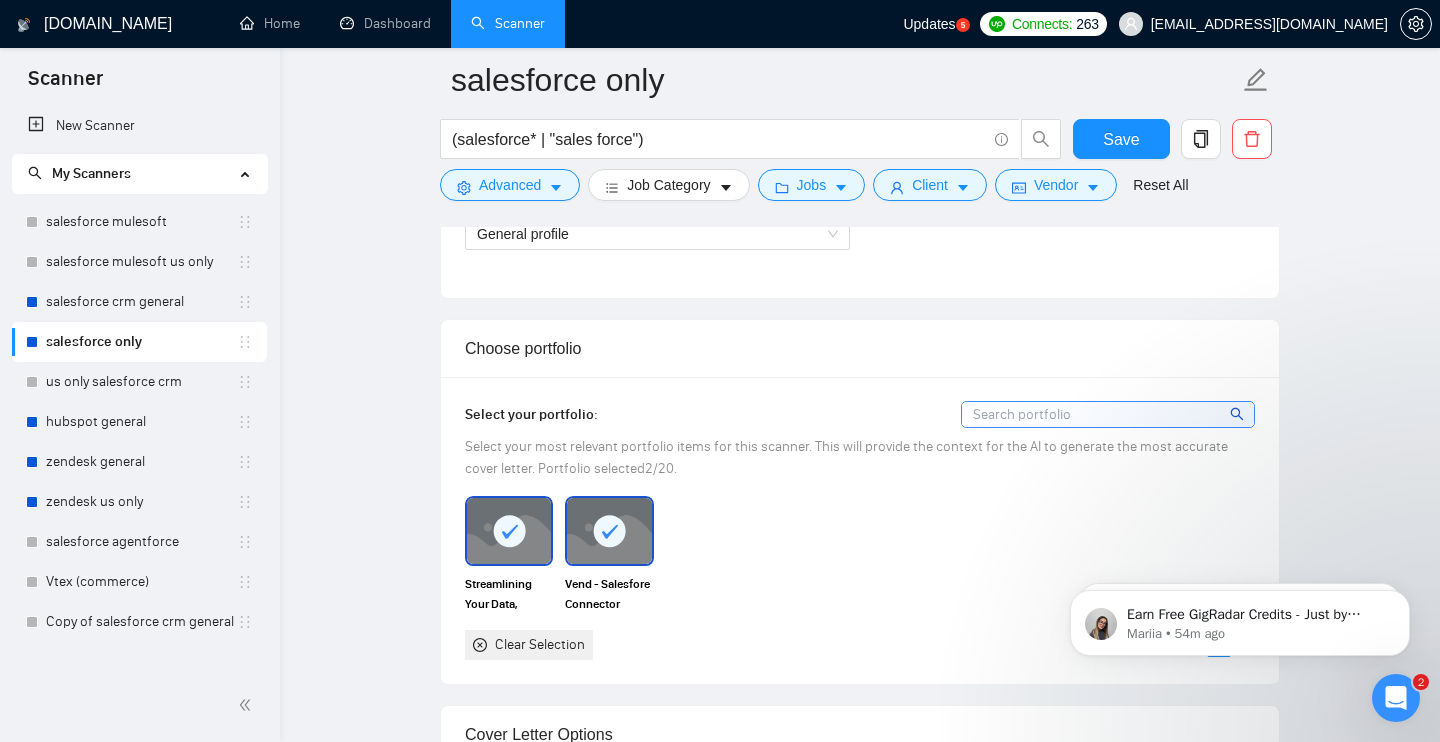 scroll, scrollTop: 1211, scrollLeft: 0, axis: vertical 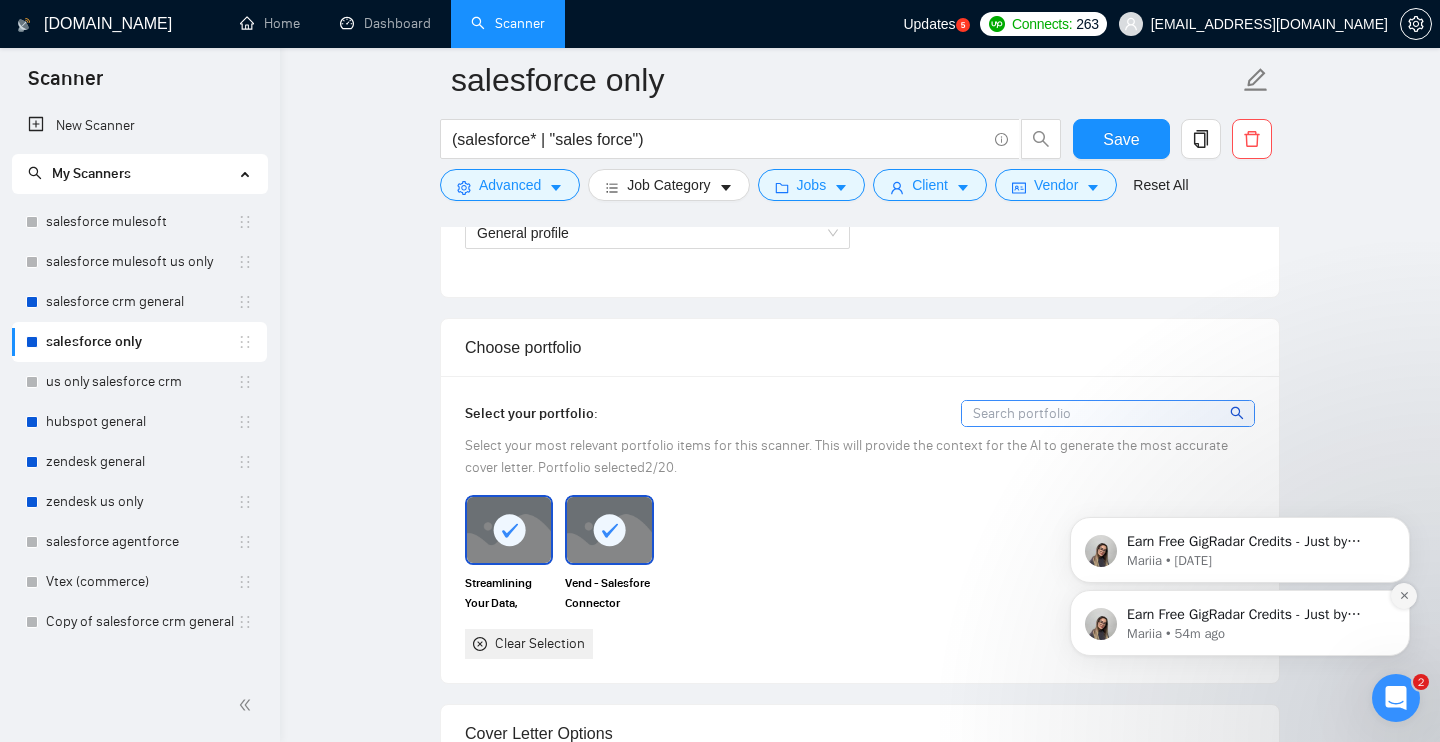 click 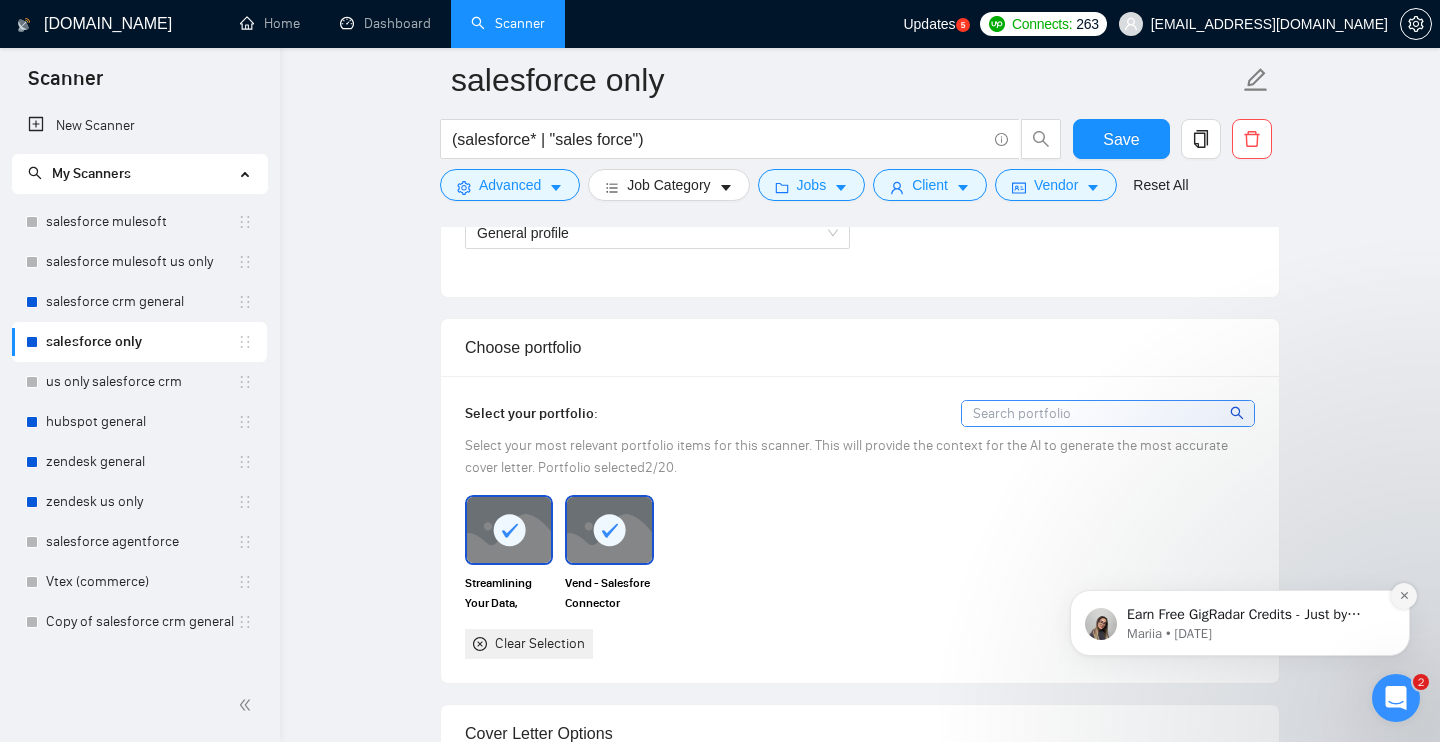 click 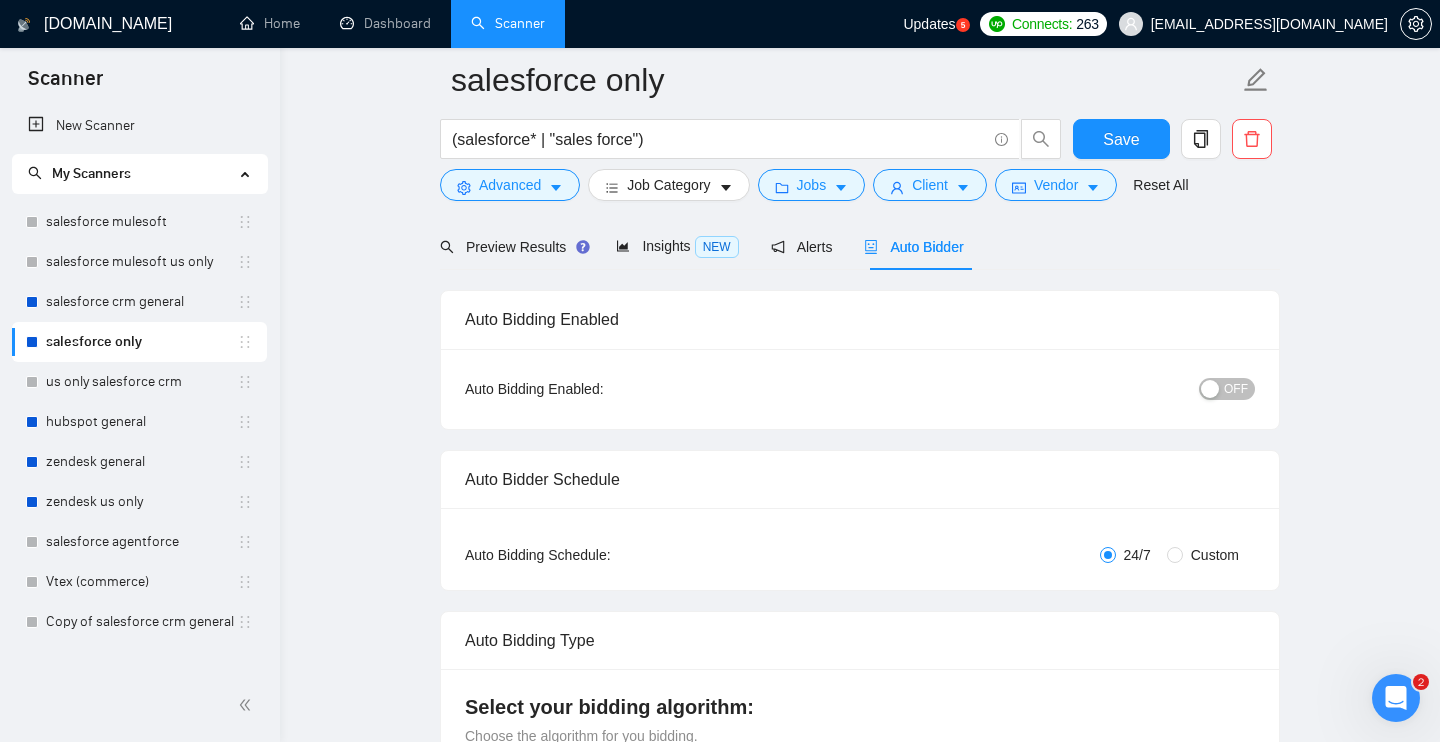 scroll, scrollTop: 79, scrollLeft: 0, axis: vertical 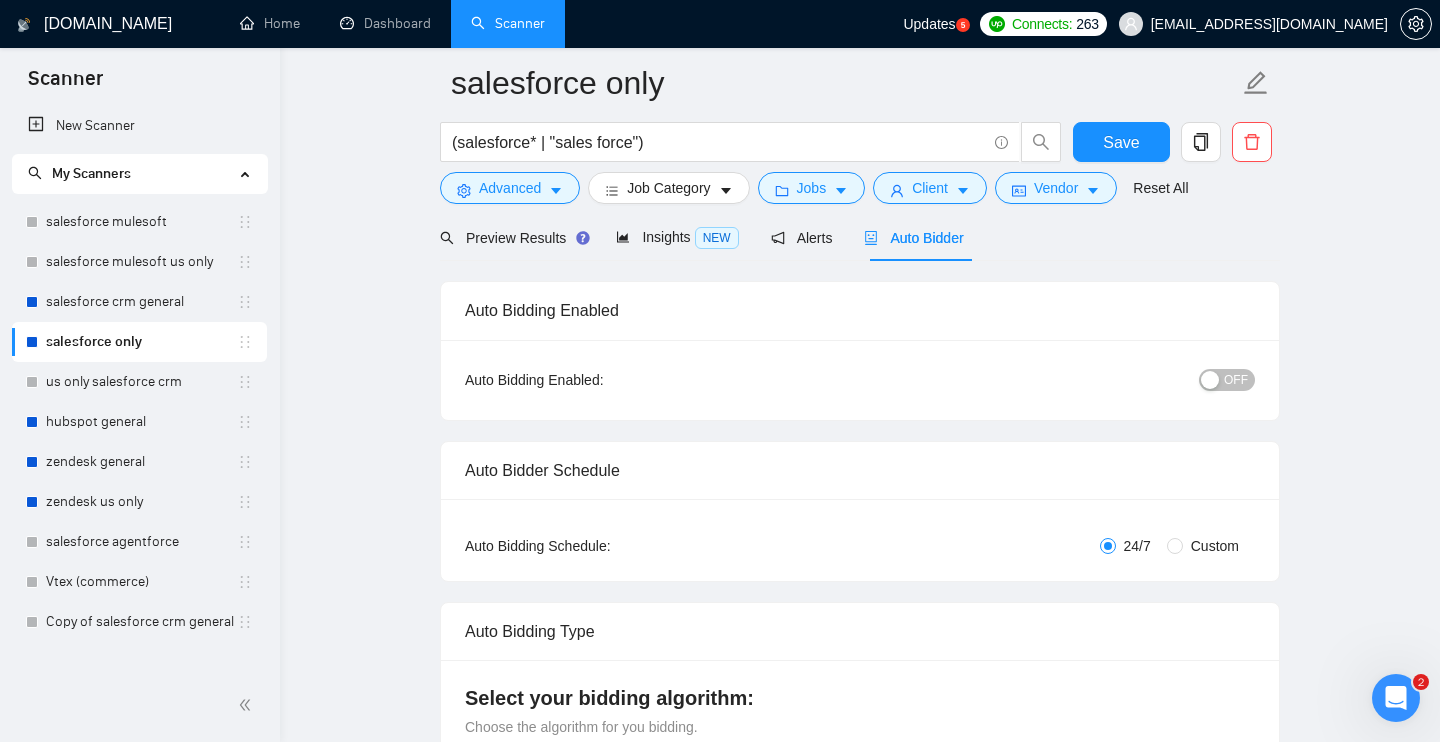 click at bounding box center [1210, 380] 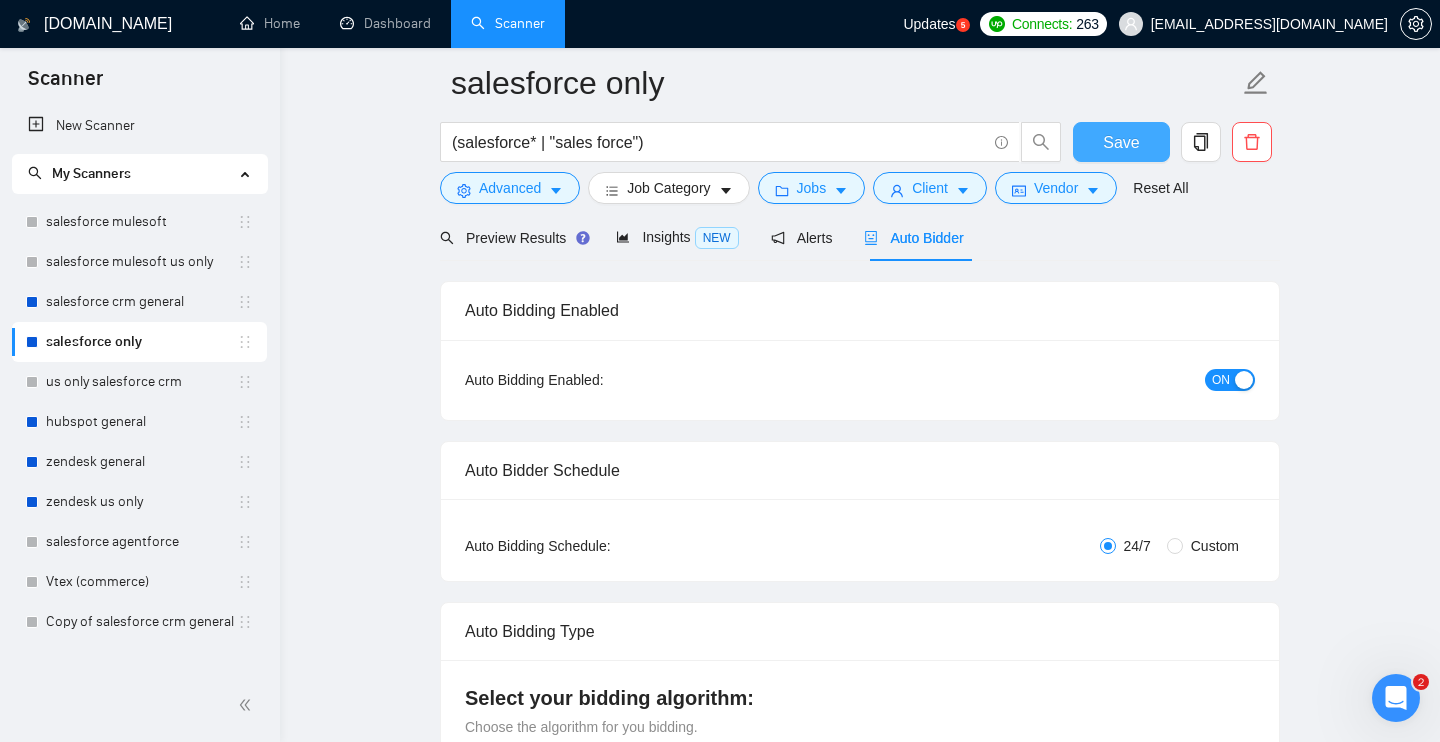 click on "Save" at bounding box center [1121, 142] 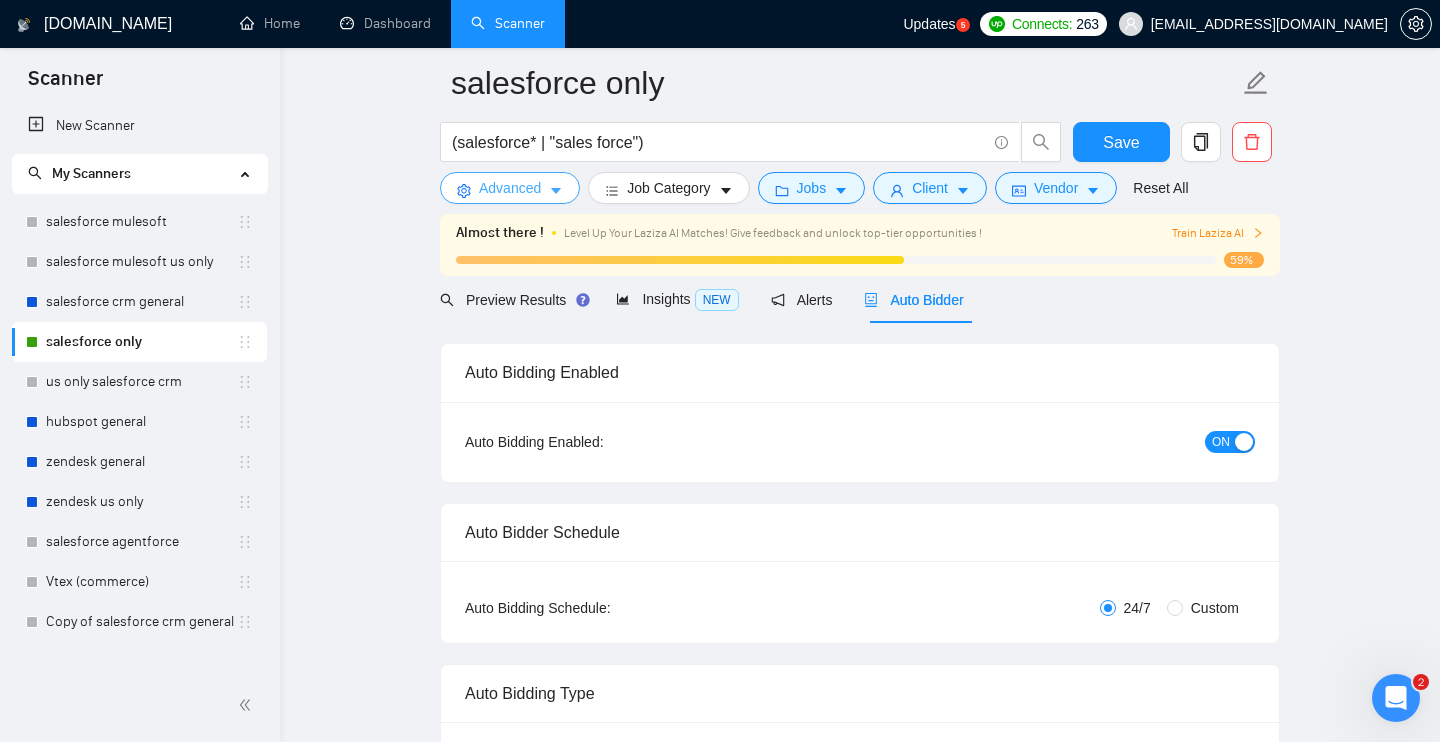 click on "Advanced" at bounding box center (510, 188) 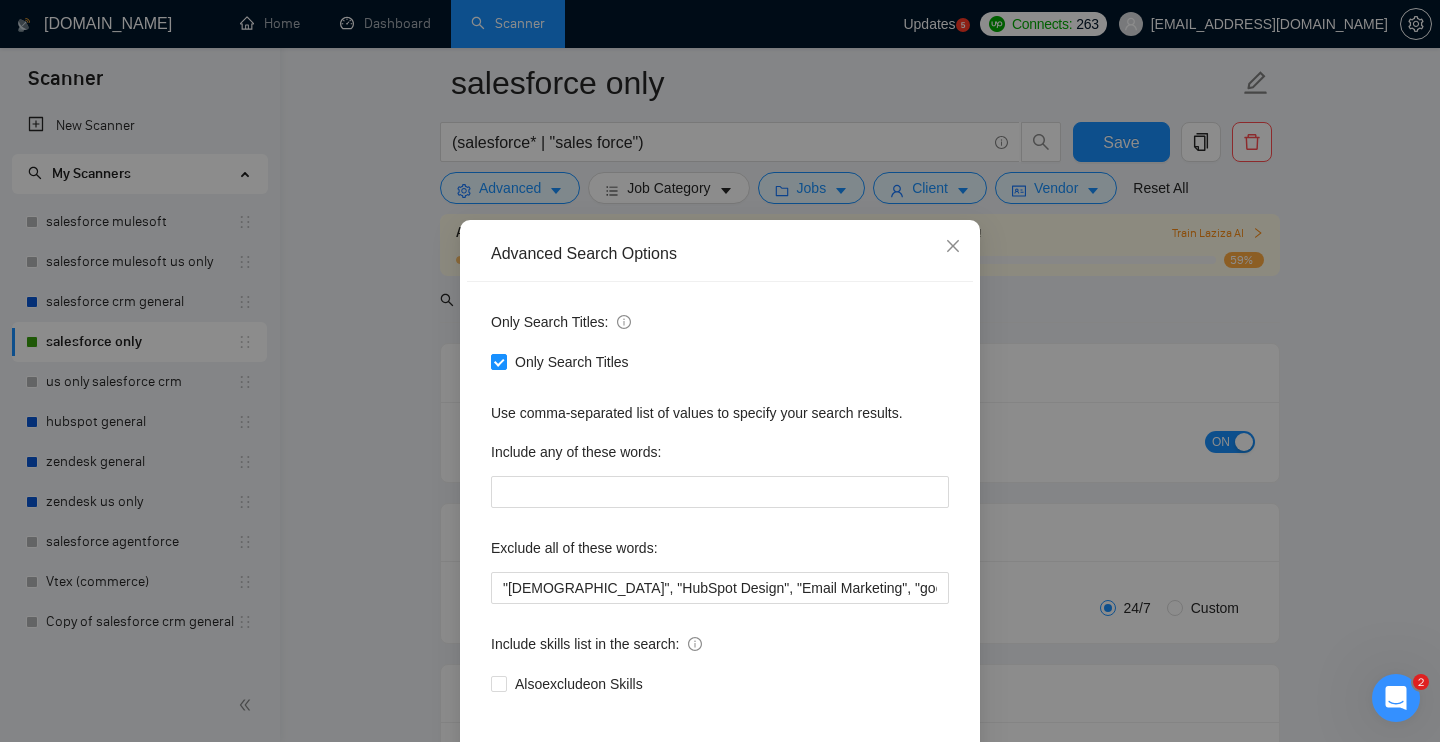 click on "Advanced Search Options Only Search Titles:   Only Search Titles Use comma-separated list of values to specify your search results. Include any of these words: Exclude all of these words: "[DEMOGRAPHIC_DATA]", "HubSpot Design", "Email Marketing", "google ads", "marketing cloud", "pardot", "lead generation", ''virtual assistant'', ''hubspot specialist'' Include skills list in the search:   Also  exclude  on Skills Reset OK" at bounding box center [720, 371] 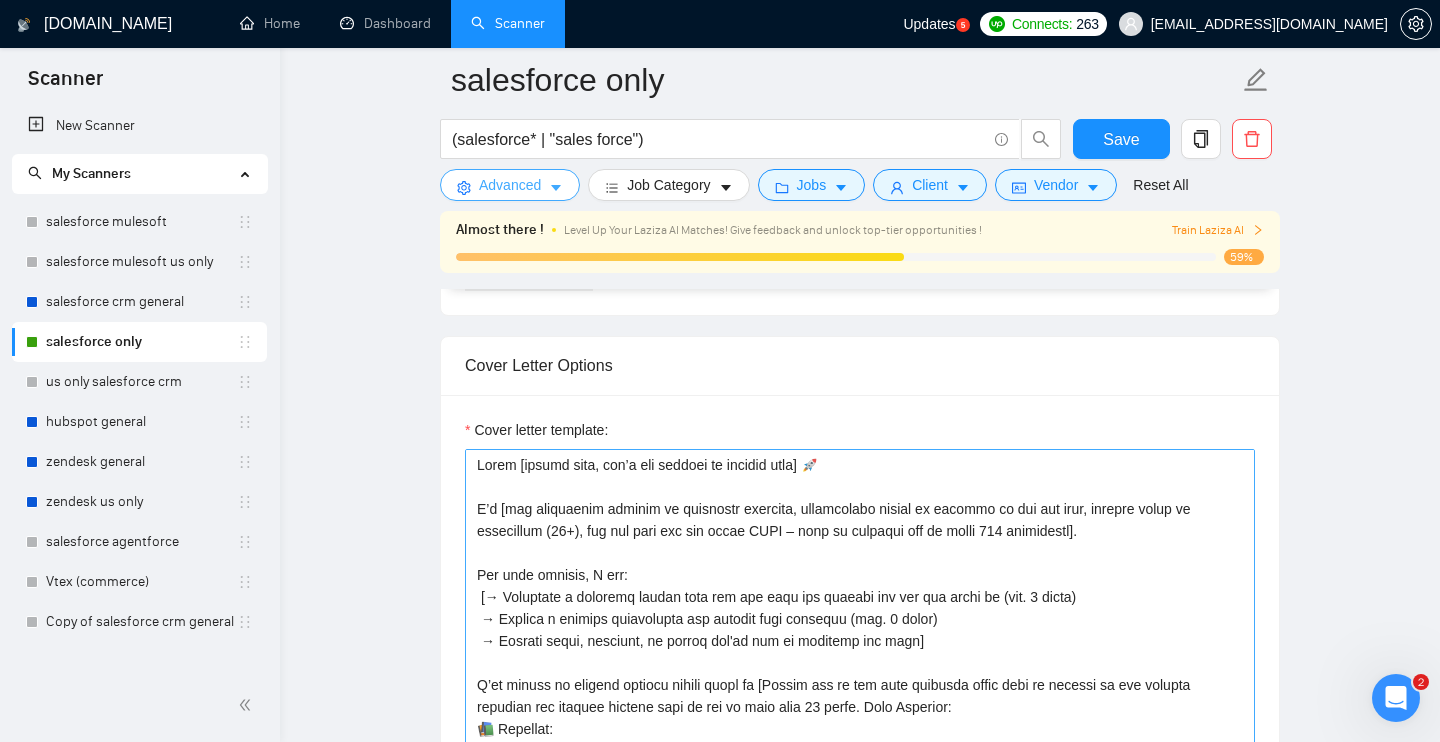 scroll, scrollTop: 1642, scrollLeft: 0, axis: vertical 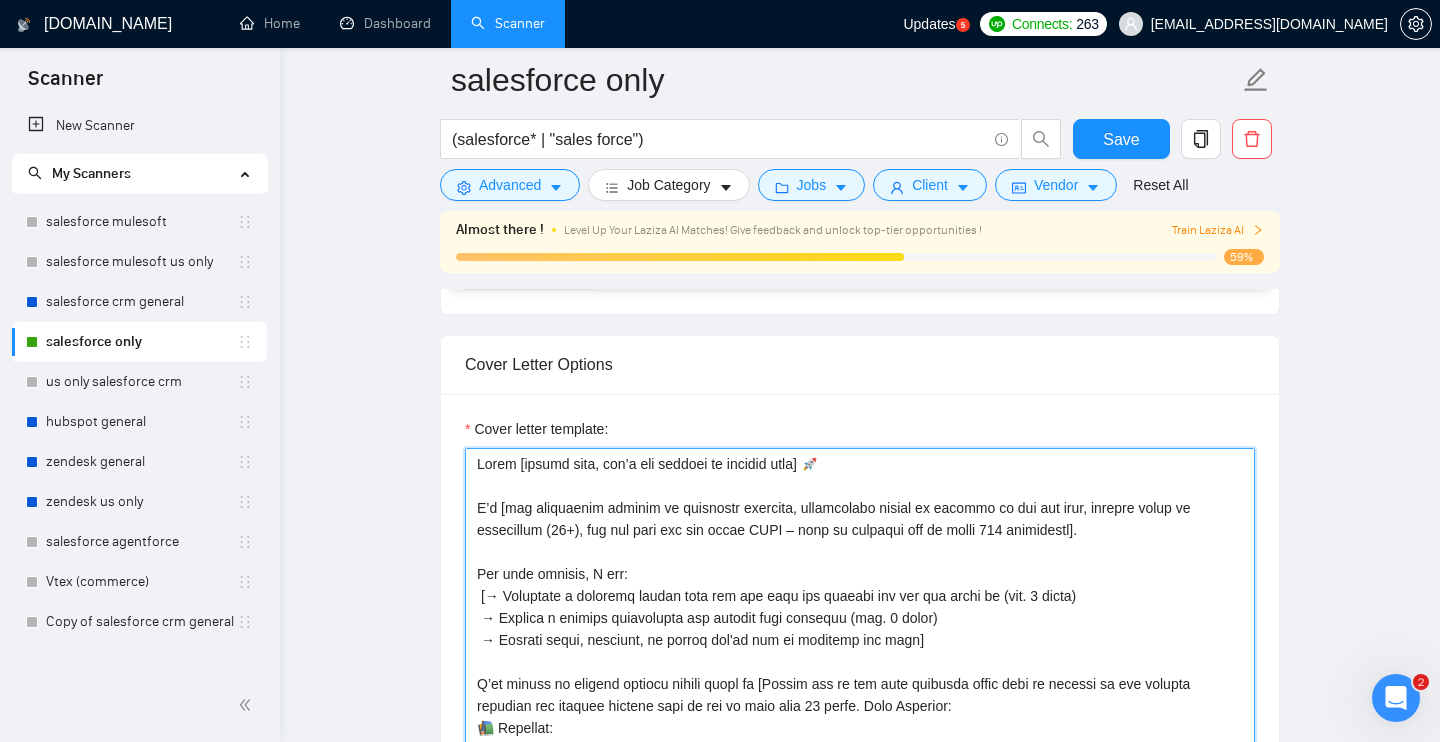 click on "Cover letter template:" at bounding box center [860, 673] 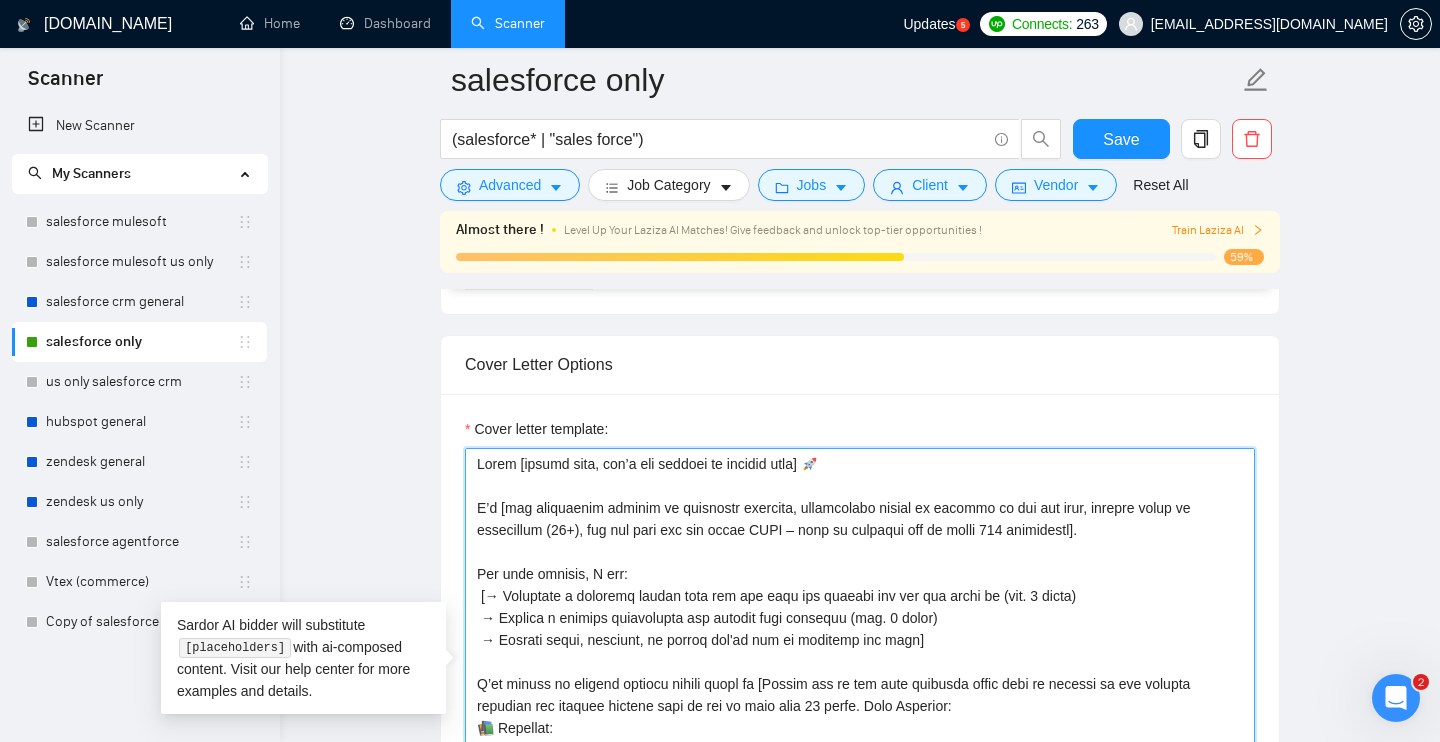 click on "Cover letter template:" at bounding box center [860, 673] 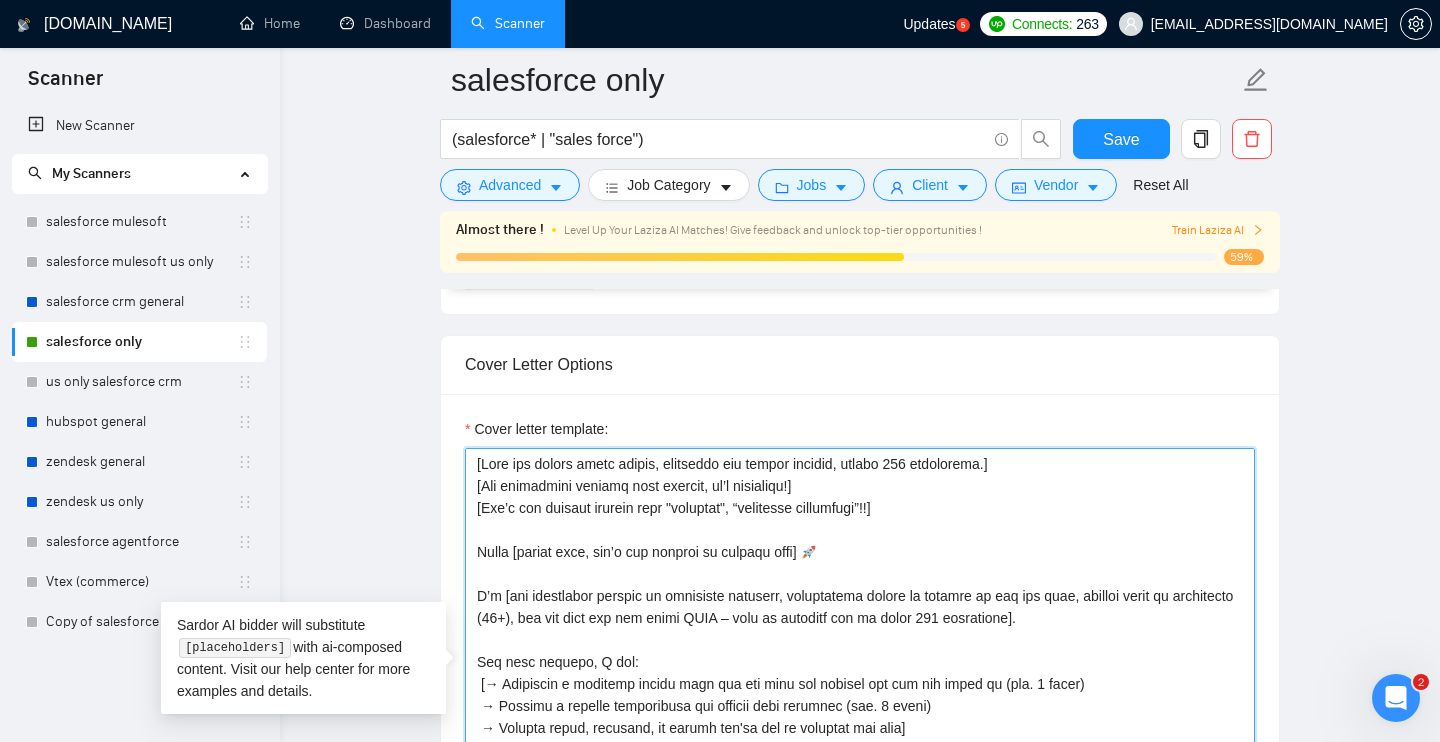 click on "Cover letter template:" at bounding box center [860, 673] 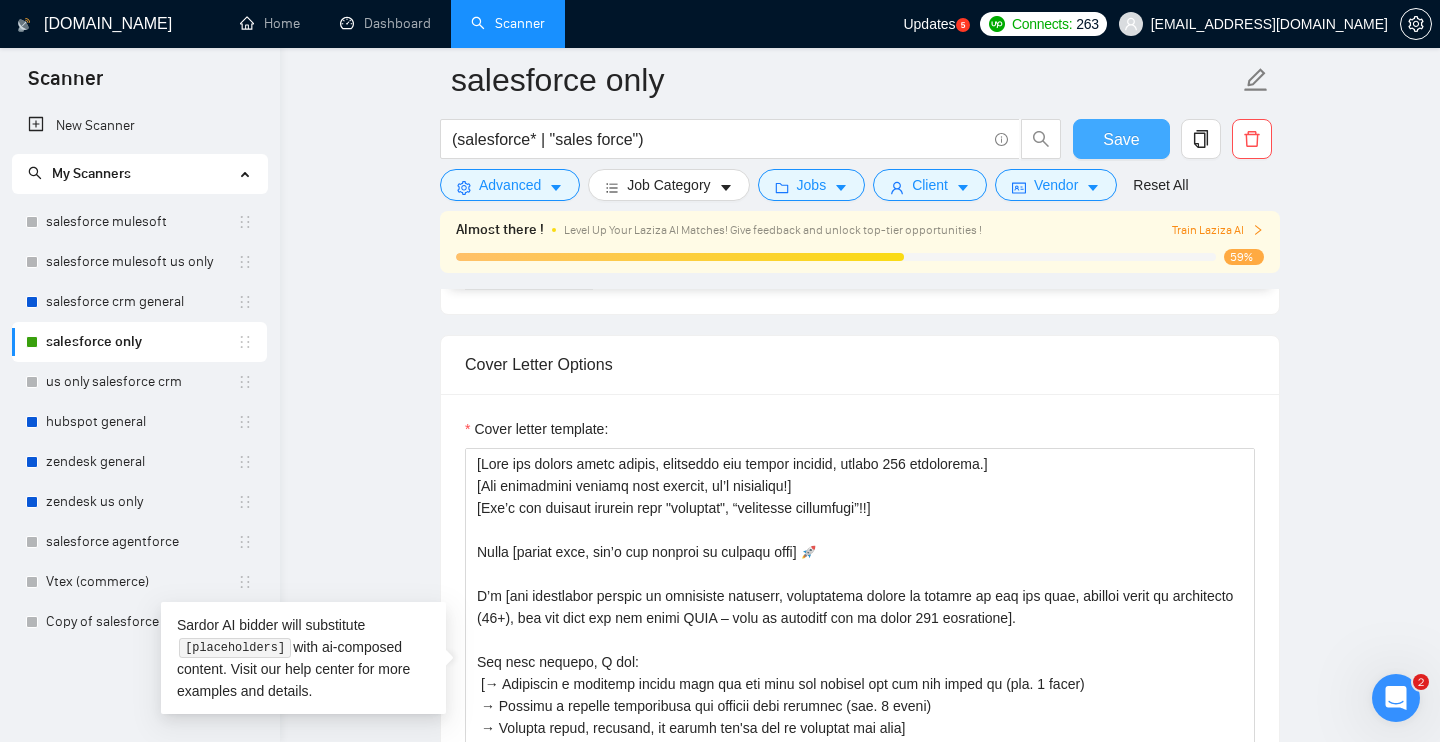 click on "Save" at bounding box center (1121, 139) 